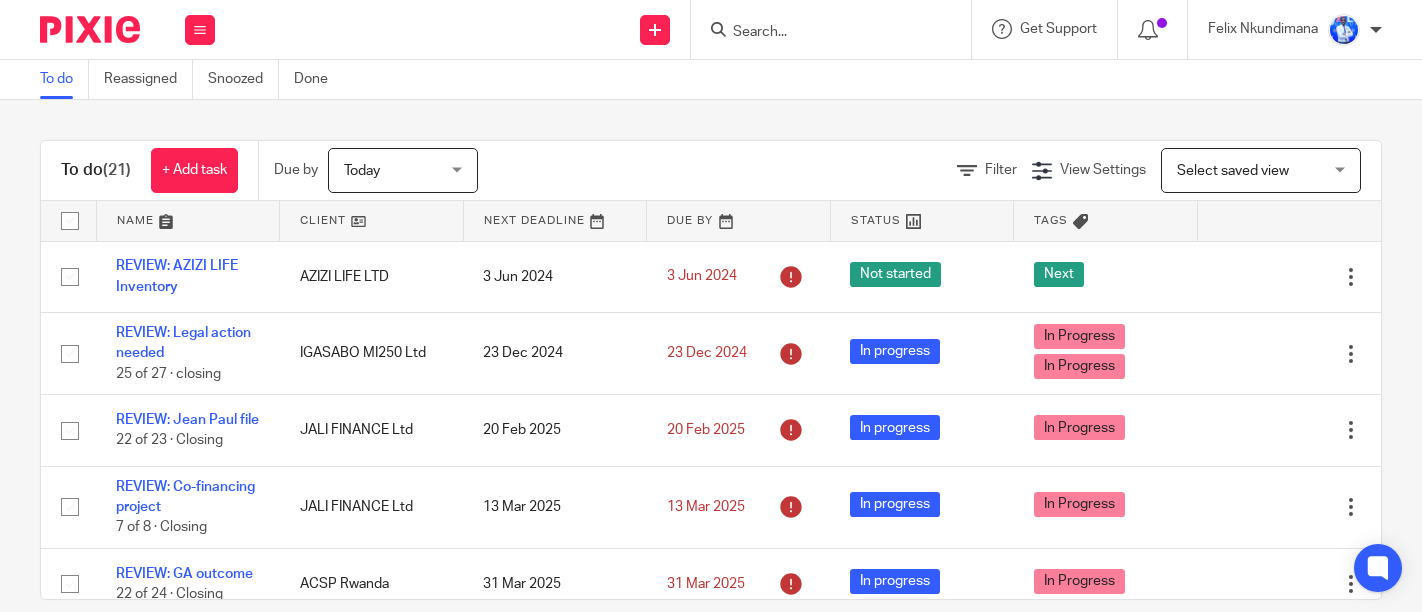 scroll, scrollTop: 0, scrollLeft: 0, axis: both 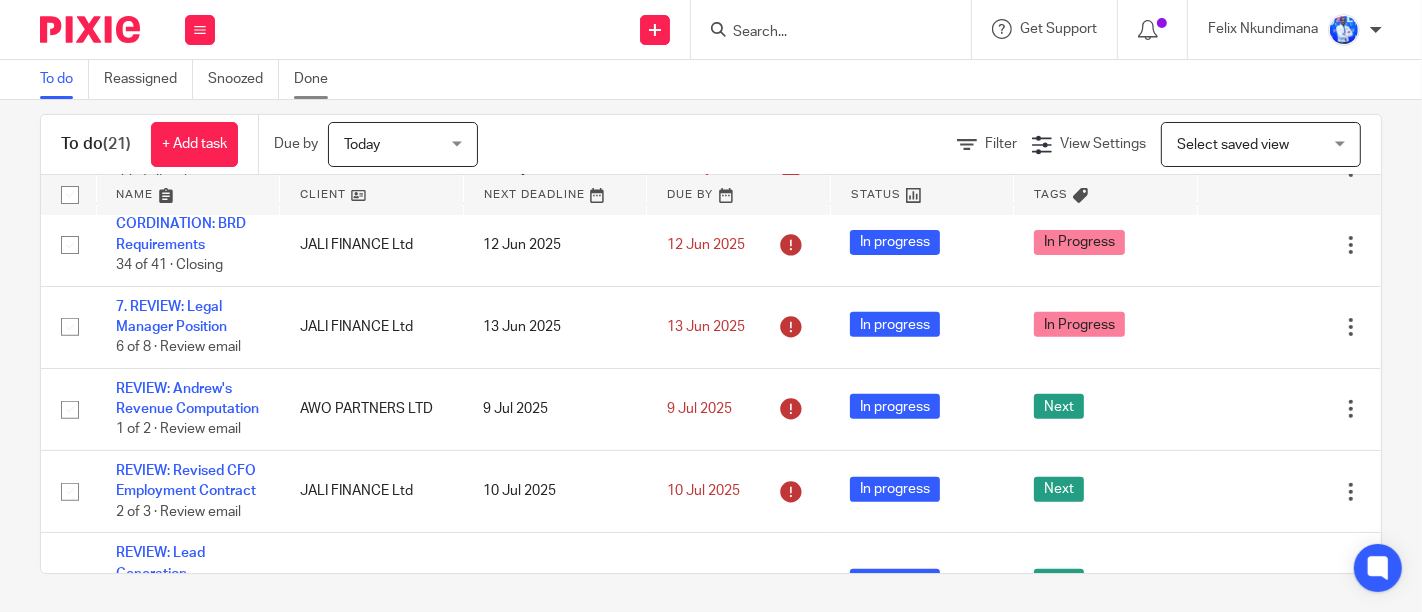 click on "Done" at bounding box center (318, 79) 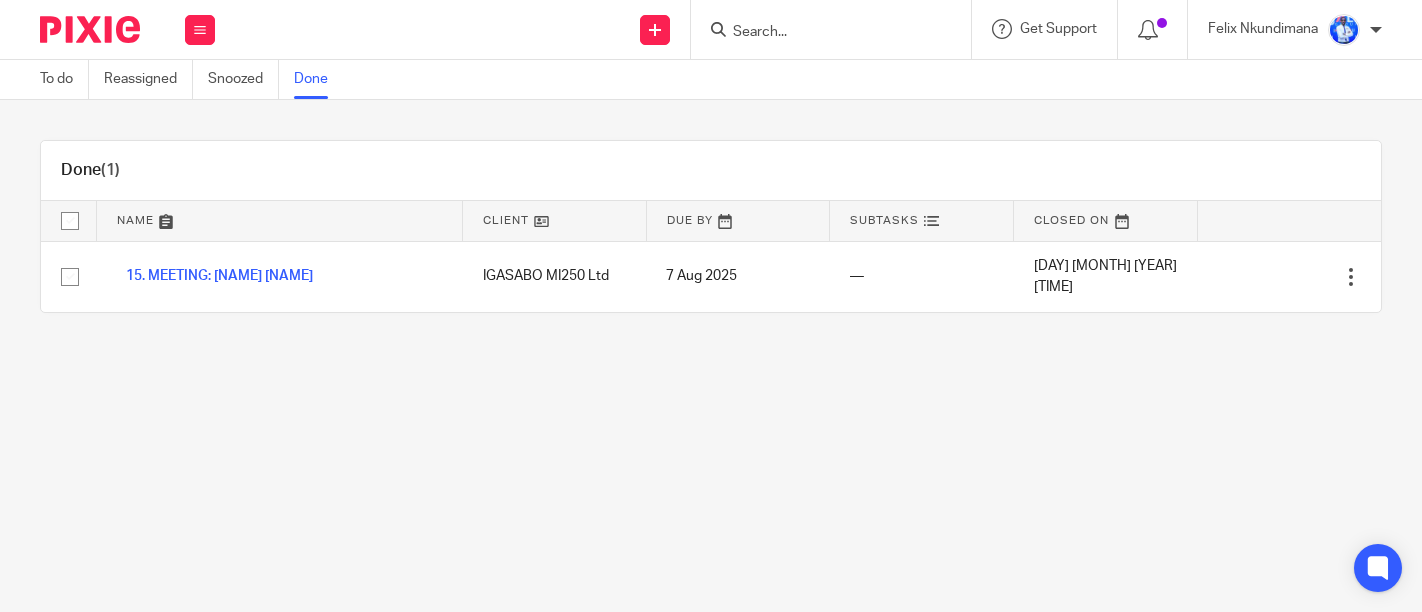 scroll, scrollTop: 0, scrollLeft: 0, axis: both 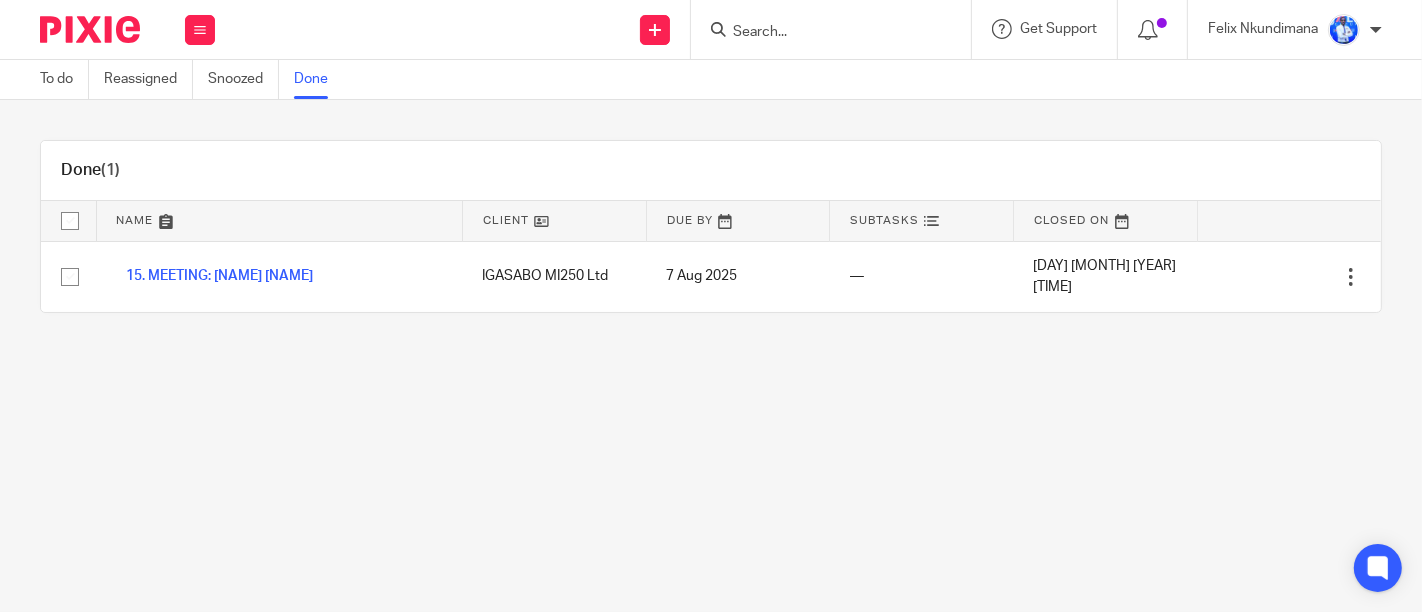 click at bounding box center [1105, 221] 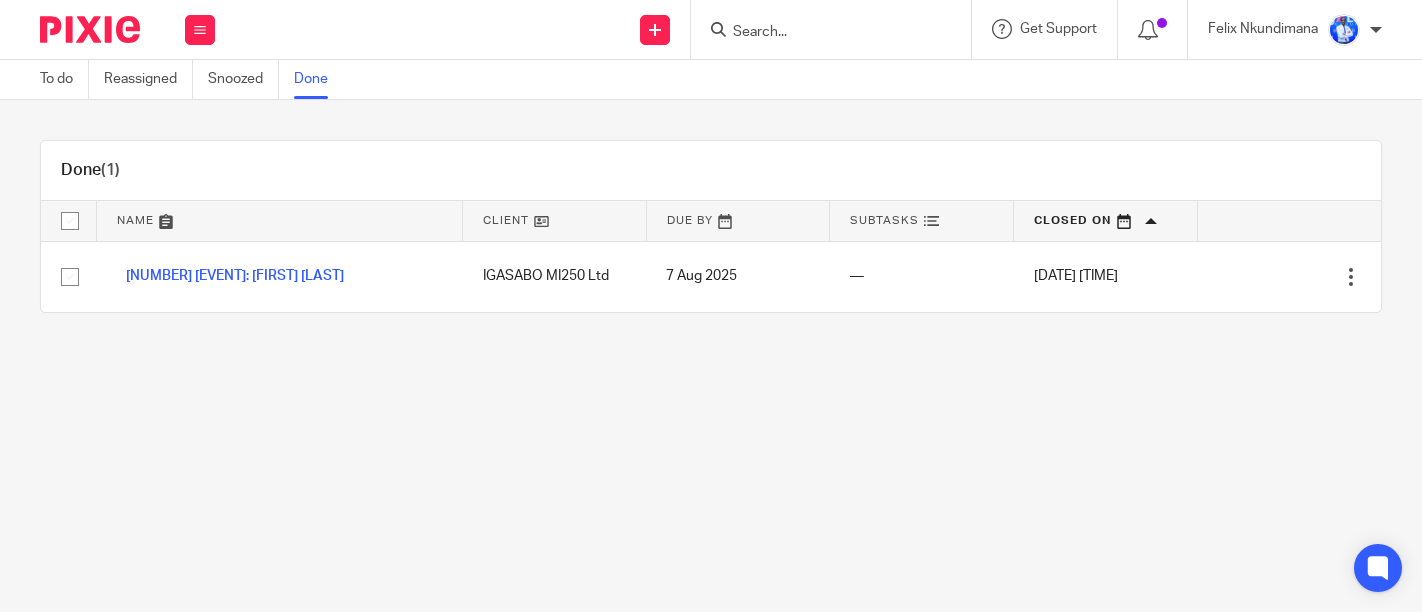 scroll, scrollTop: 0, scrollLeft: 0, axis: both 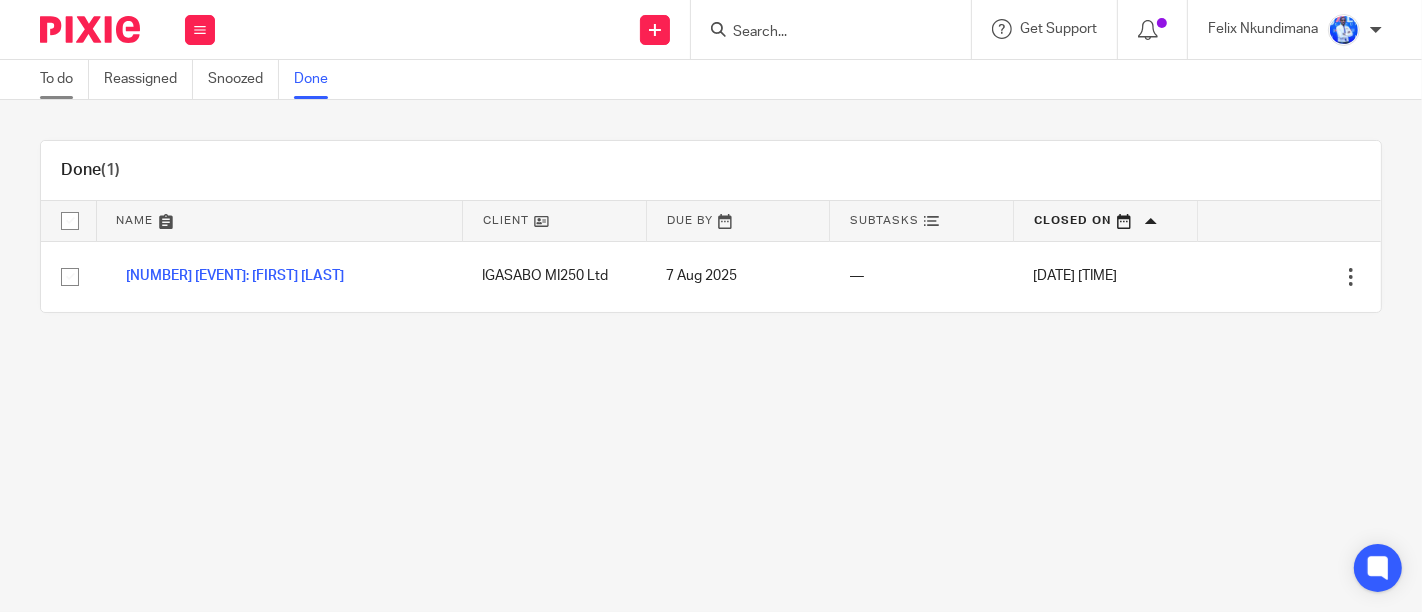 click on "To do" at bounding box center [64, 79] 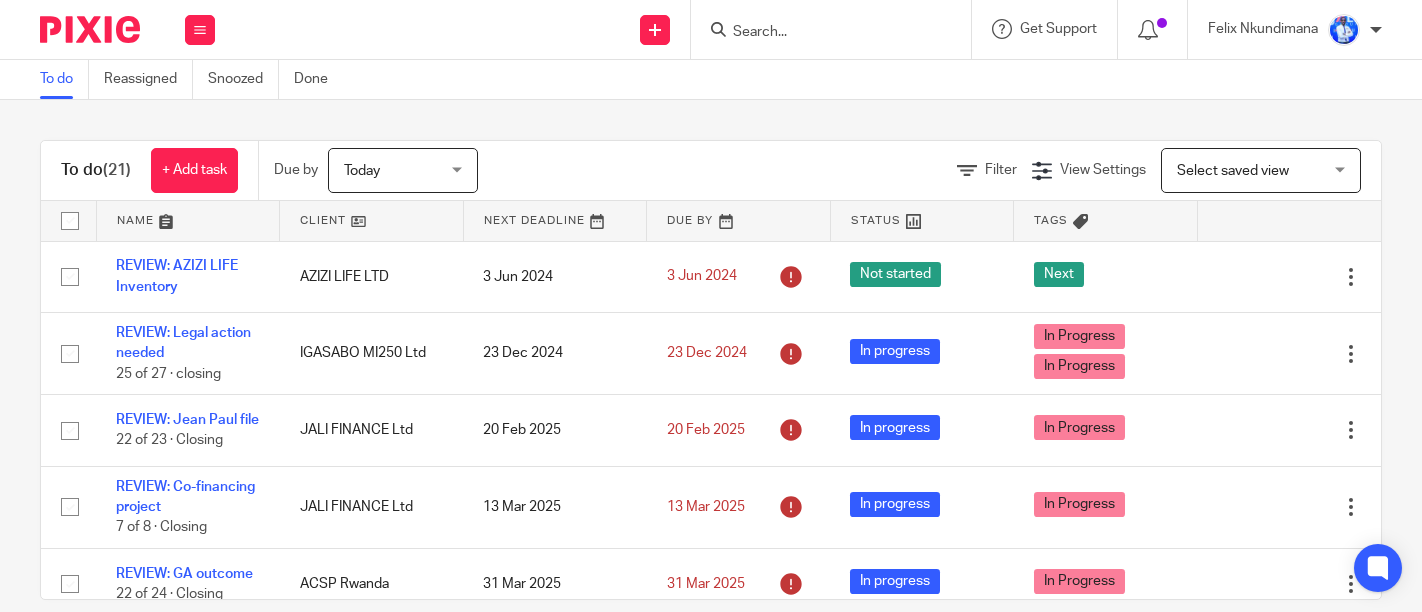 scroll, scrollTop: 0, scrollLeft: 0, axis: both 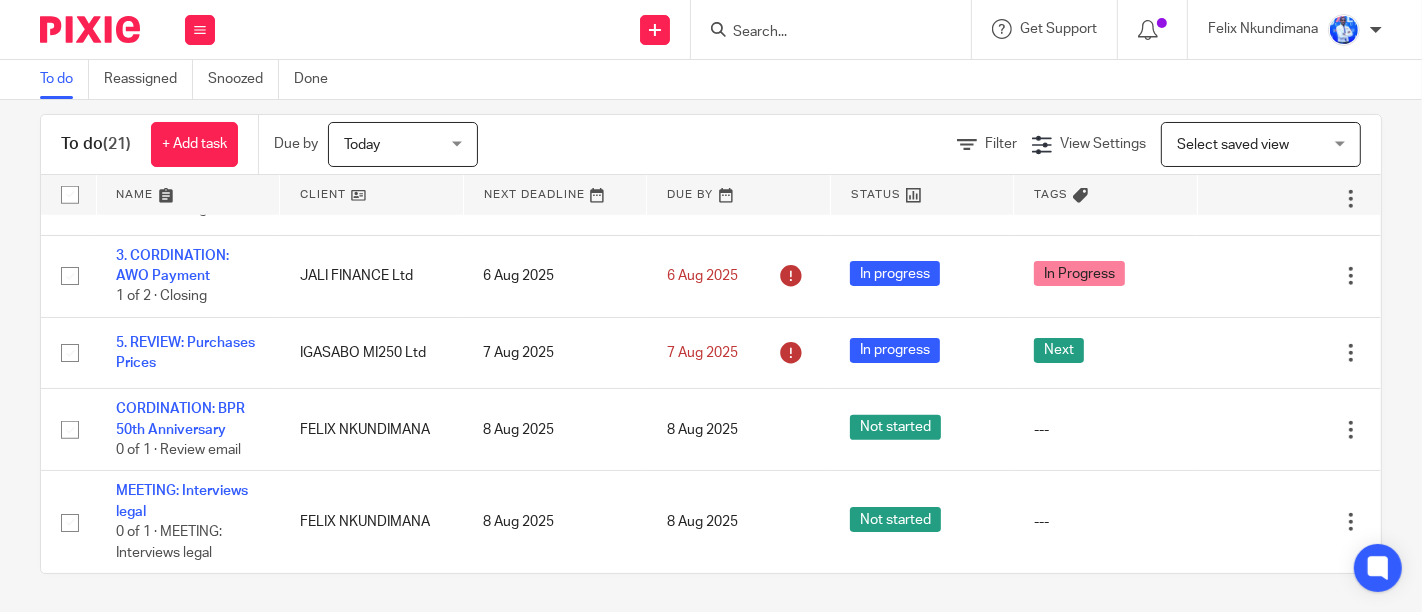 click on "Today" at bounding box center (397, 144) 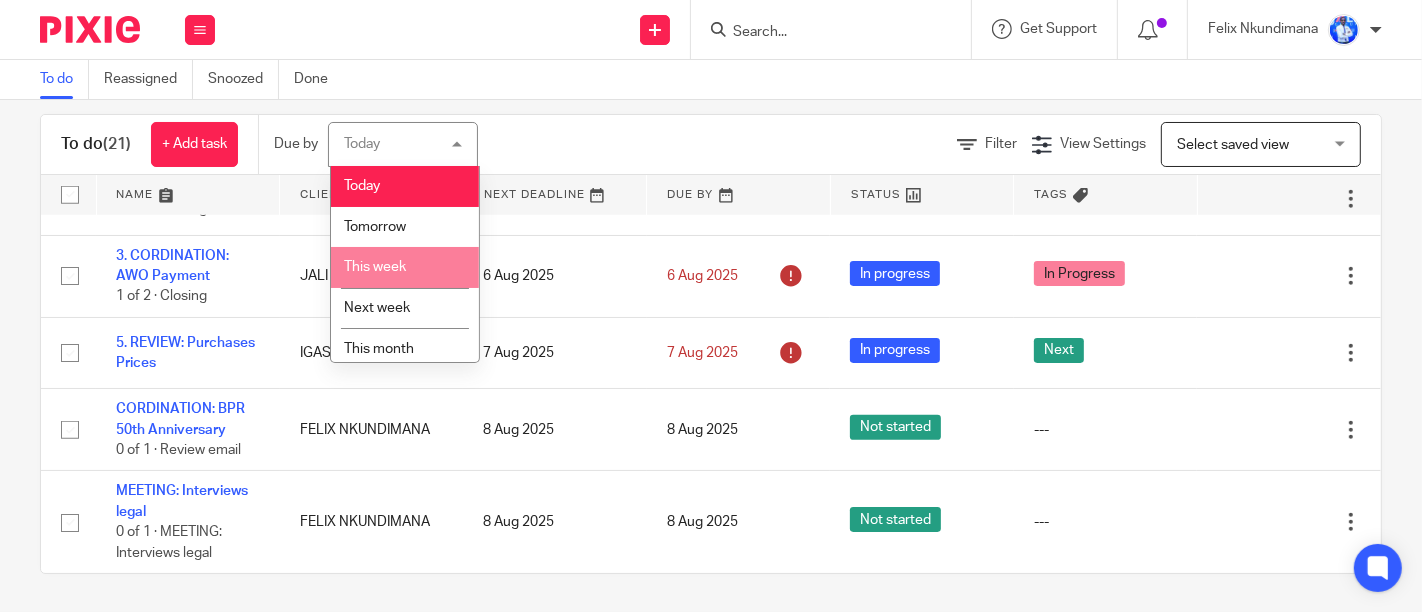 click on "This week" at bounding box center [405, 267] 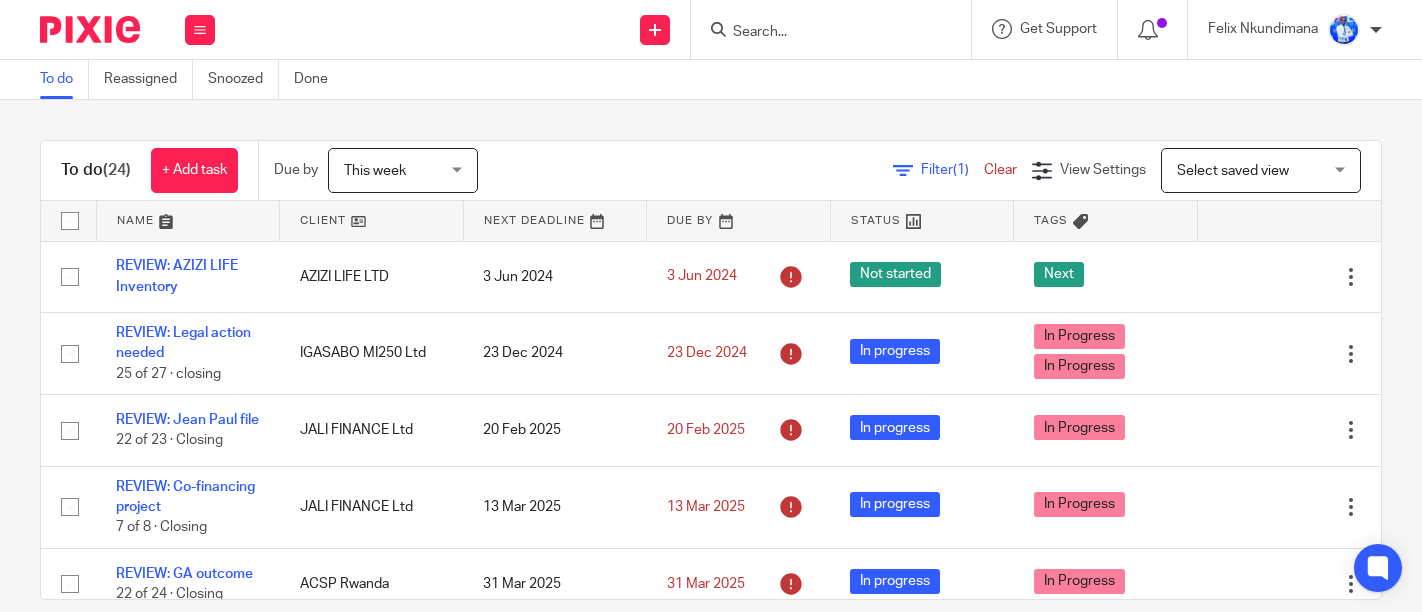 scroll, scrollTop: 0, scrollLeft: 0, axis: both 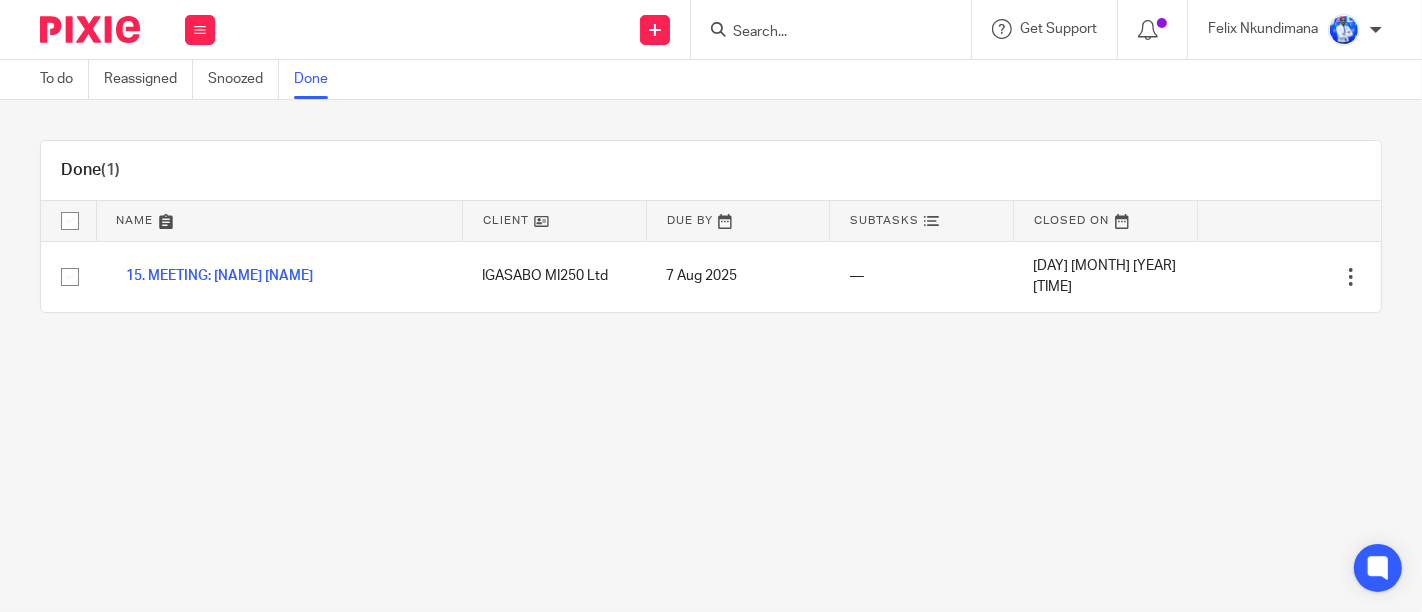 click on "Done
(1)" at bounding box center (90, 170) 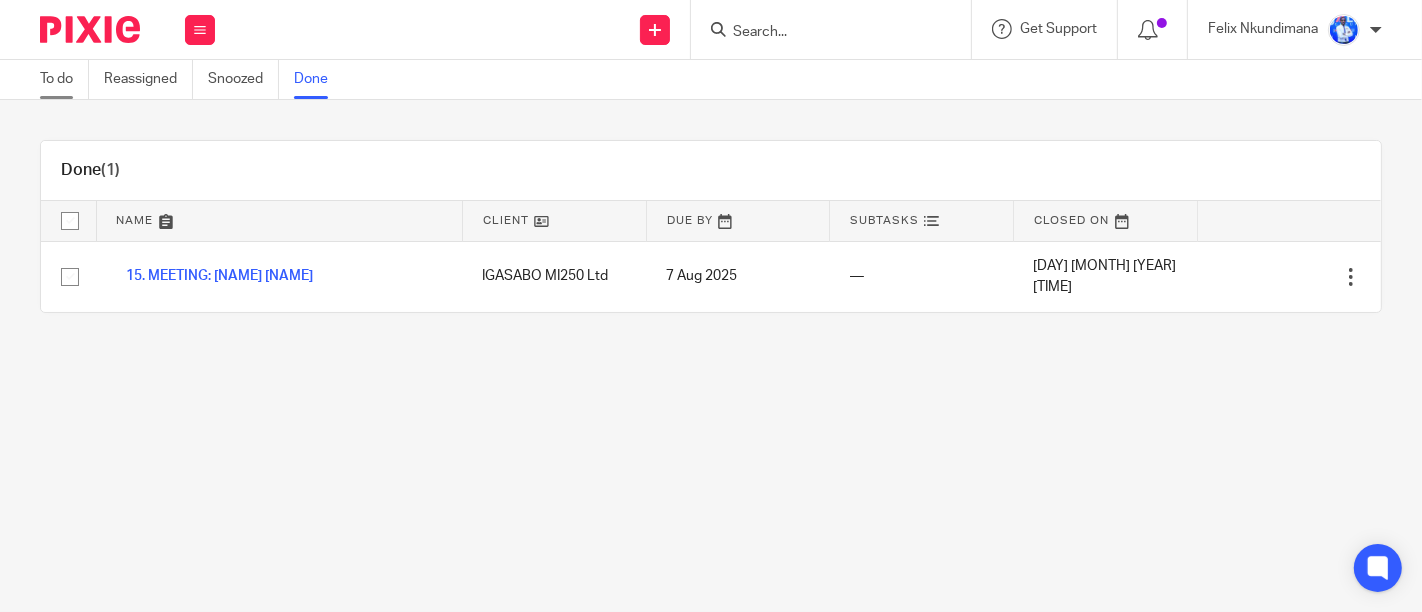 click on "To do" at bounding box center (64, 79) 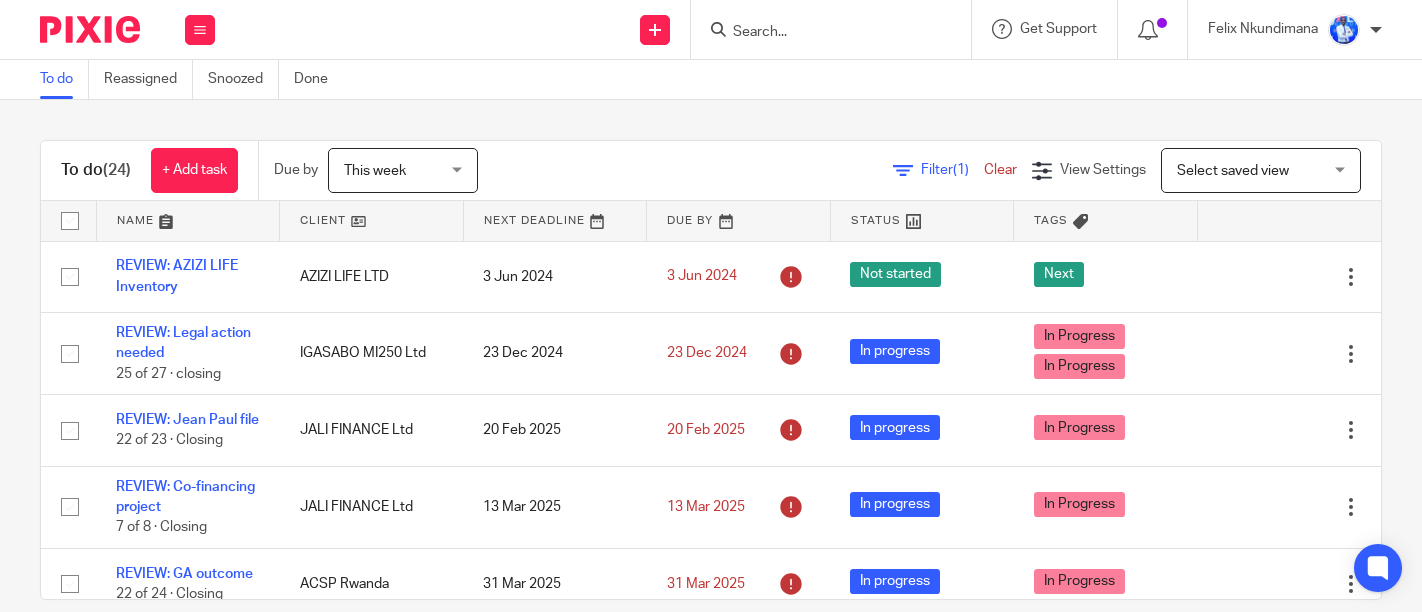 scroll, scrollTop: 0, scrollLeft: 0, axis: both 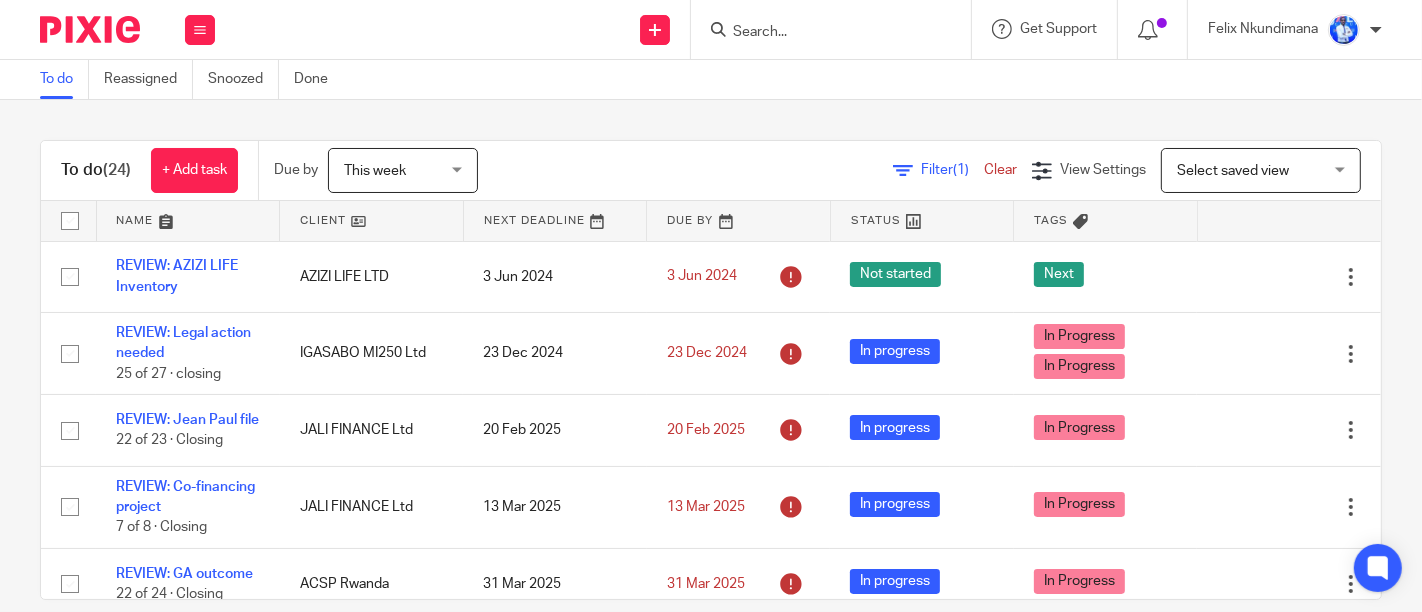 click on "This week
This week" at bounding box center (403, 170) 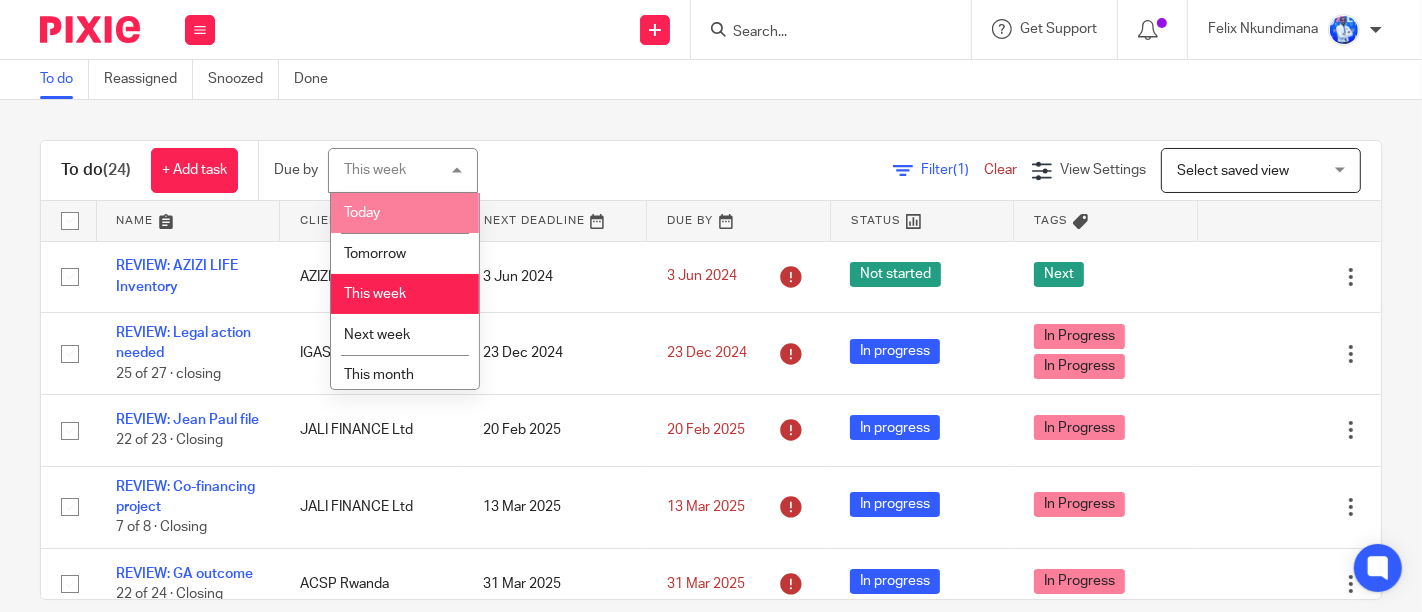 click on "Today" at bounding box center (405, 213) 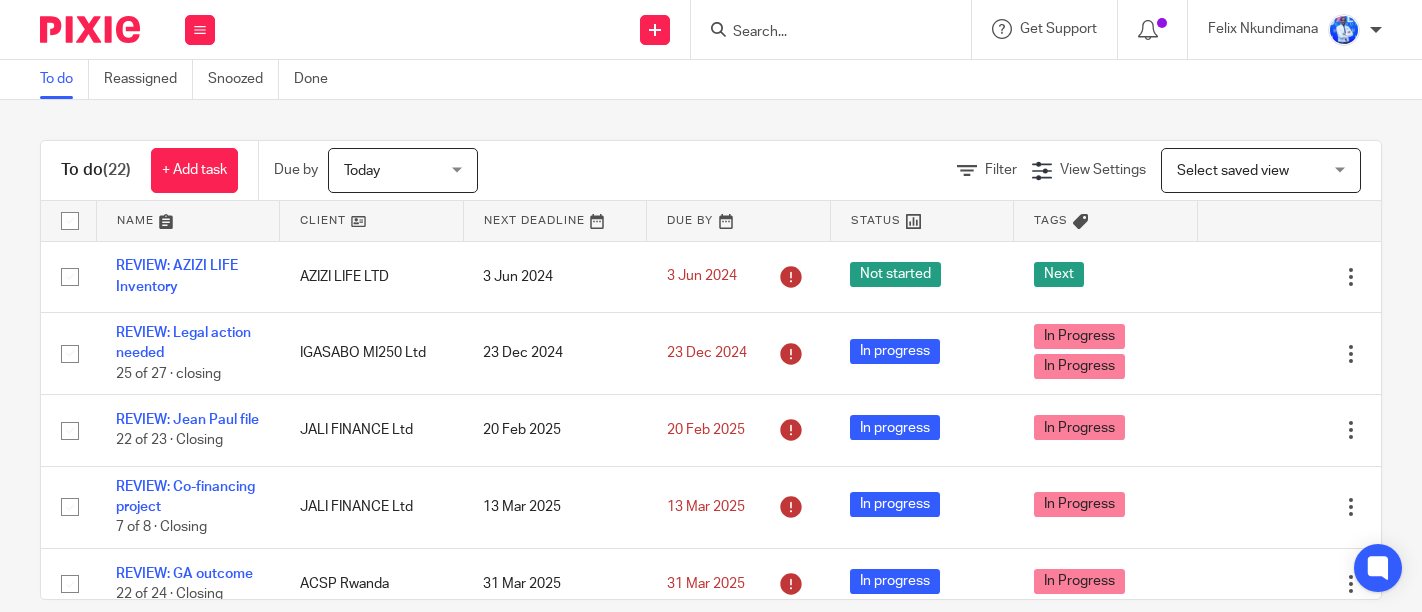 scroll, scrollTop: 0, scrollLeft: 0, axis: both 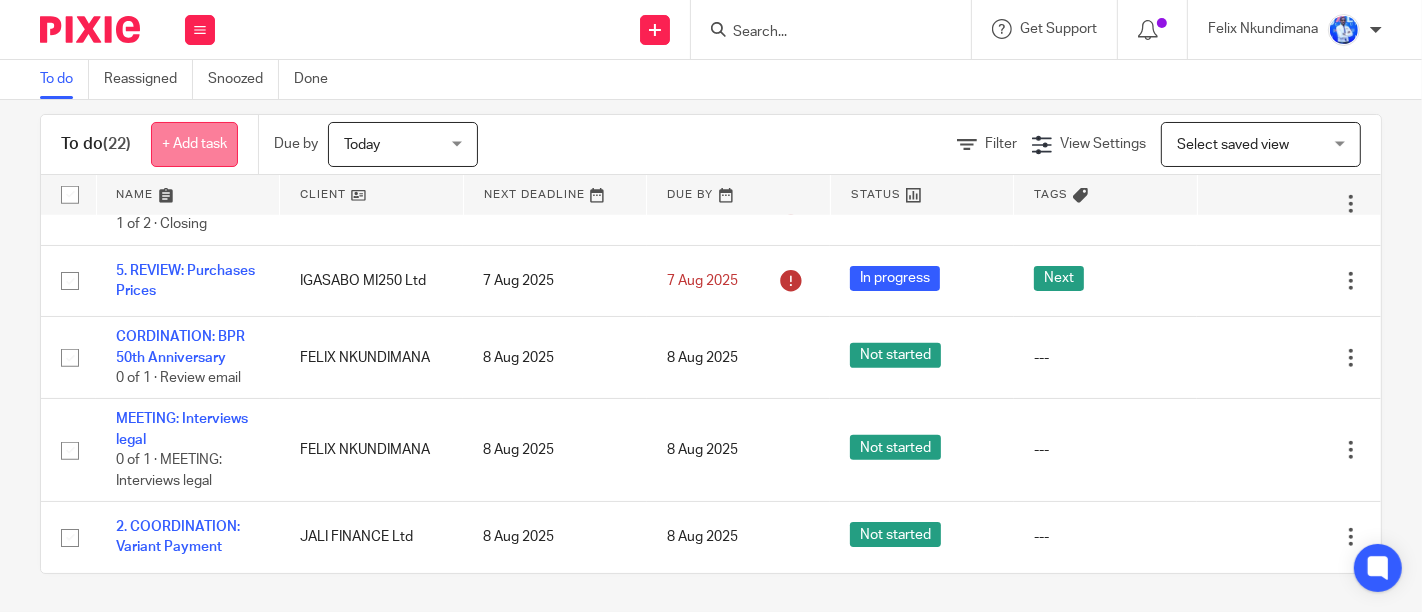 click on "+ Add task" at bounding box center [194, 144] 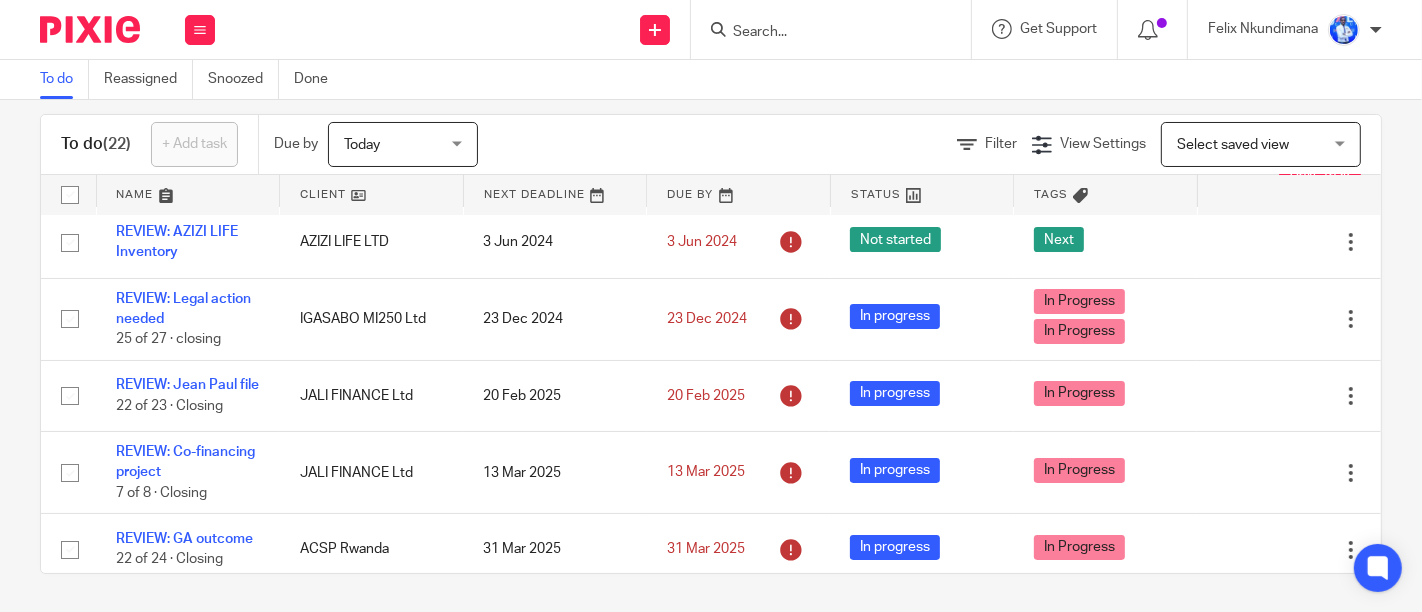 scroll, scrollTop: 0, scrollLeft: 0, axis: both 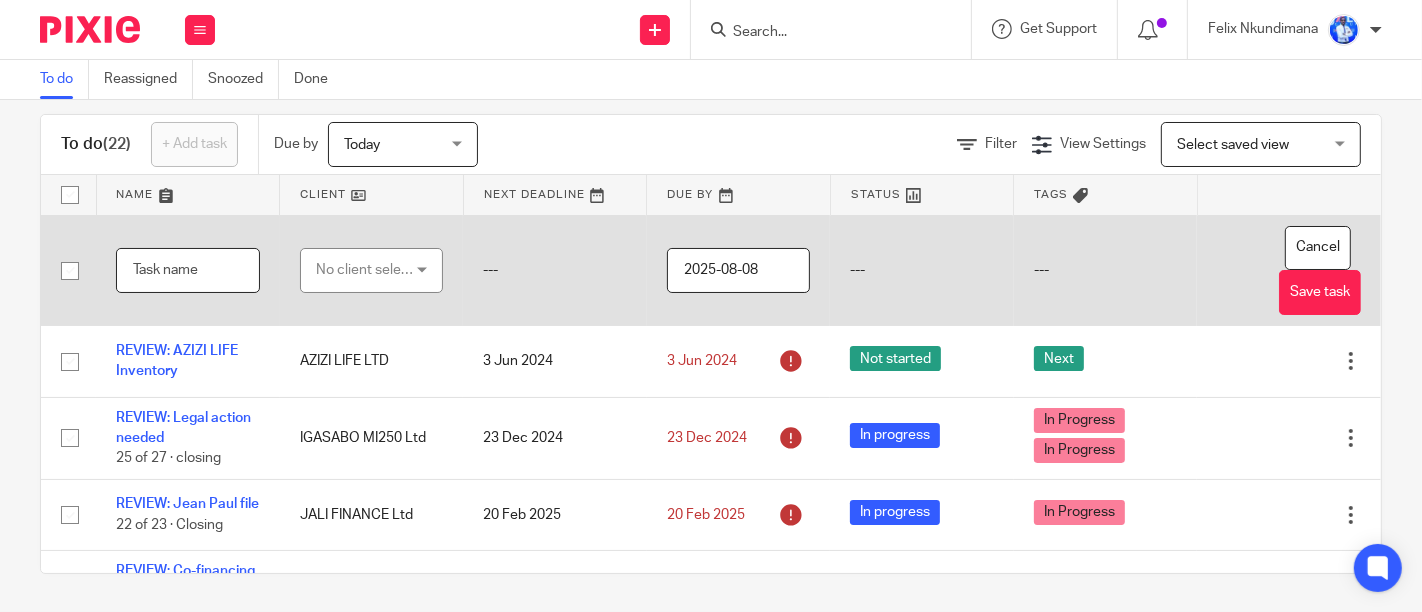 click at bounding box center [188, 270] 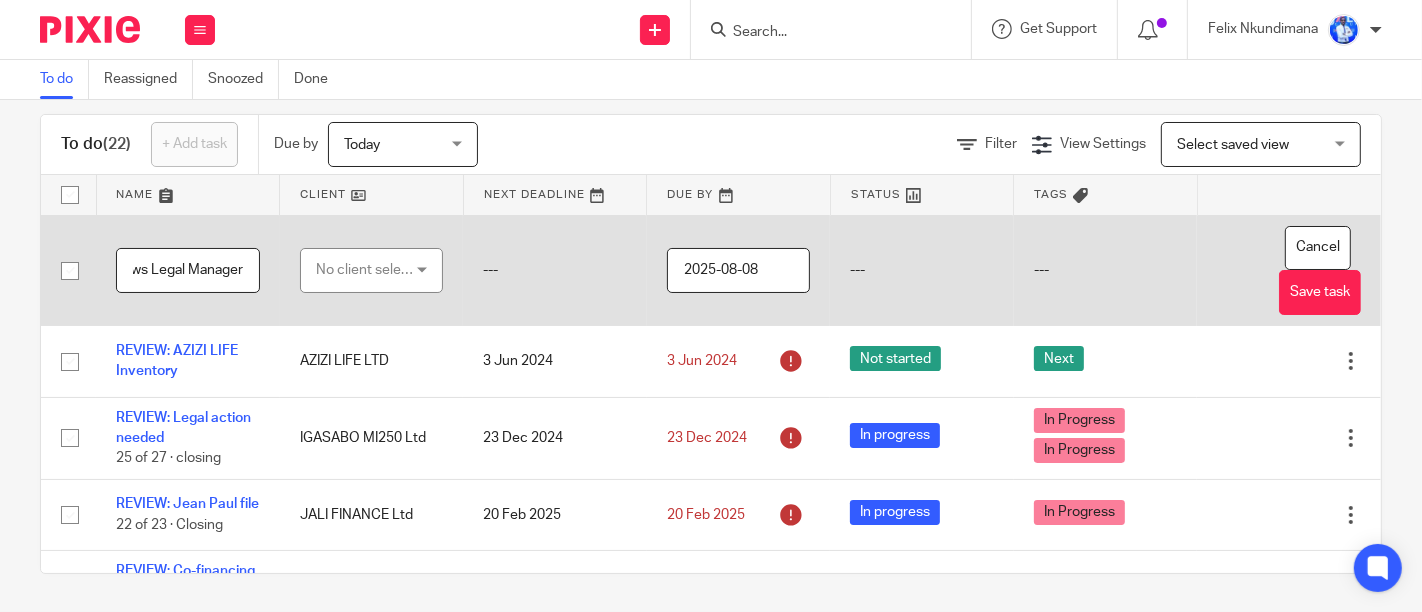 scroll, scrollTop: 0, scrollLeft: 127, axis: horizontal 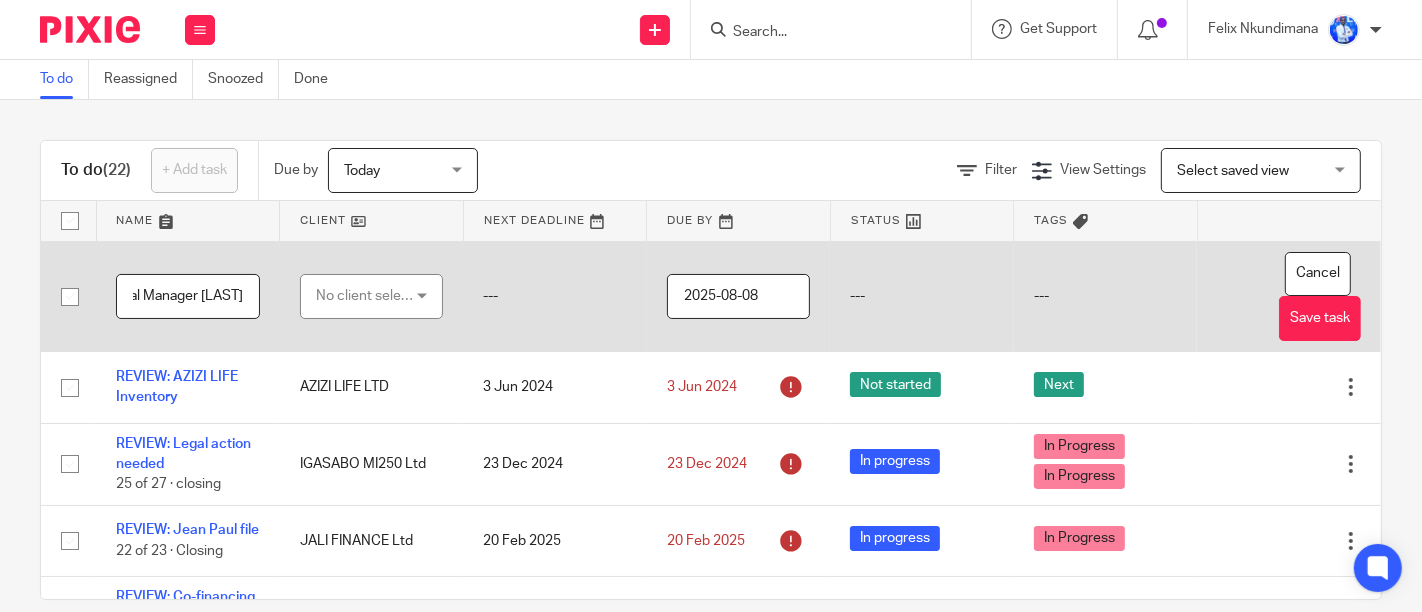 type on "MEETING: Interviews Legal Manager [LAST] [LAST]" 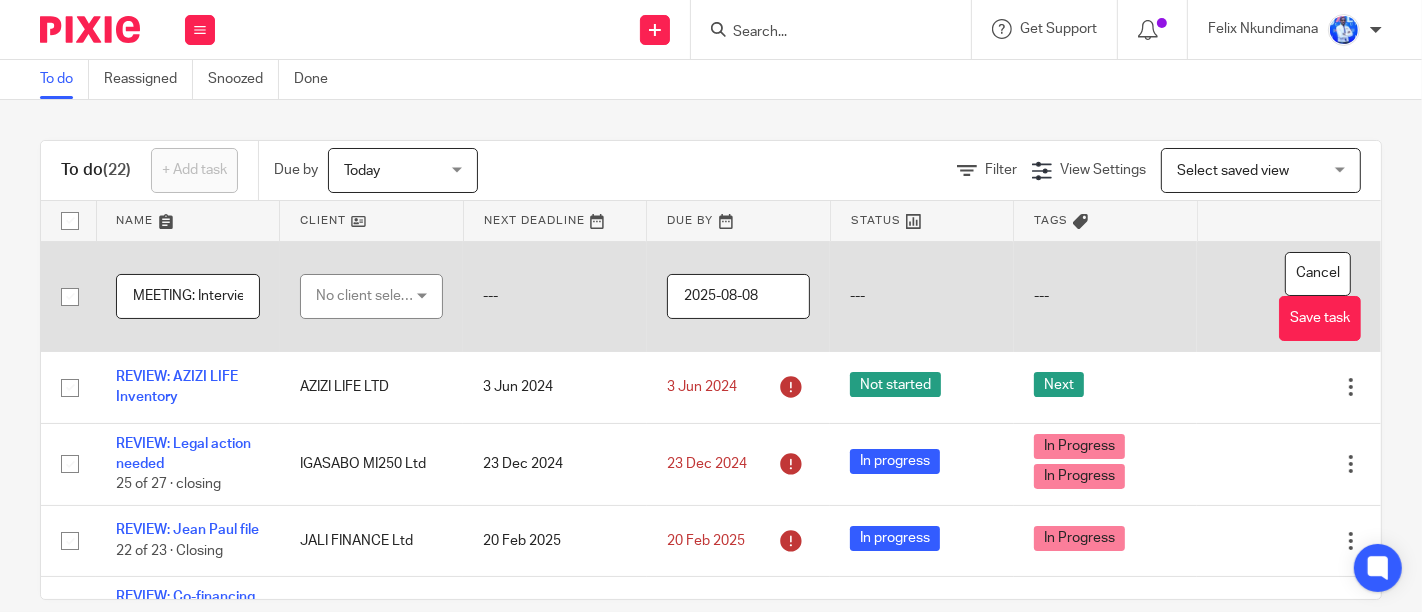 click on "No client selected" at bounding box center [366, 296] 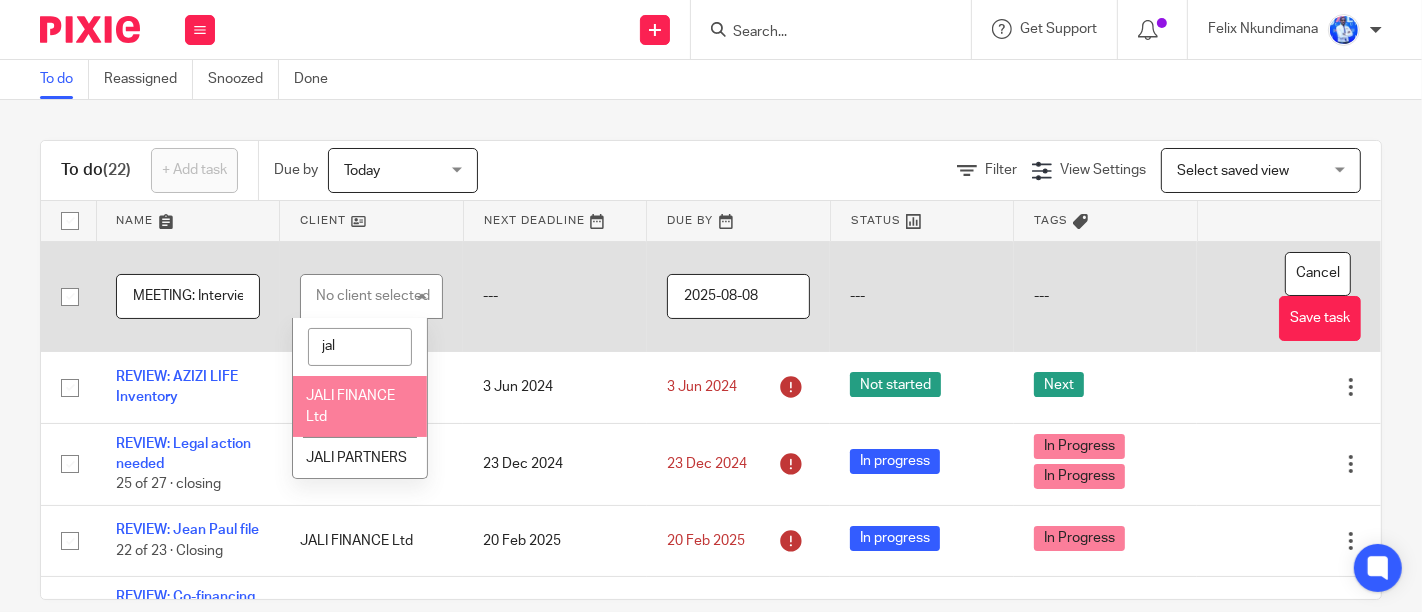 type on "jal" 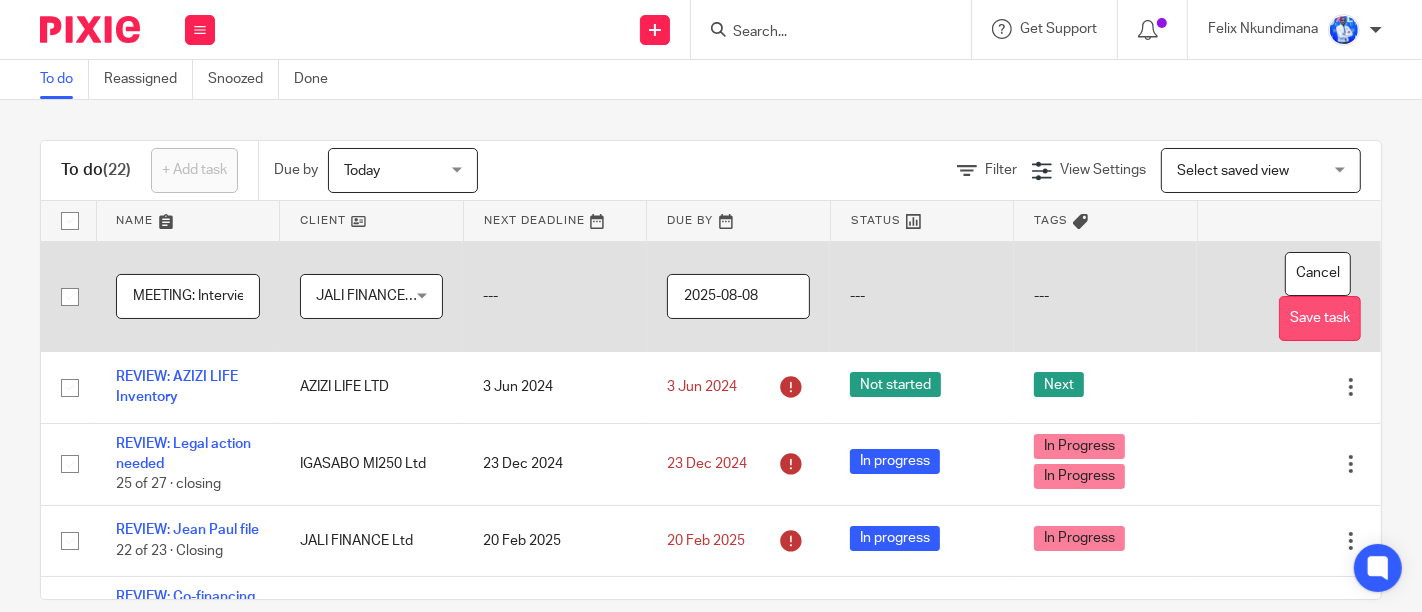 click on "Save task" at bounding box center (1320, 318) 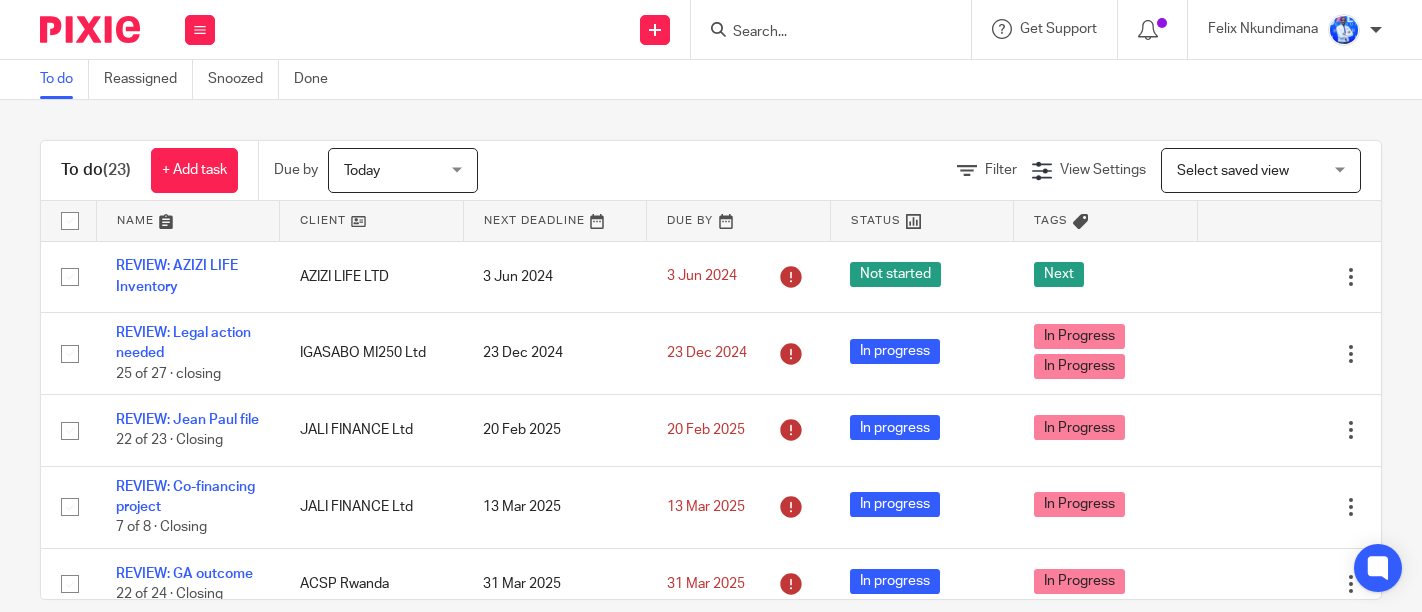 scroll, scrollTop: 0, scrollLeft: 0, axis: both 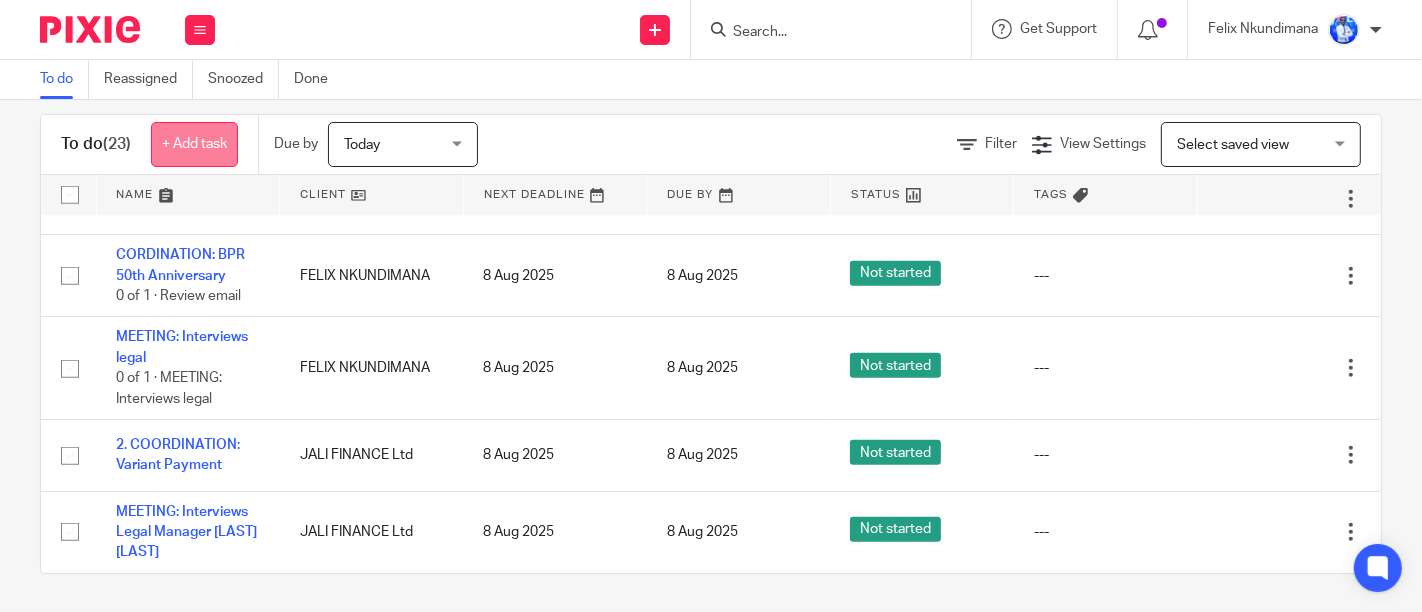 click on "+ Add task" at bounding box center [194, 144] 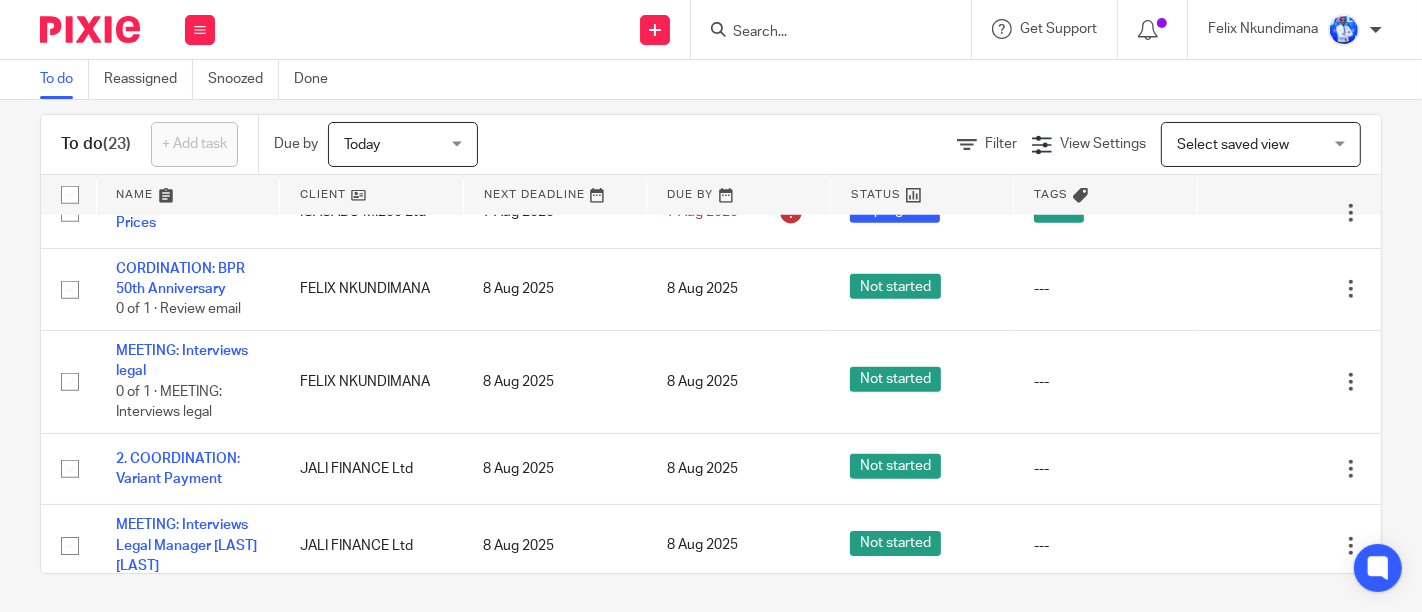 scroll, scrollTop: 0, scrollLeft: 0, axis: both 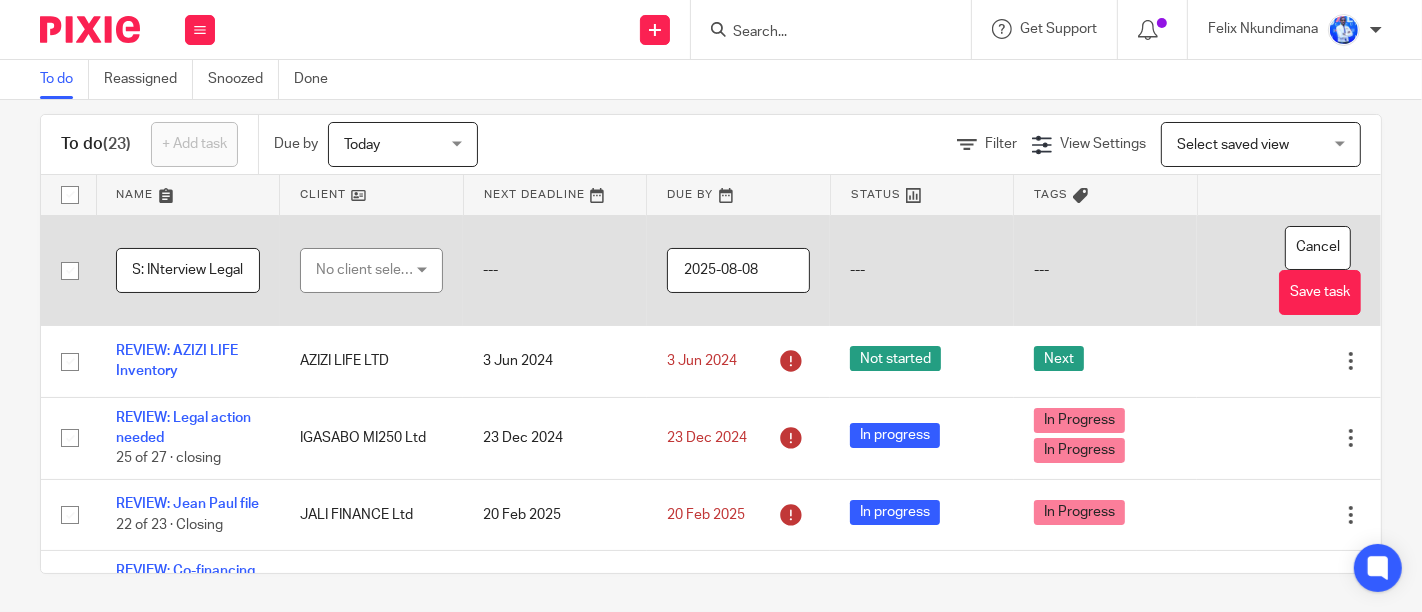 click on "MEETINGS: INterview Legal" at bounding box center [188, 270] 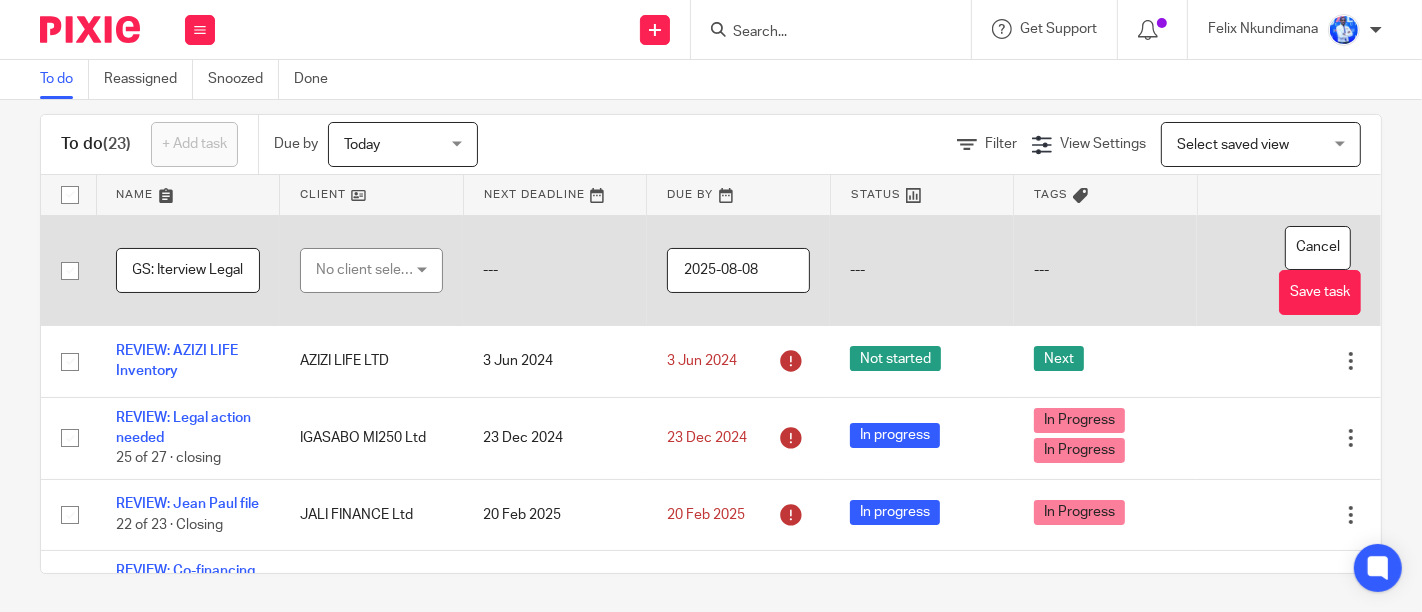 scroll, scrollTop: 0, scrollLeft: 59, axis: horizontal 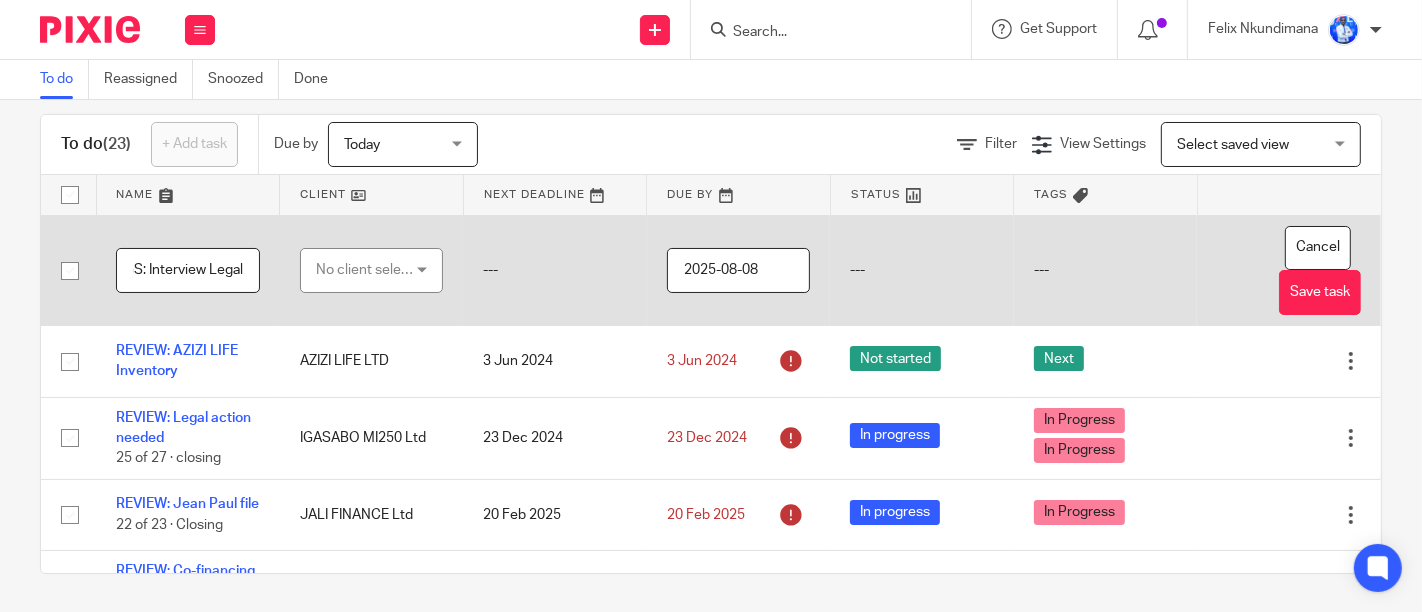 click on "MEETINGS: Interview Legal" at bounding box center (188, 270) 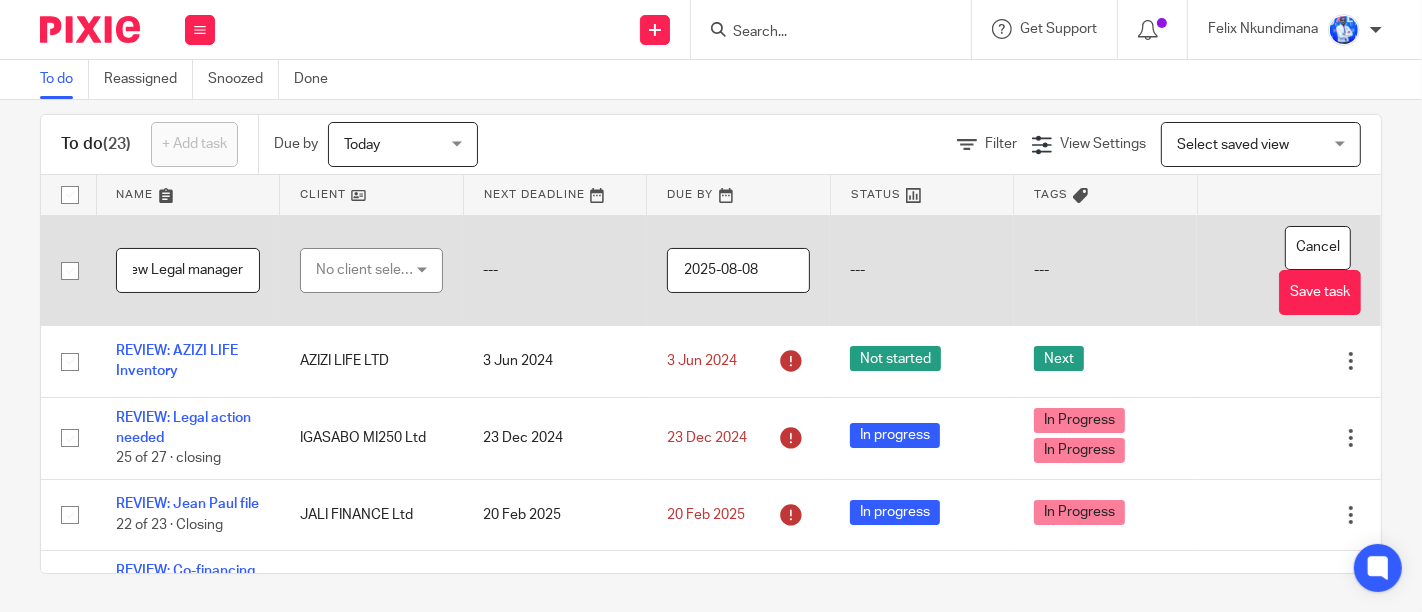 scroll, scrollTop: 0, scrollLeft: 125, axis: horizontal 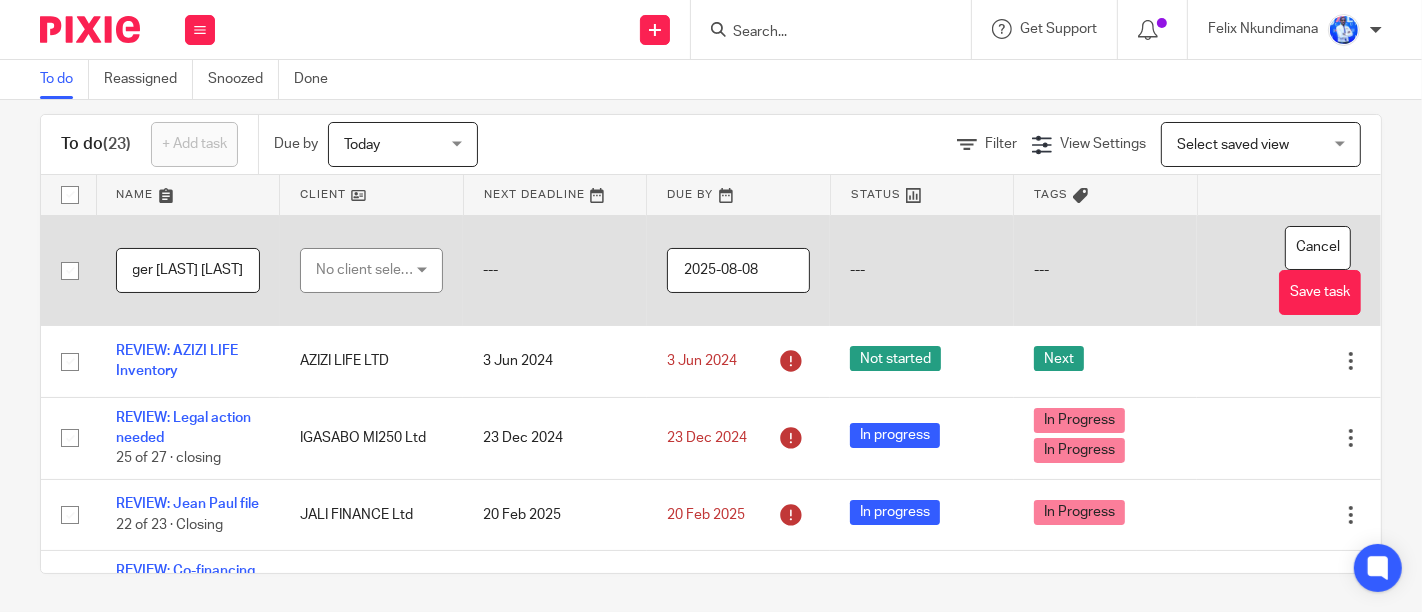 type on "MEETINGS: Interview Legal manager [LAST] [LAST]" 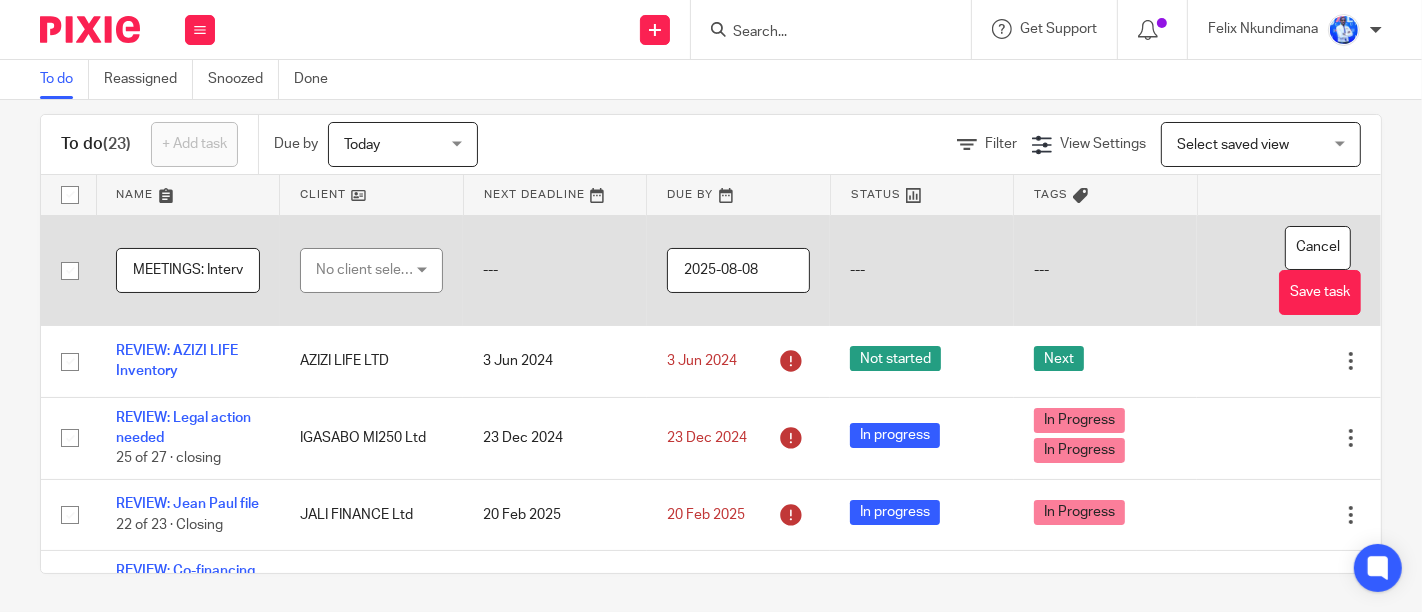 click on "No client selected" at bounding box center [366, 270] 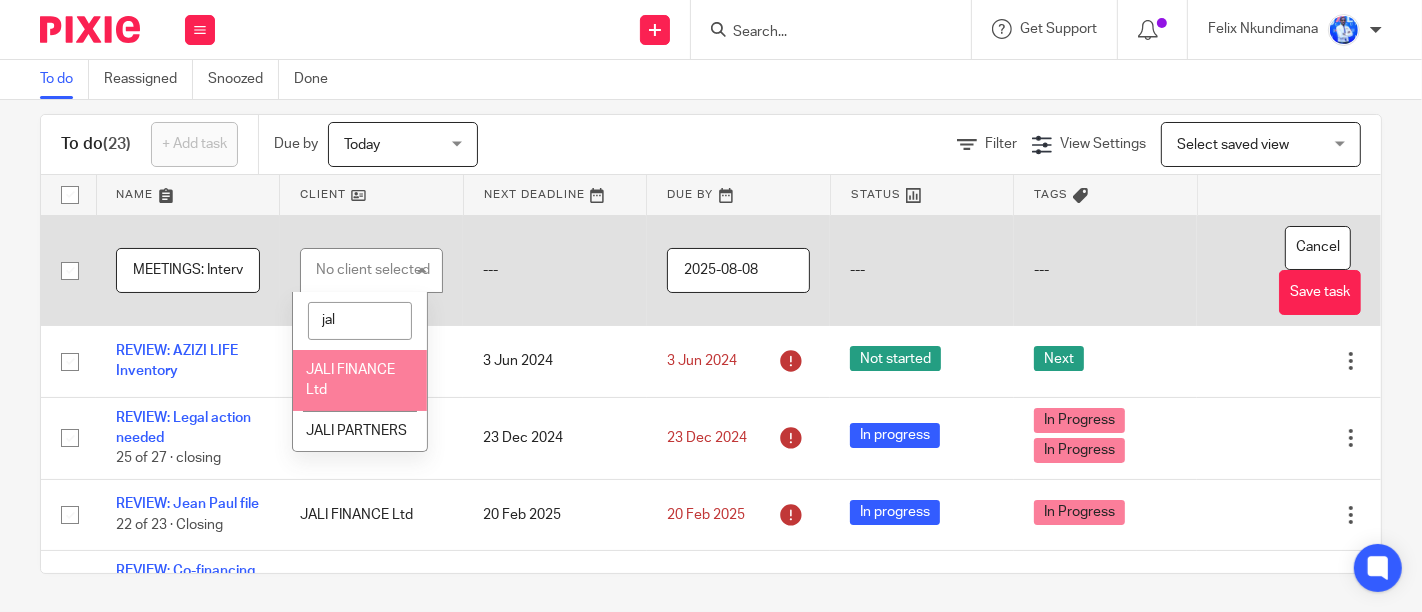 type on "jal" 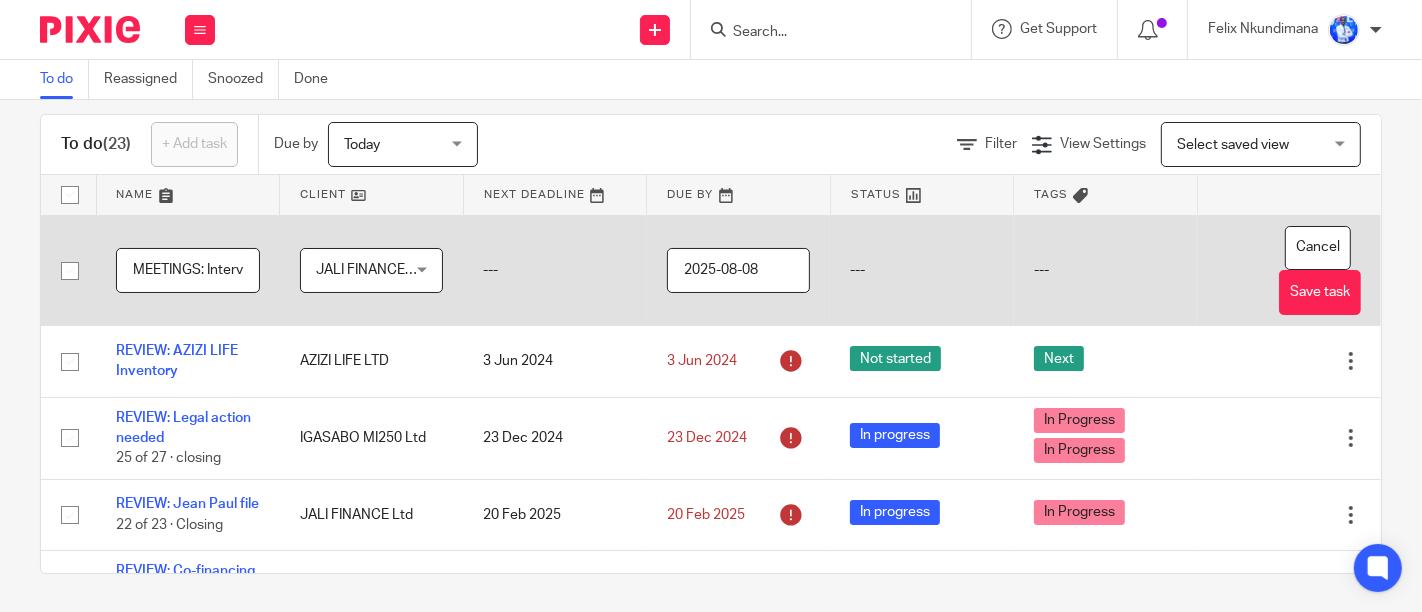 click on "MEETINGS: Interview Legal manager Niyonkuru Sandrine" at bounding box center (188, 270) 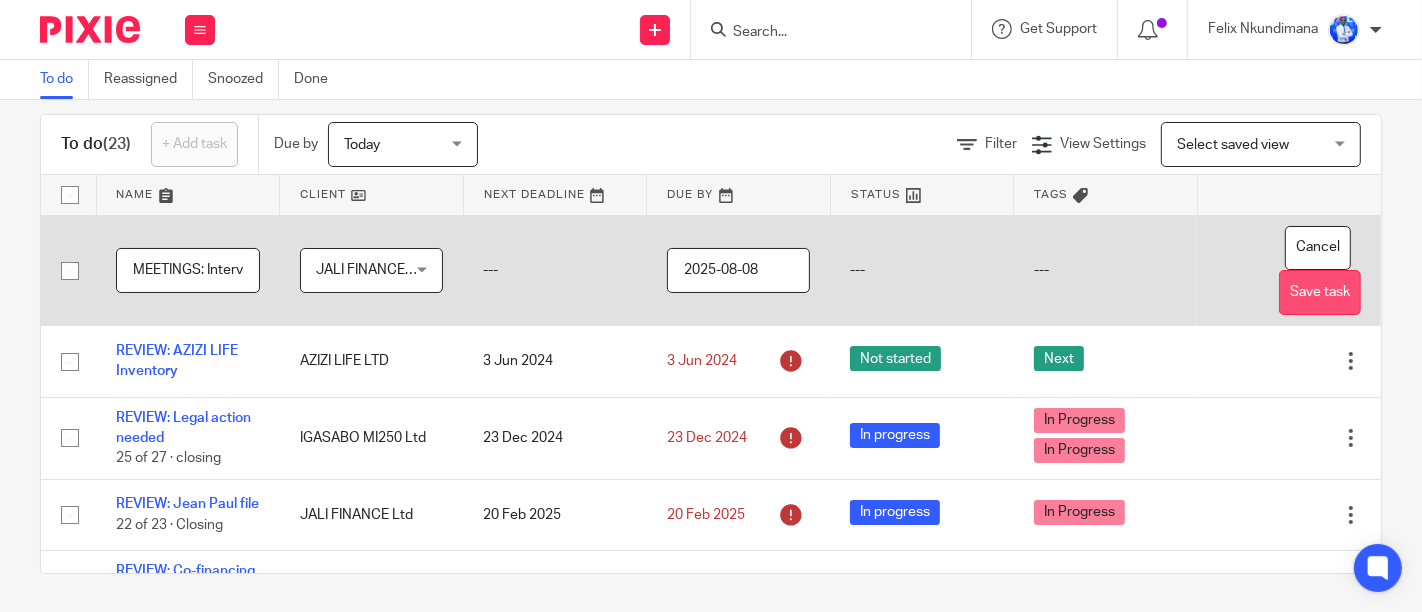 click on "Save task" at bounding box center [1320, 292] 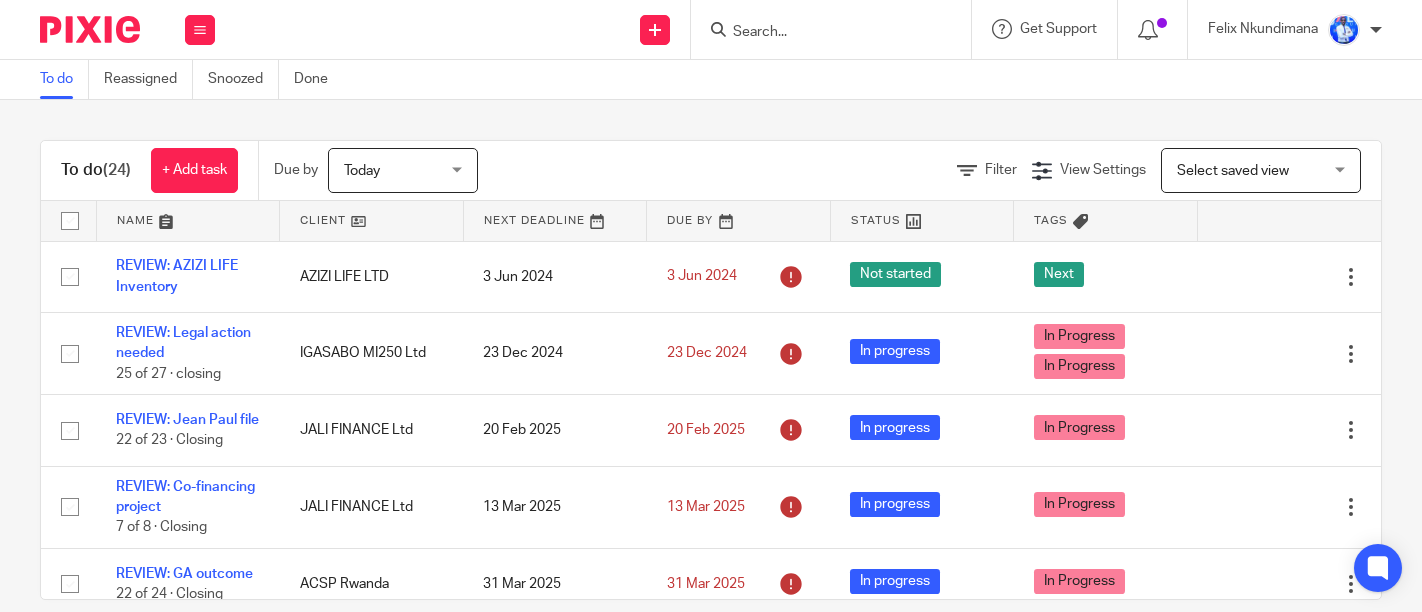 scroll, scrollTop: 0, scrollLeft: 0, axis: both 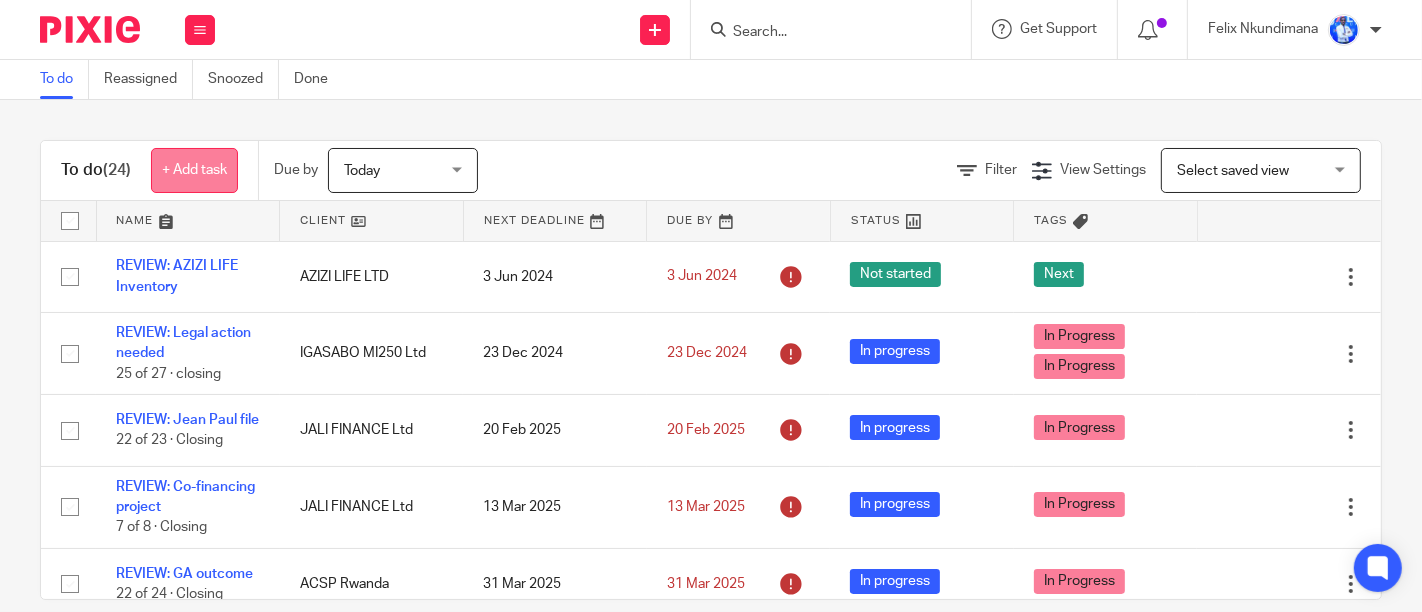 click on "+ Add task" at bounding box center (194, 170) 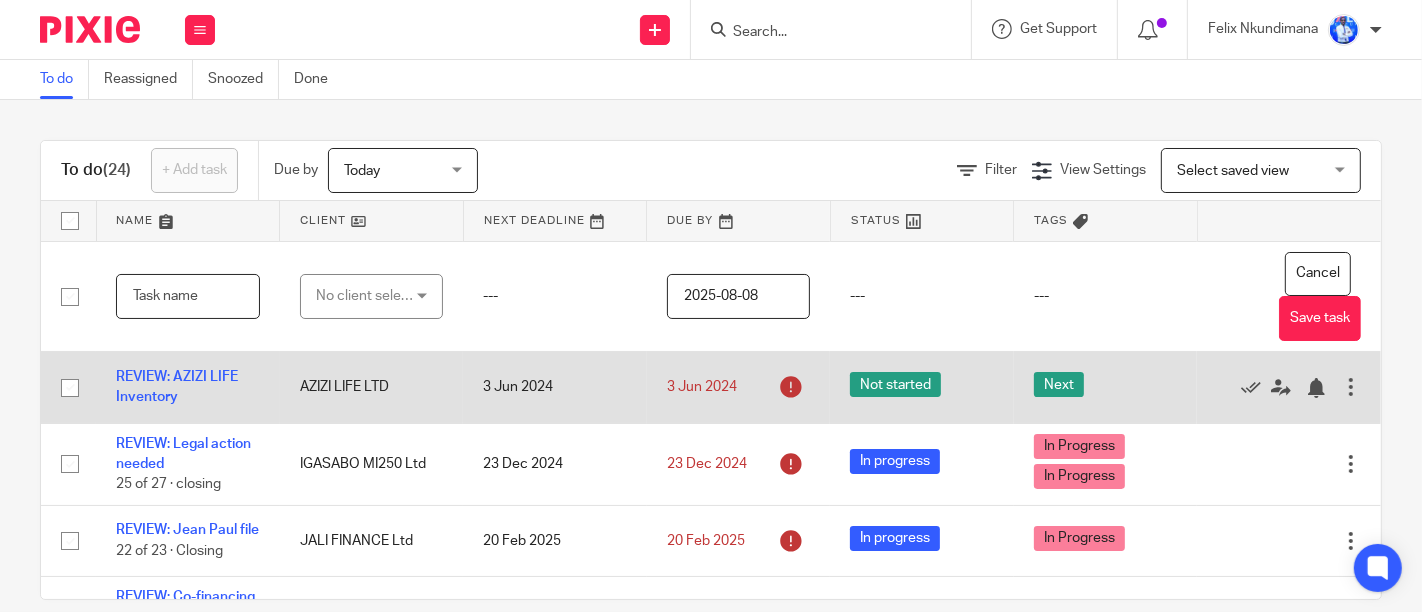 paste on "MEETINGS: Interview Legal manager [LAST] [FIRST]" 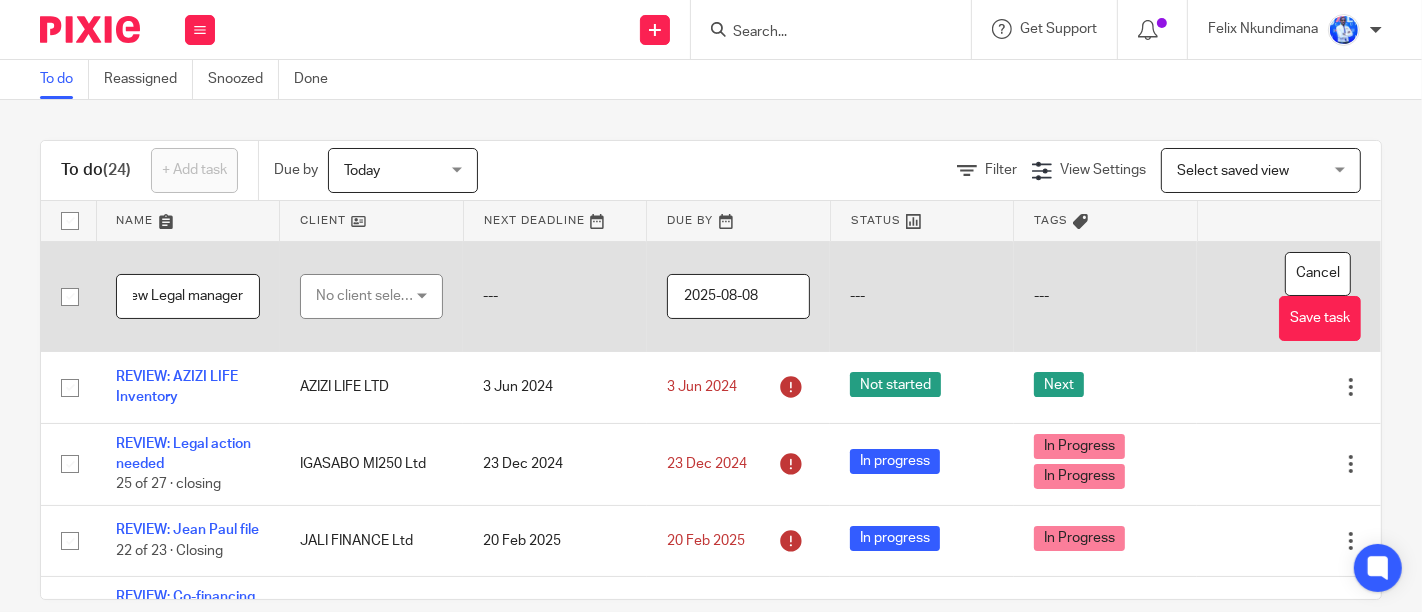 scroll, scrollTop: 0, scrollLeft: 128, axis: horizontal 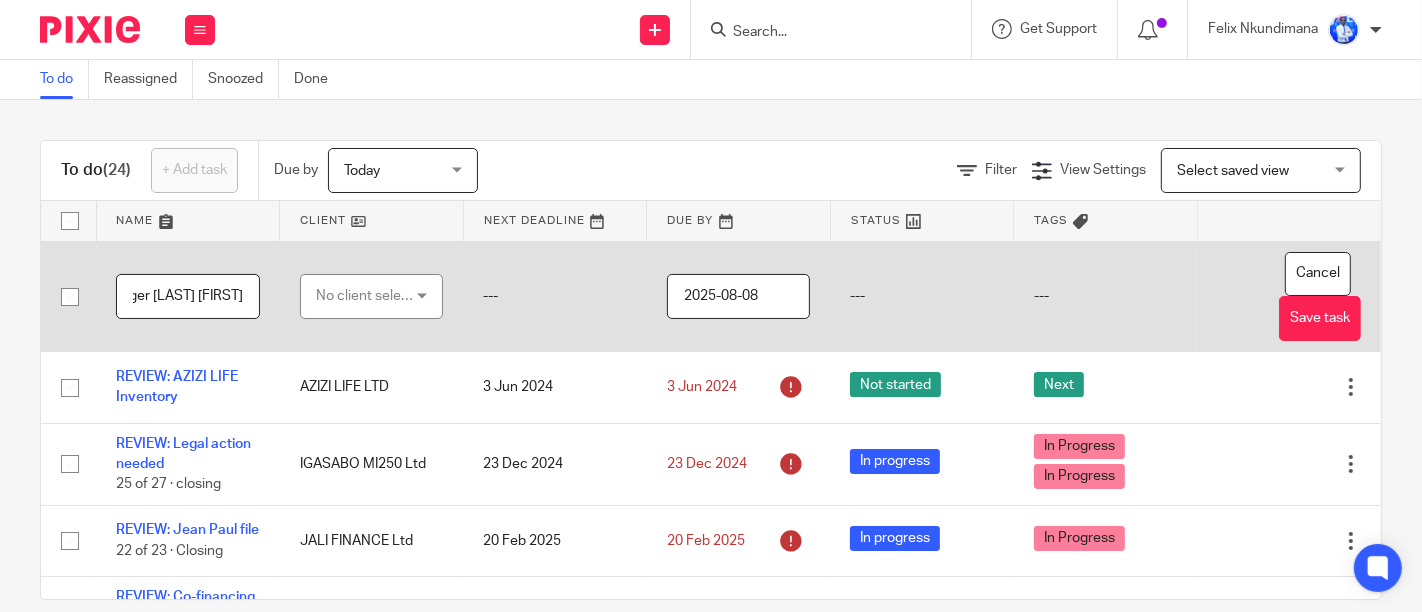 type on "MEETINGS: Interview Legal manager [LAST] [FIRST]" 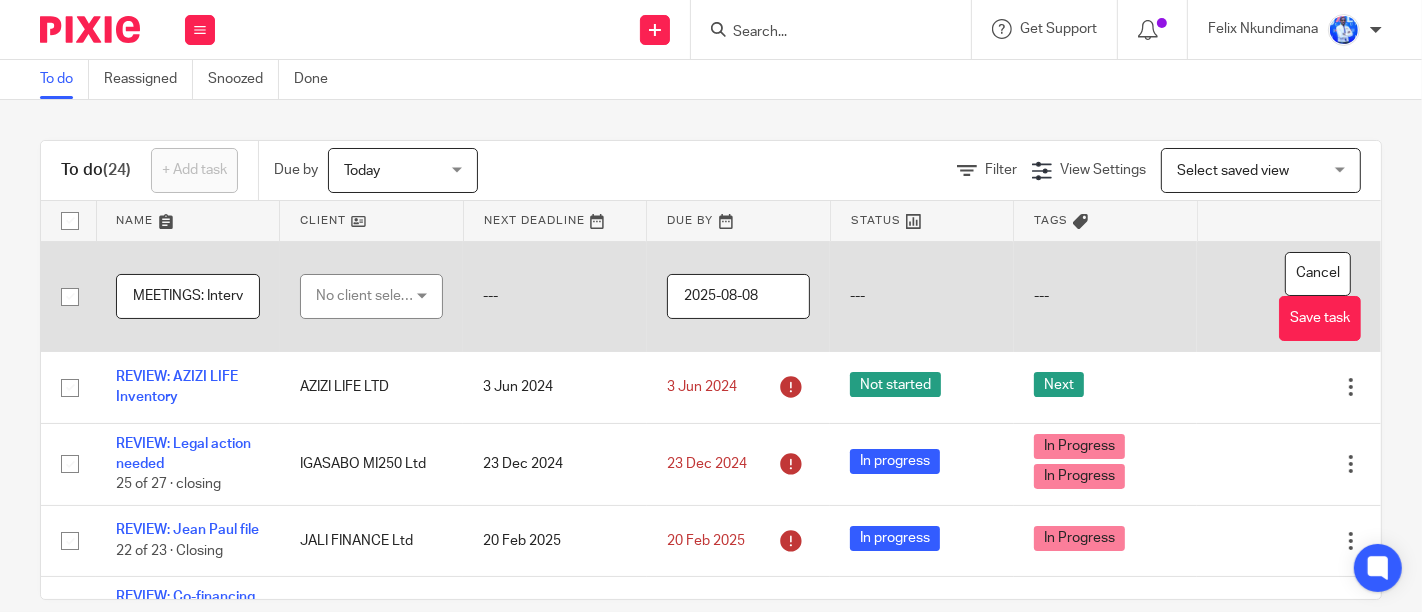 click on "No client selected" at bounding box center (366, 296) 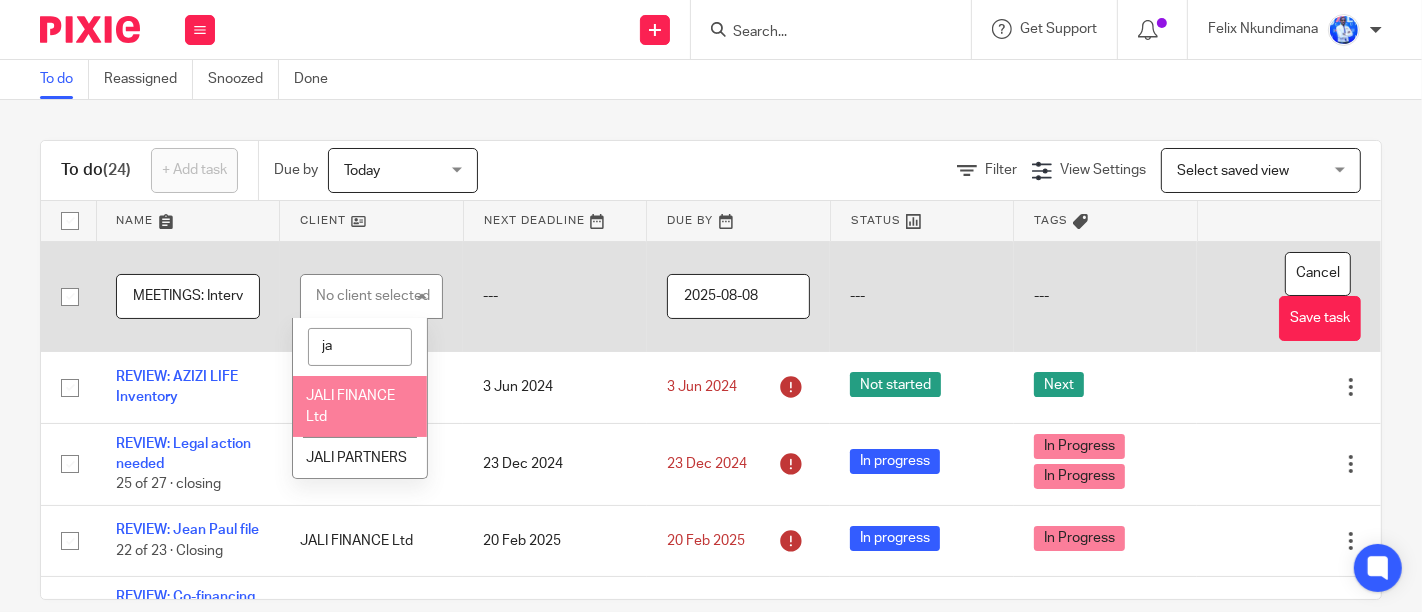 type on "ja" 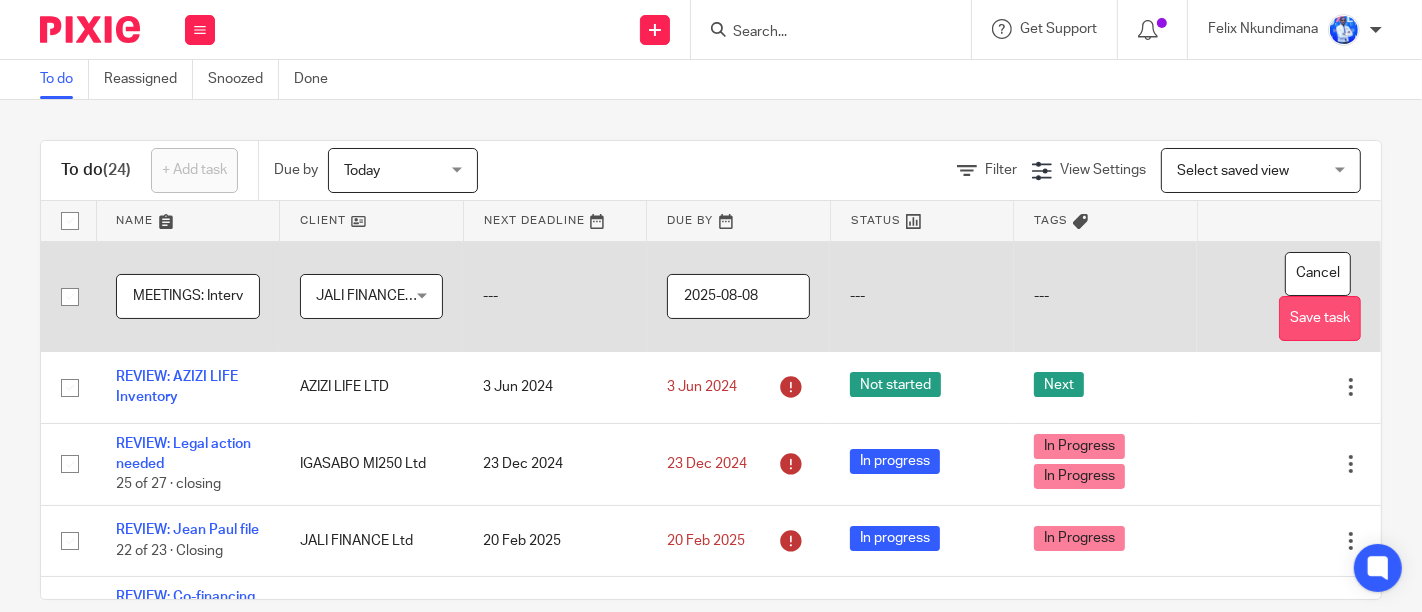 click on "Save task" at bounding box center (1320, 318) 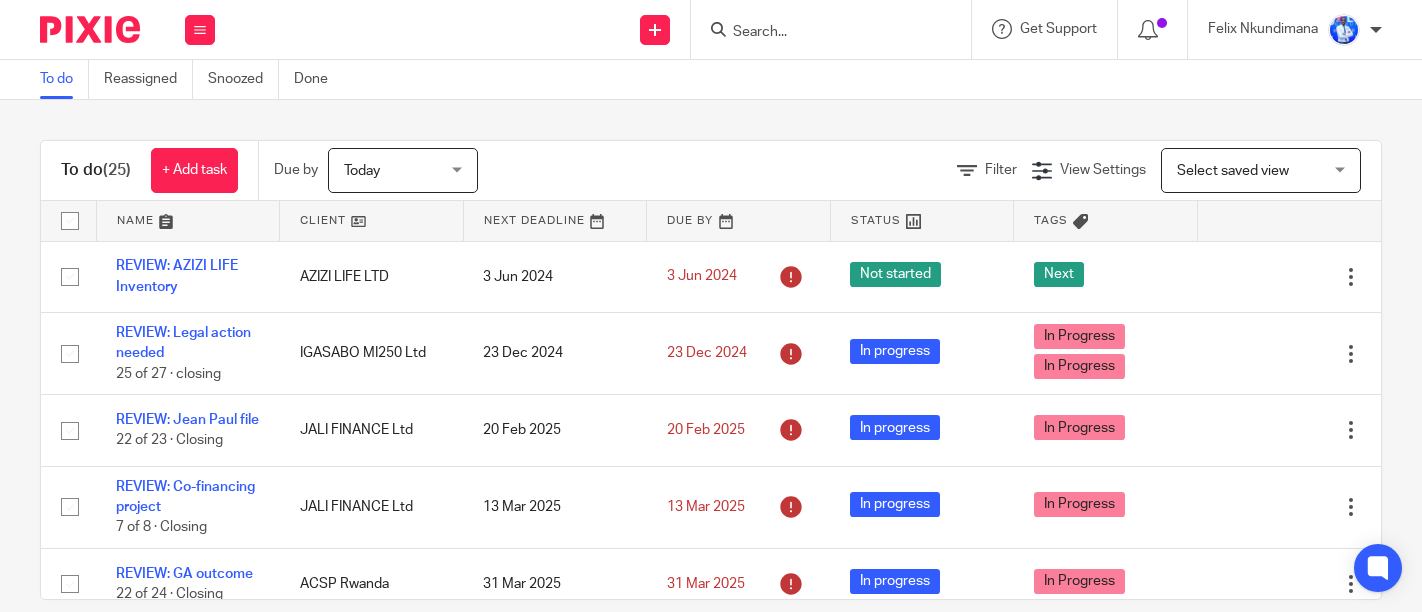 scroll, scrollTop: 0, scrollLeft: 0, axis: both 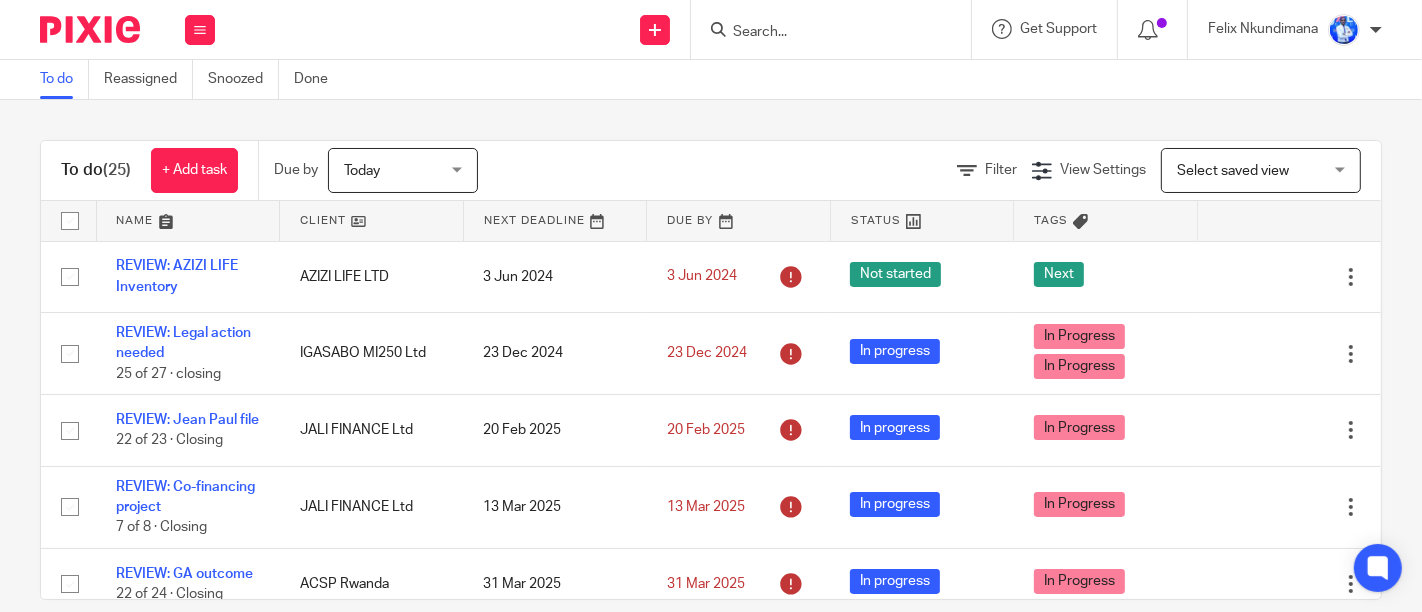 click on "+ Add task" at bounding box center (194, 170) 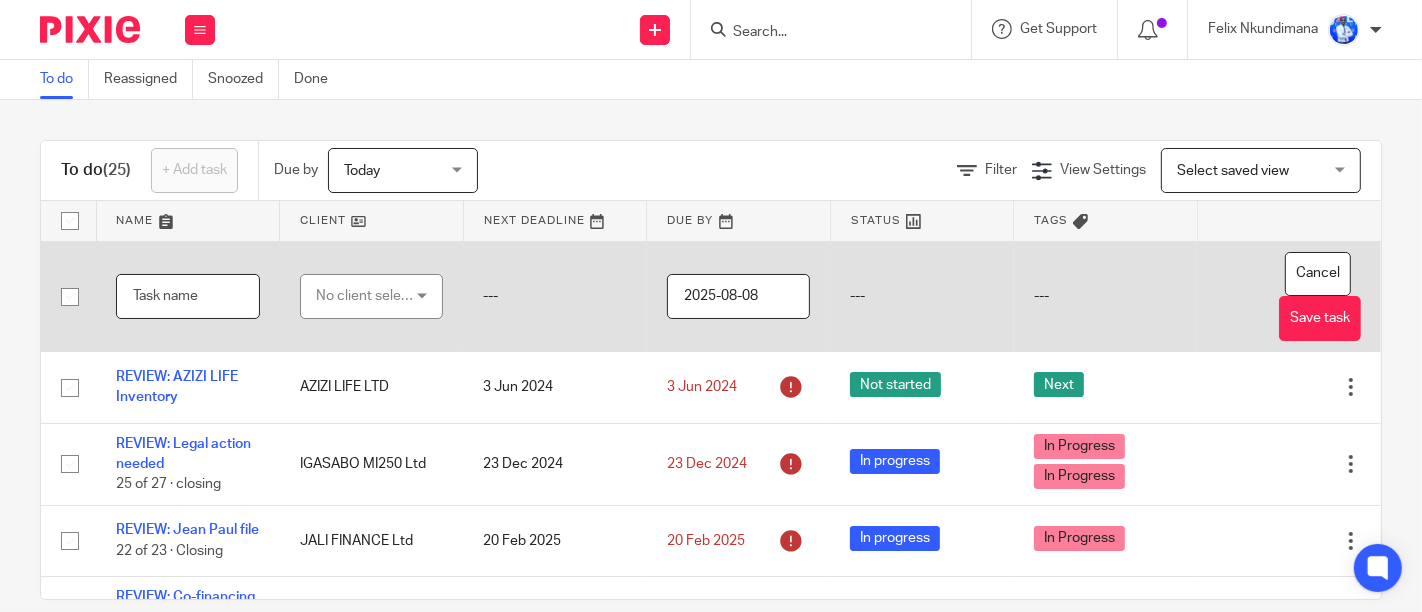 type on "V" 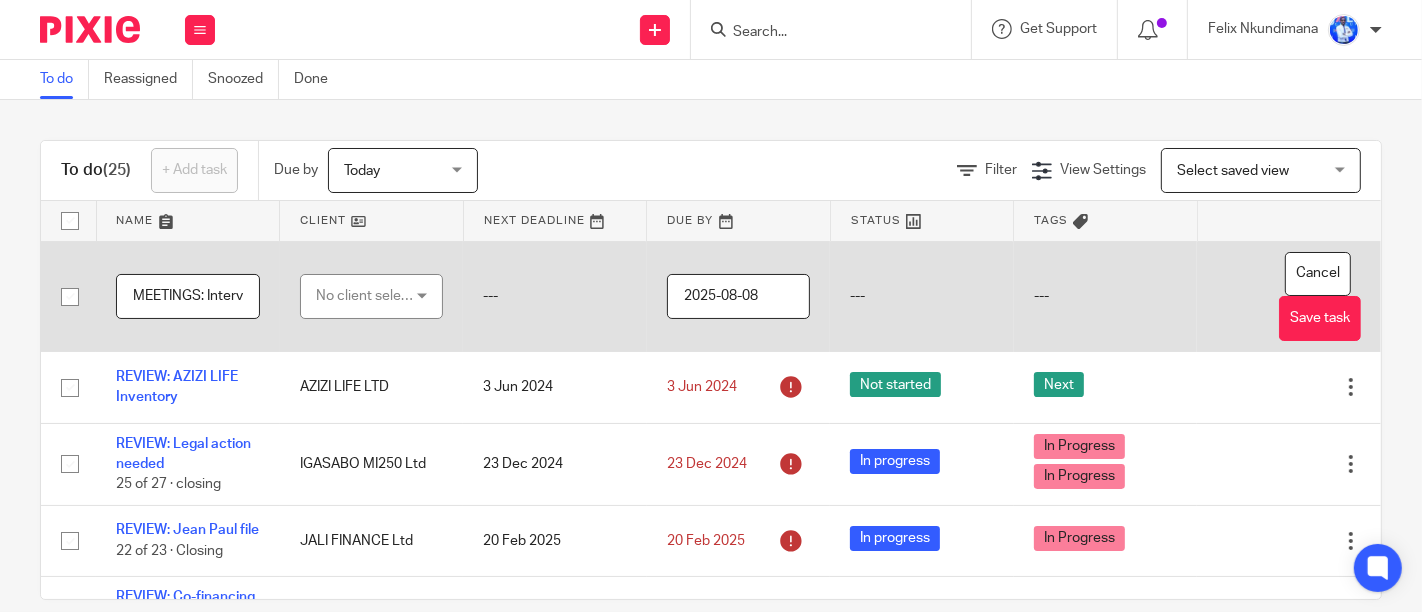 scroll, scrollTop: 0, scrollLeft: 0, axis: both 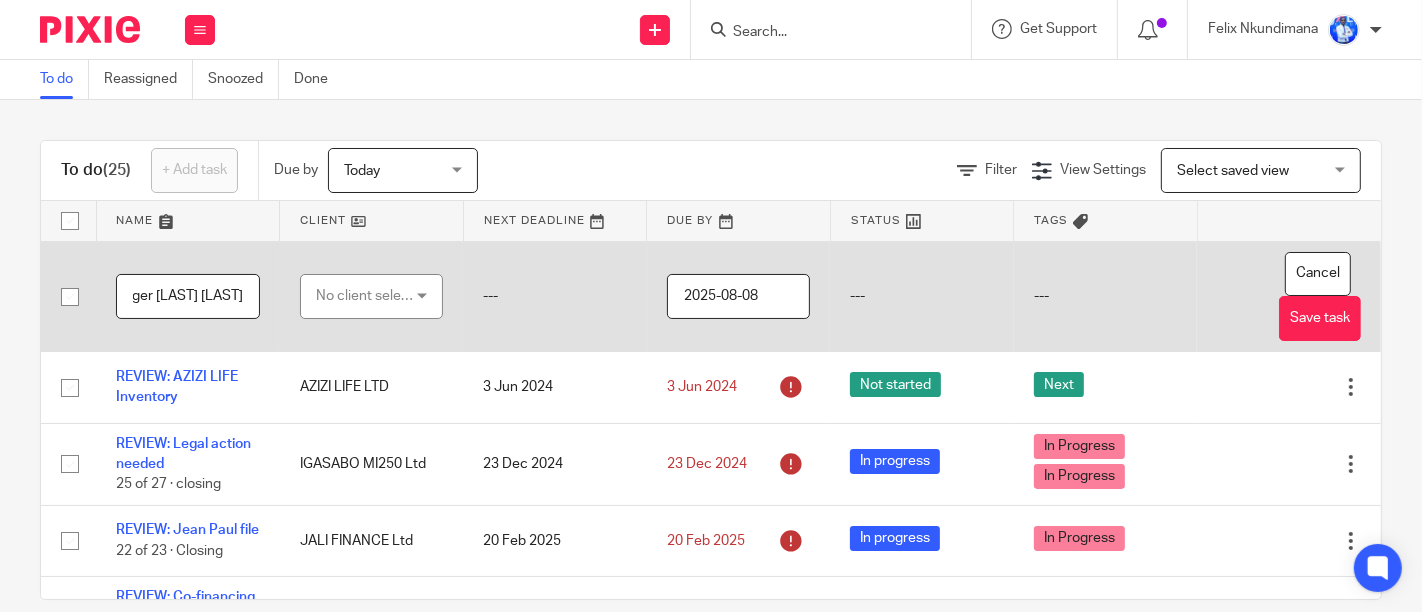 click on "MEETINGS: Interview Legal manager [LAST] [LAST]" at bounding box center (188, 296) 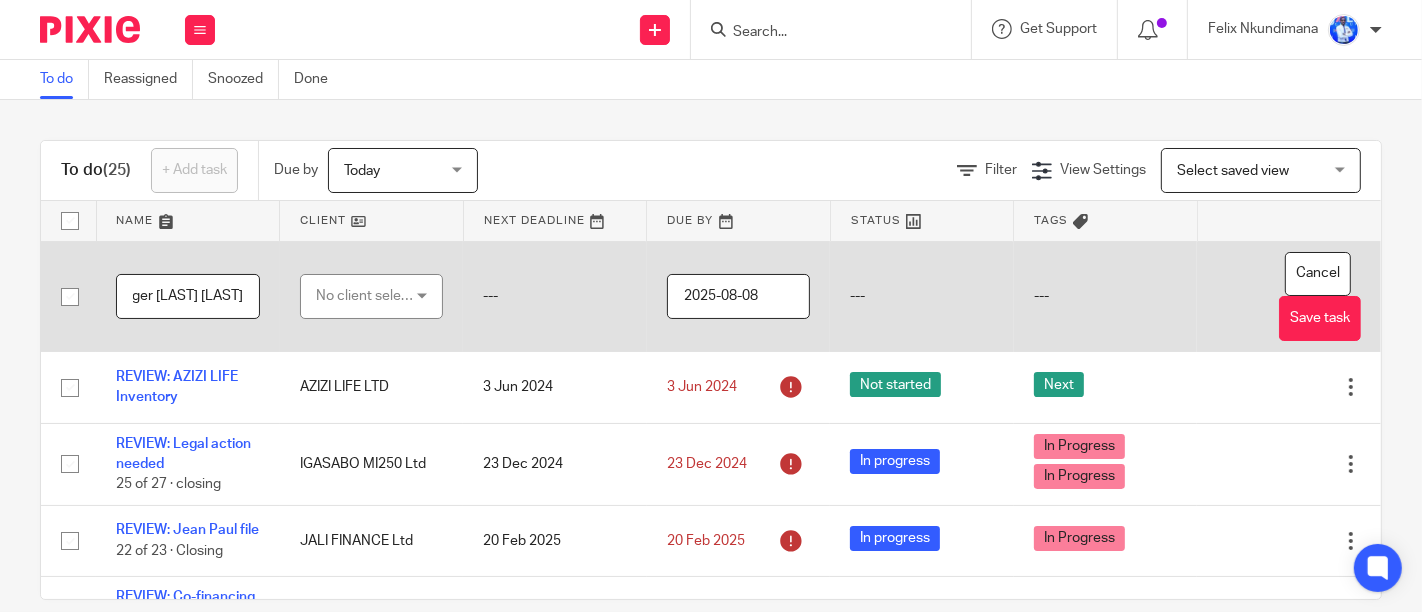 scroll, scrollTop: 0, scrollLeft: 283, axis: horizontal 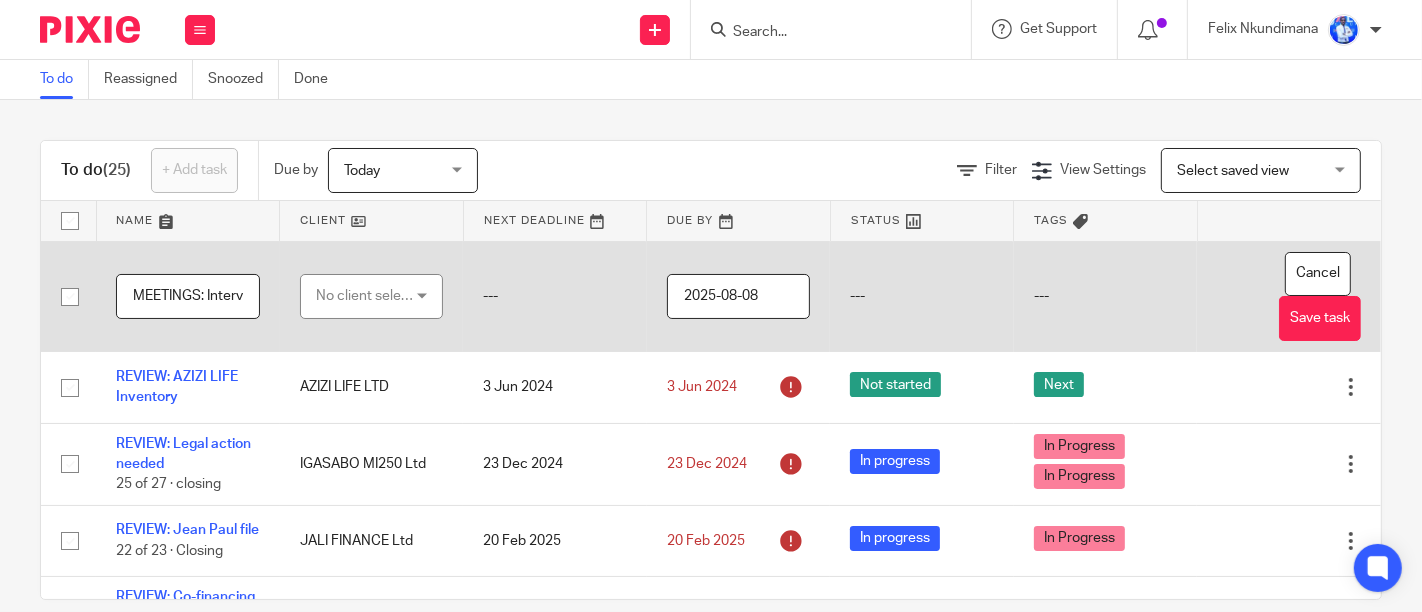 click on "No client selected" at bounding box center [366, 296] 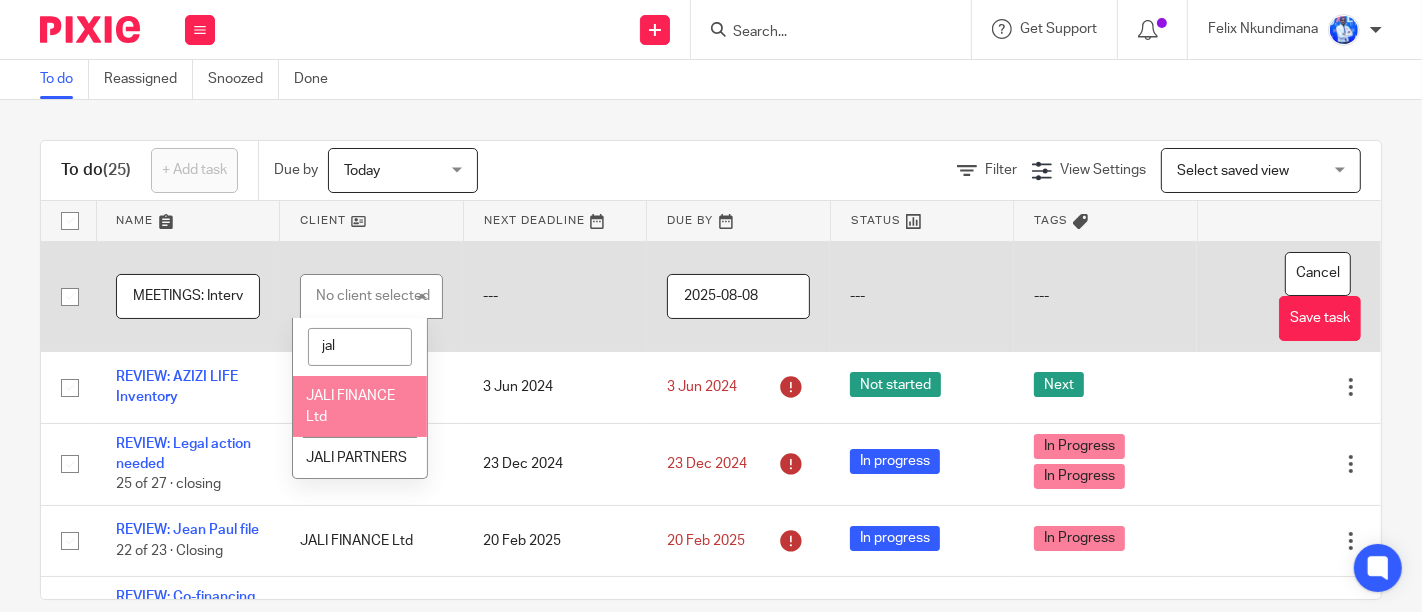 type on "jal" 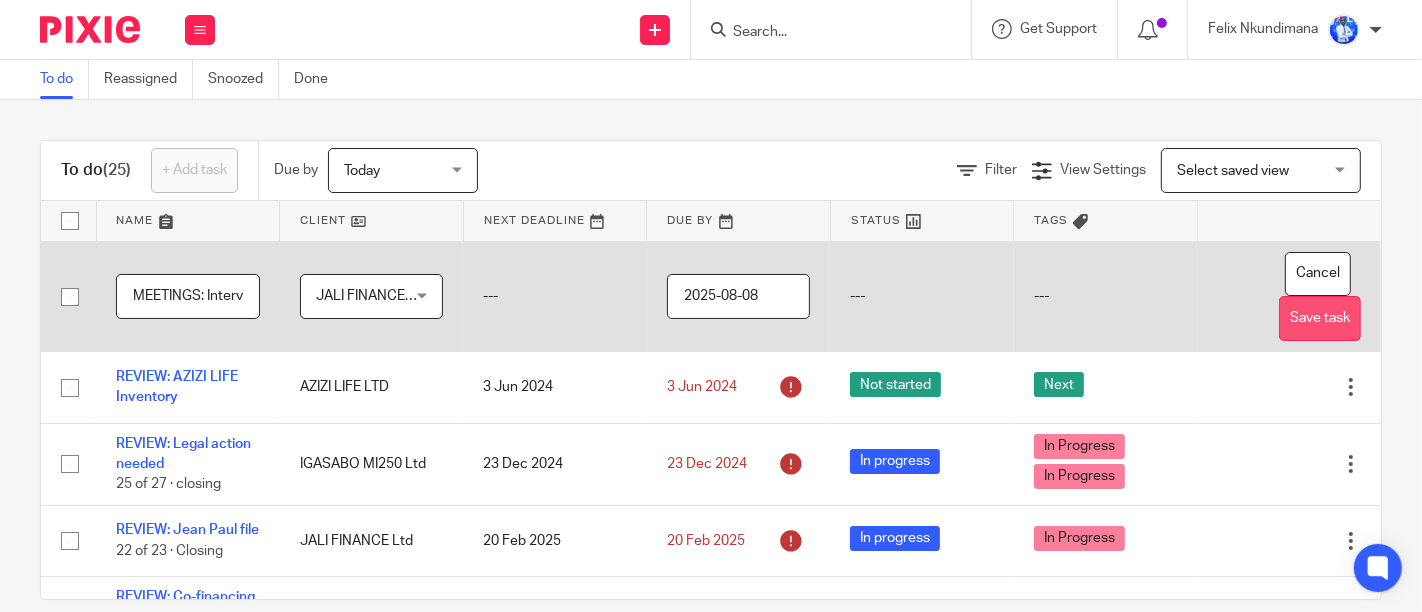 click on "Save task" at bounding box center [1320, 318] 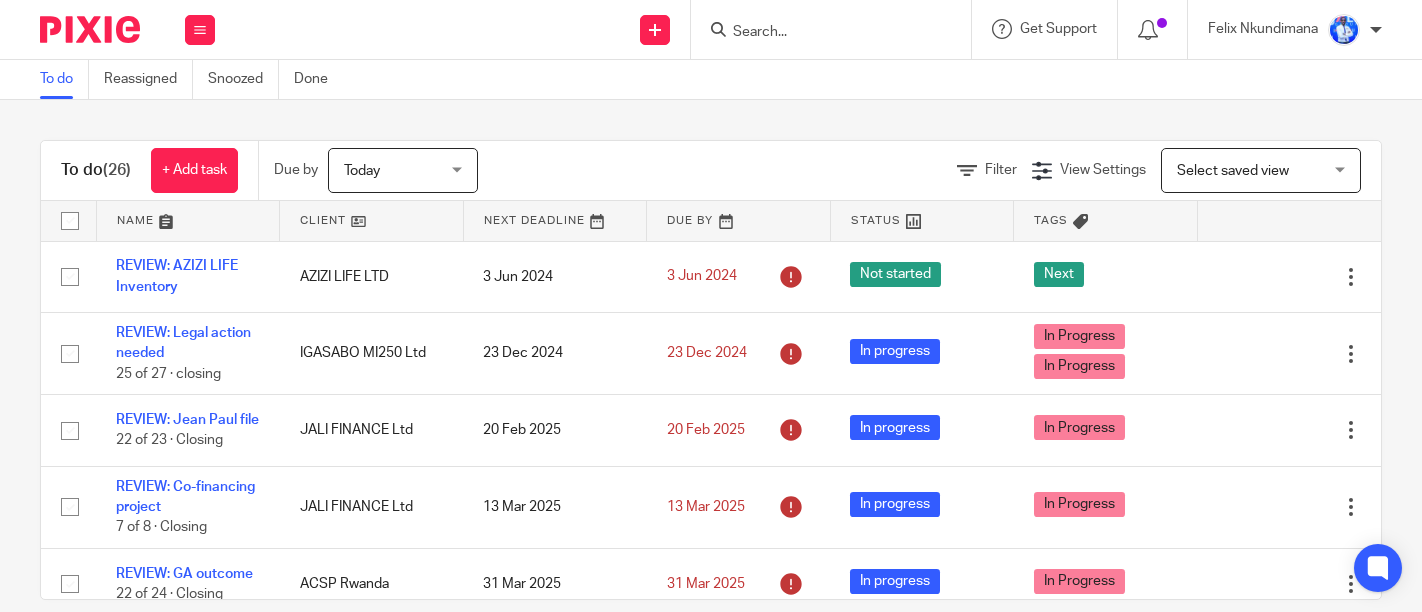 scroll, scrollTop: 0, scrollLeft: 0, axis: both 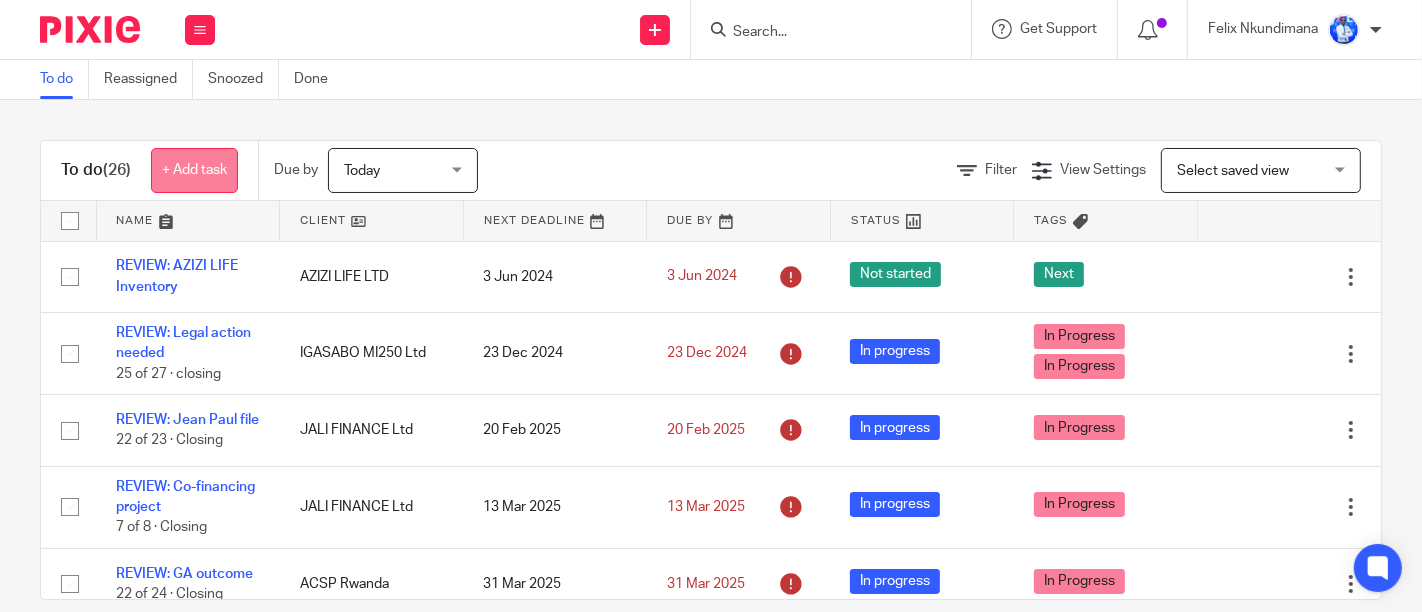 click on "+ Add task" at bounding box center (194, 170) 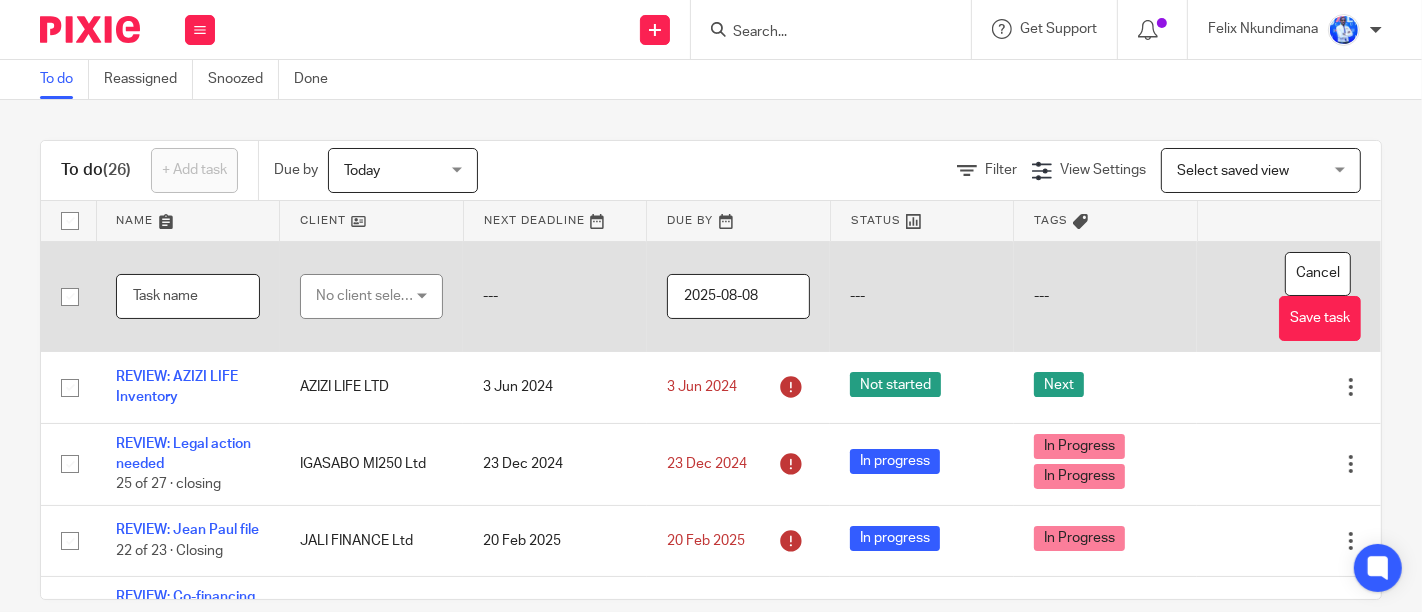 paste on "MEETINGS: Interview Legal manager [LAST] [LAST]" 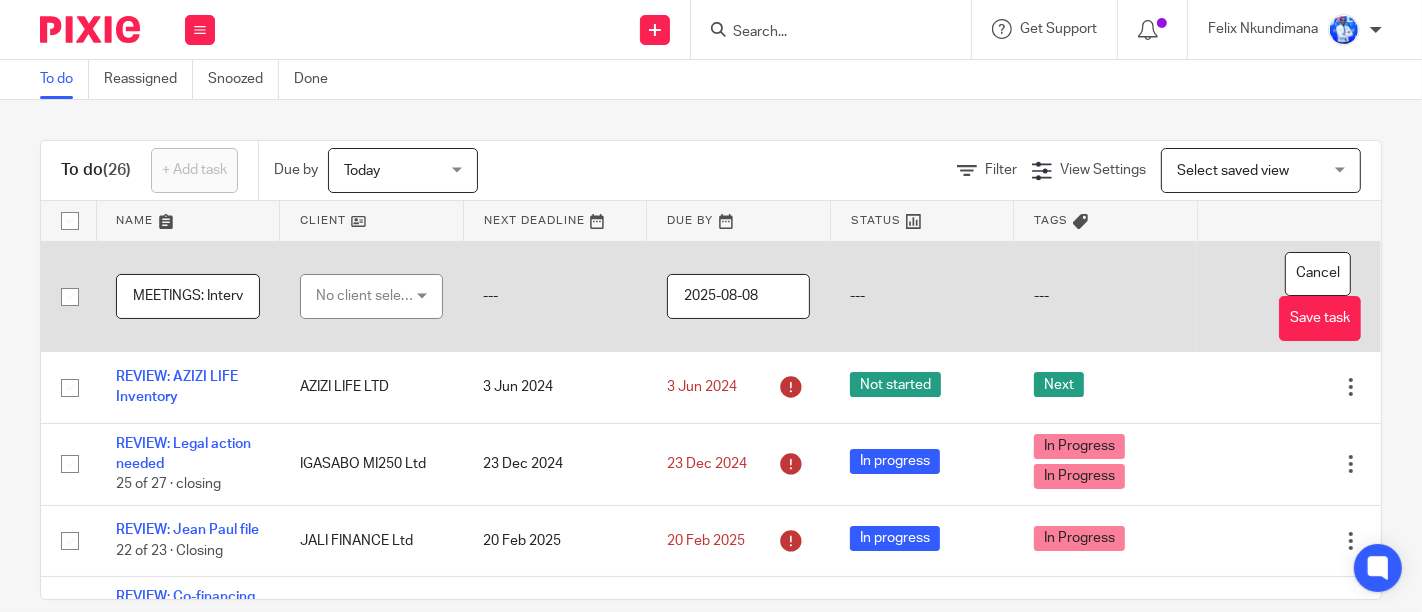 scroll, scrollTop: 0, scrollLeft: 252, axis: horizontal 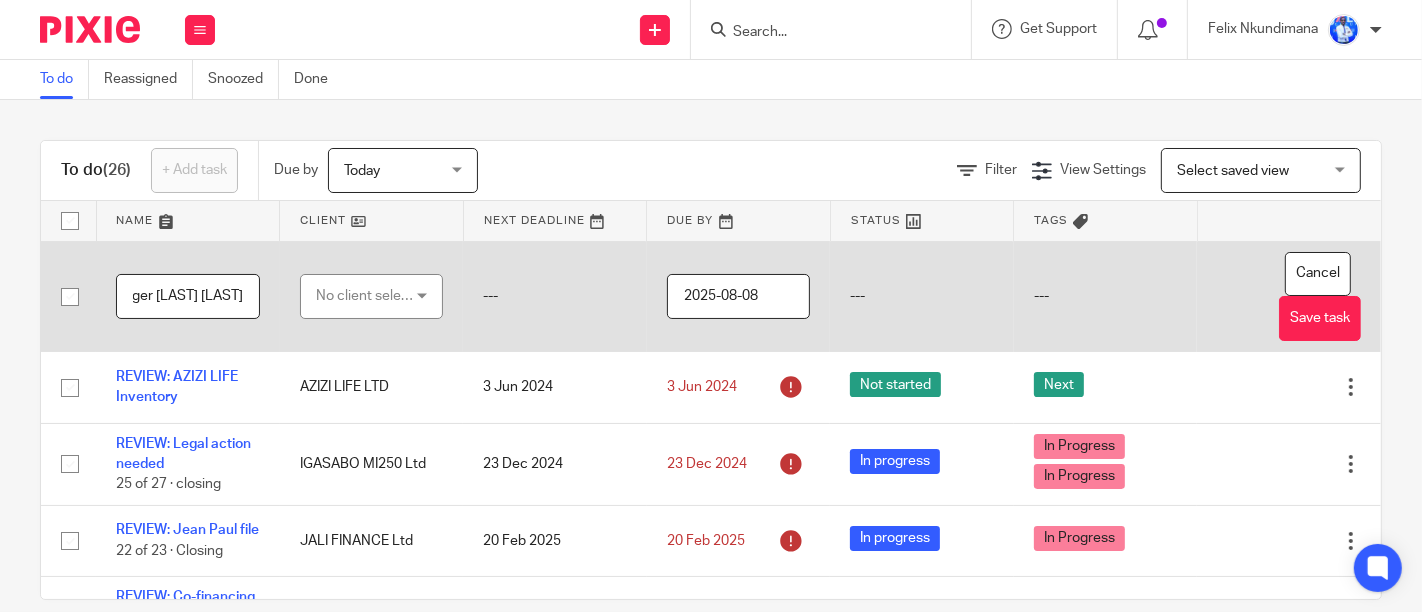 type on "MEETINGS: Interview Legal manager Nsanzinshuti Xaxier" 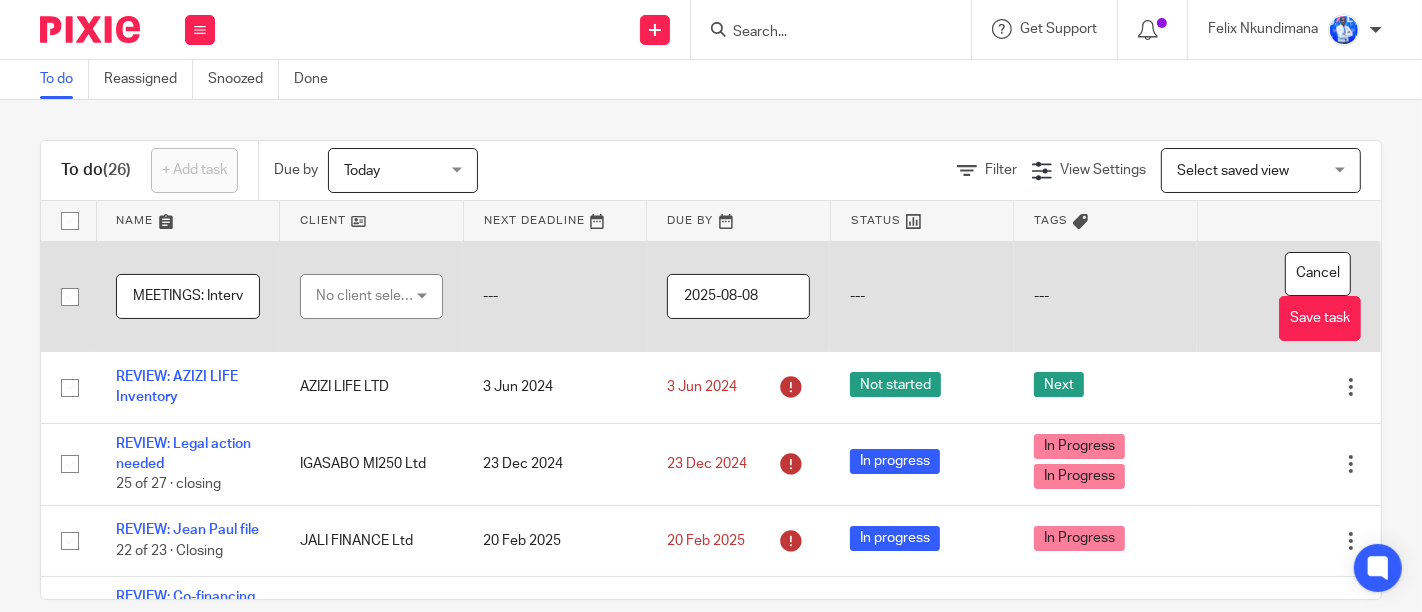 click on "No client selected" at bounding box center (366, 296) 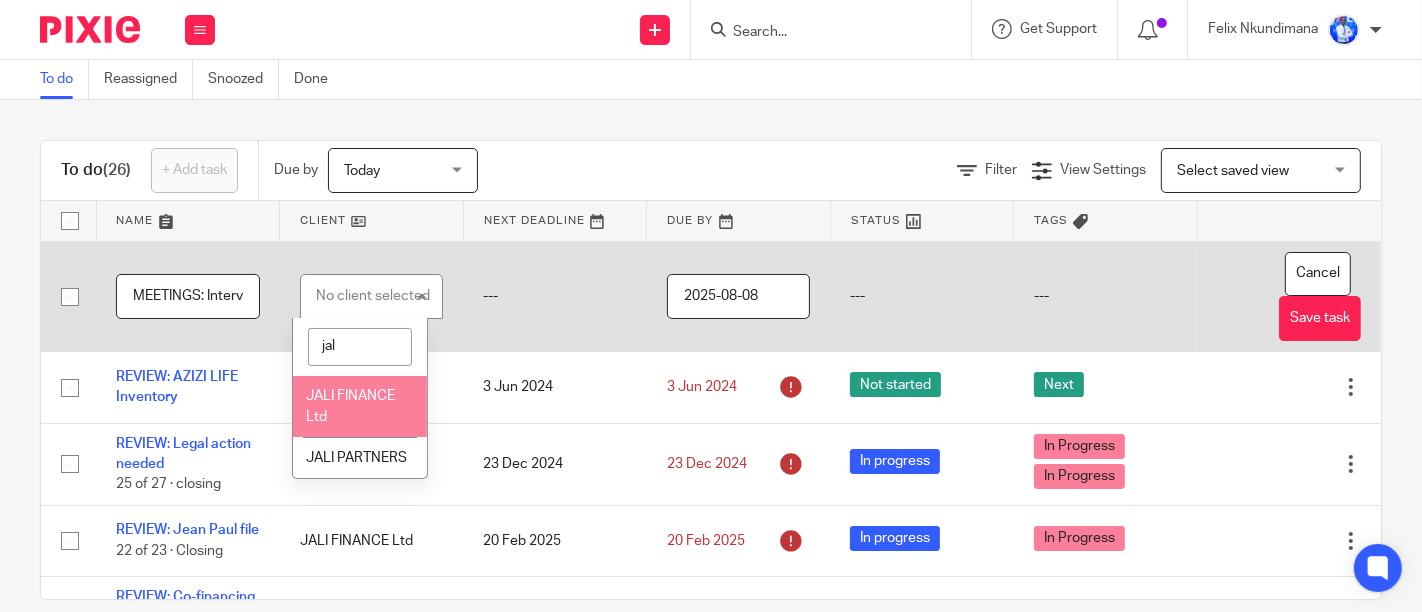 type on "jal" 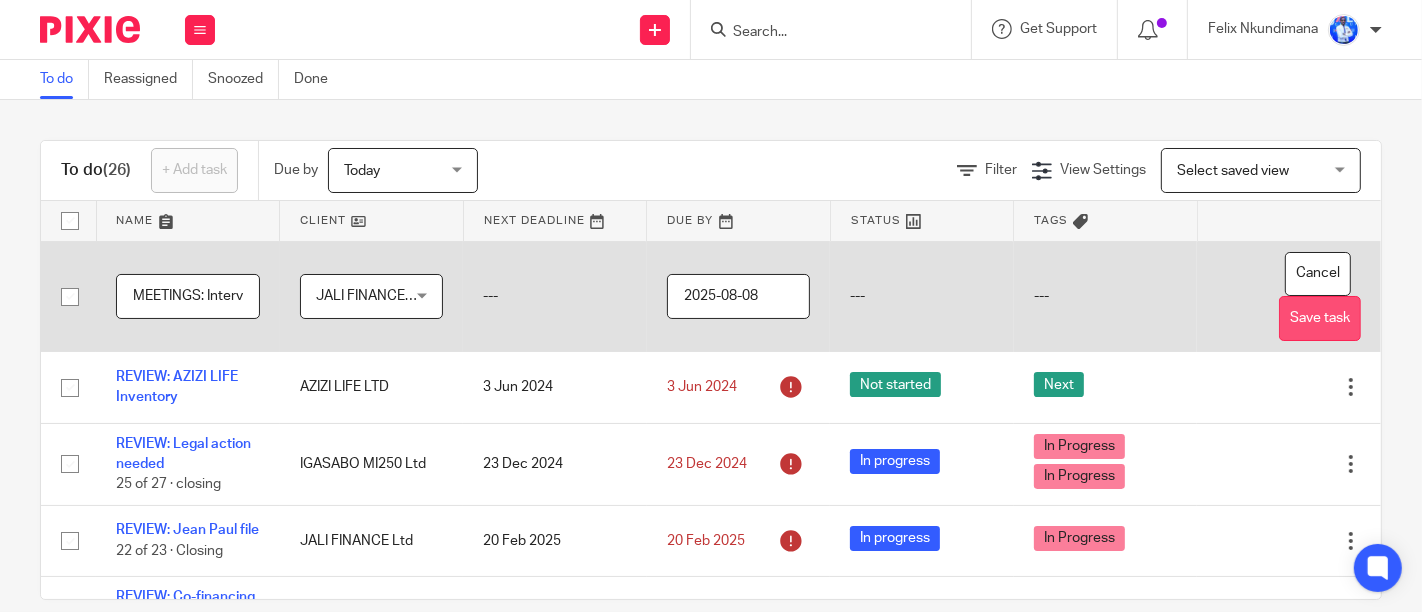 click on "Save task" at bounding box center (1320, 318) 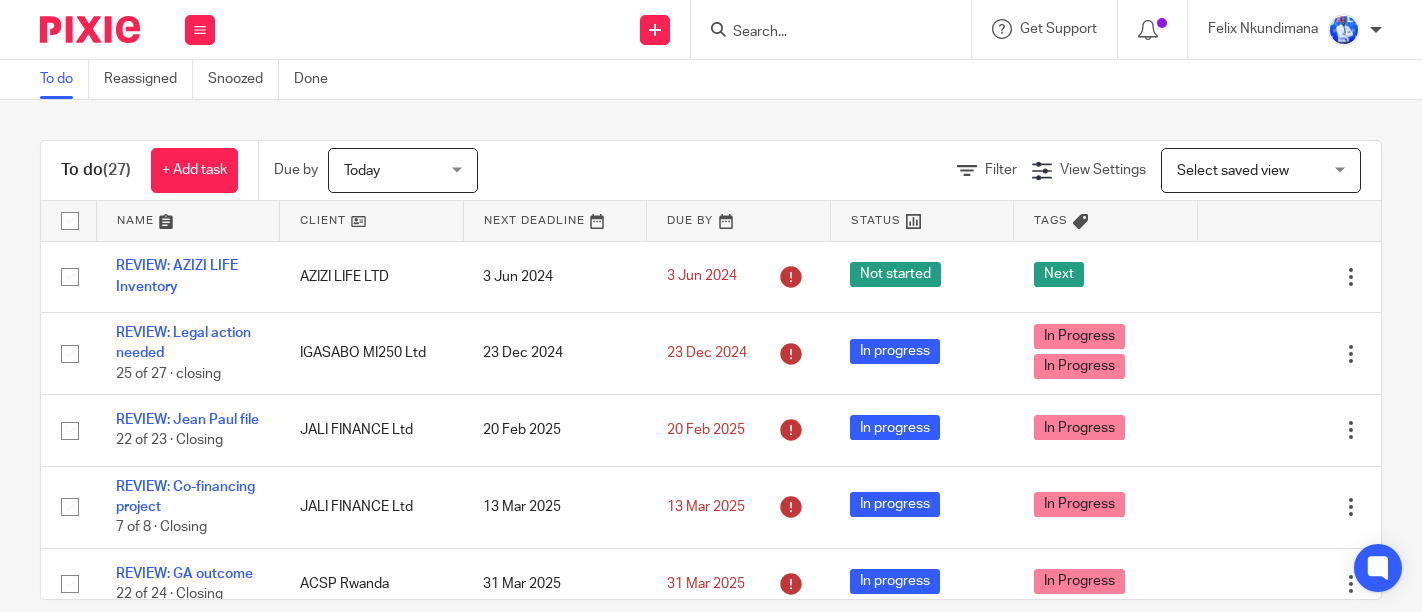 scroll, scrollTop: 0, scrollLeft: 0, axis: both 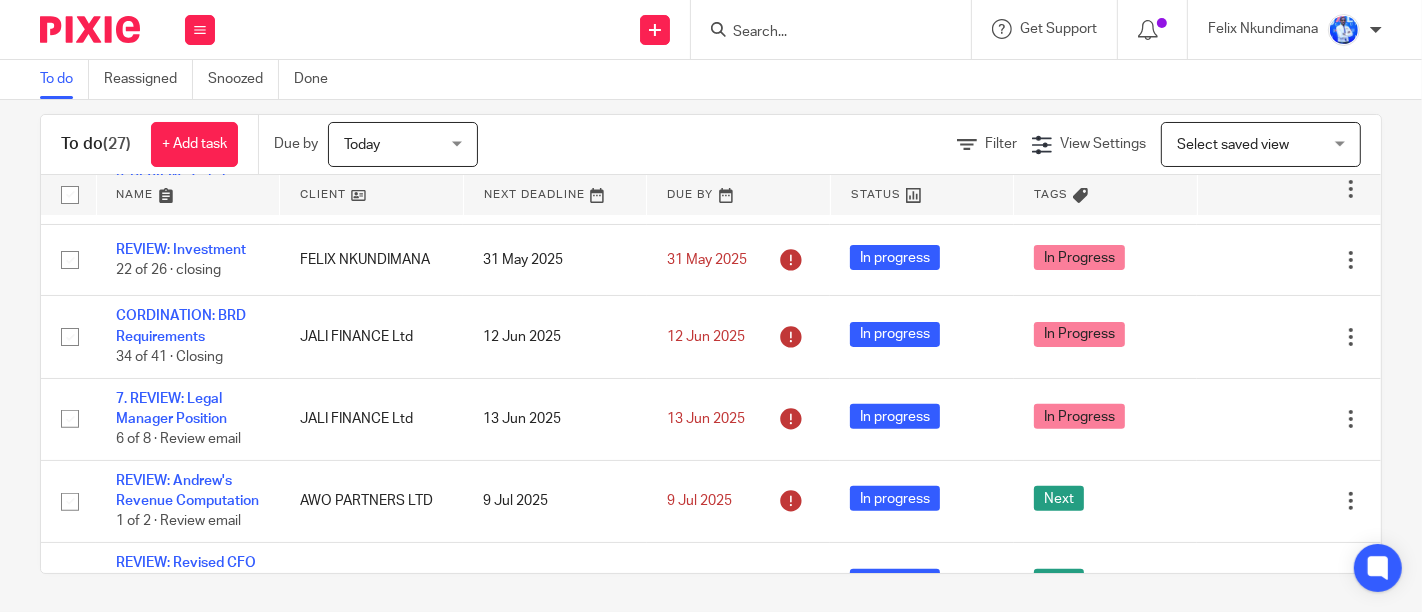 click at bounding box center (188, 195) 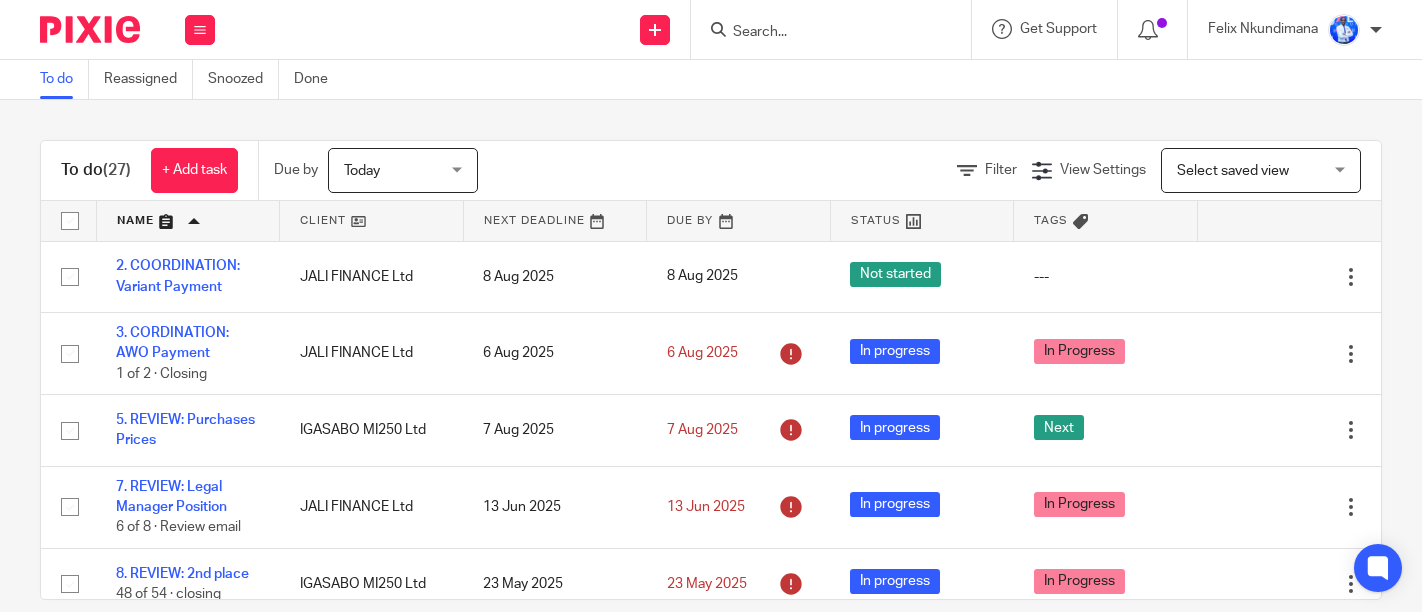 scroll, scrollTop: 0, scrollLeft: 0, axis: both 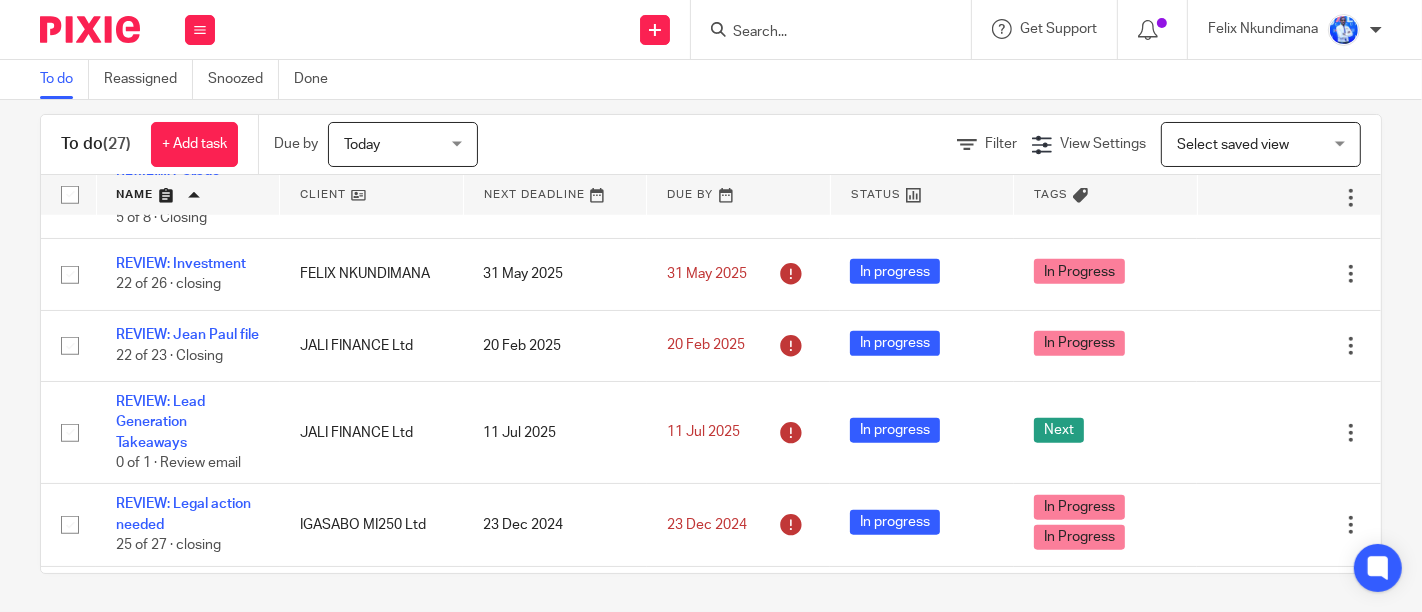click at bounding box center [188, 195] 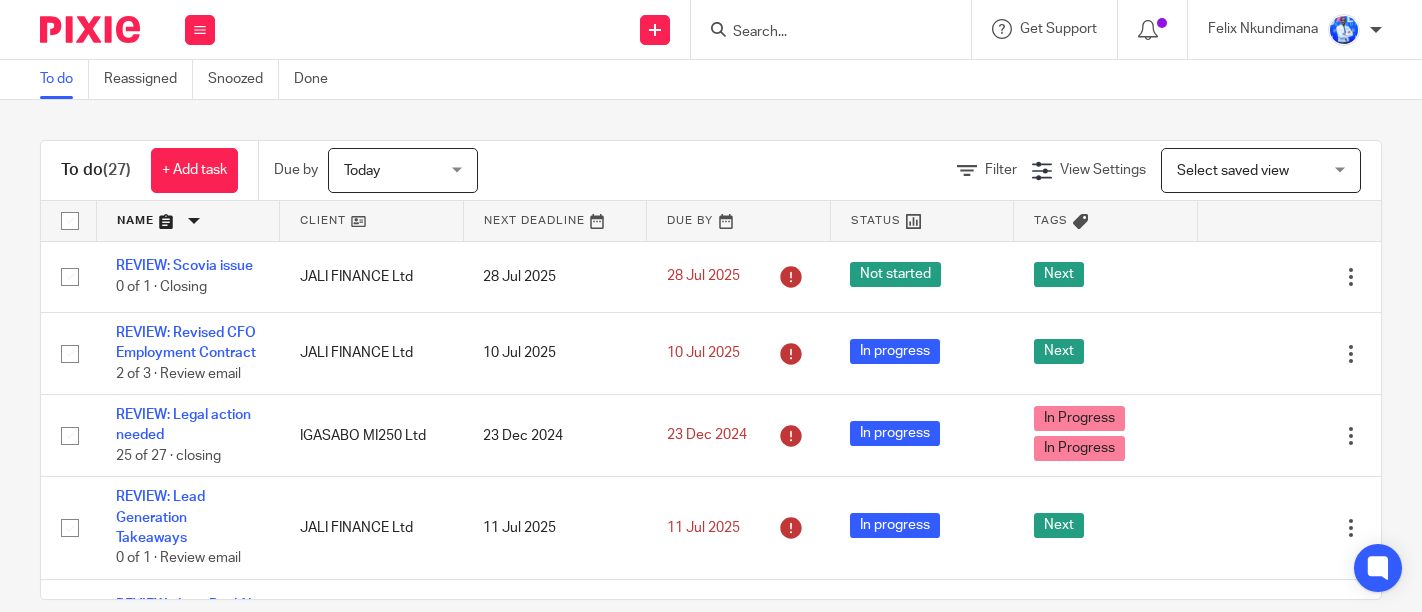 scroll, scrollTop: 0, scrollLeft: 0, axis: both 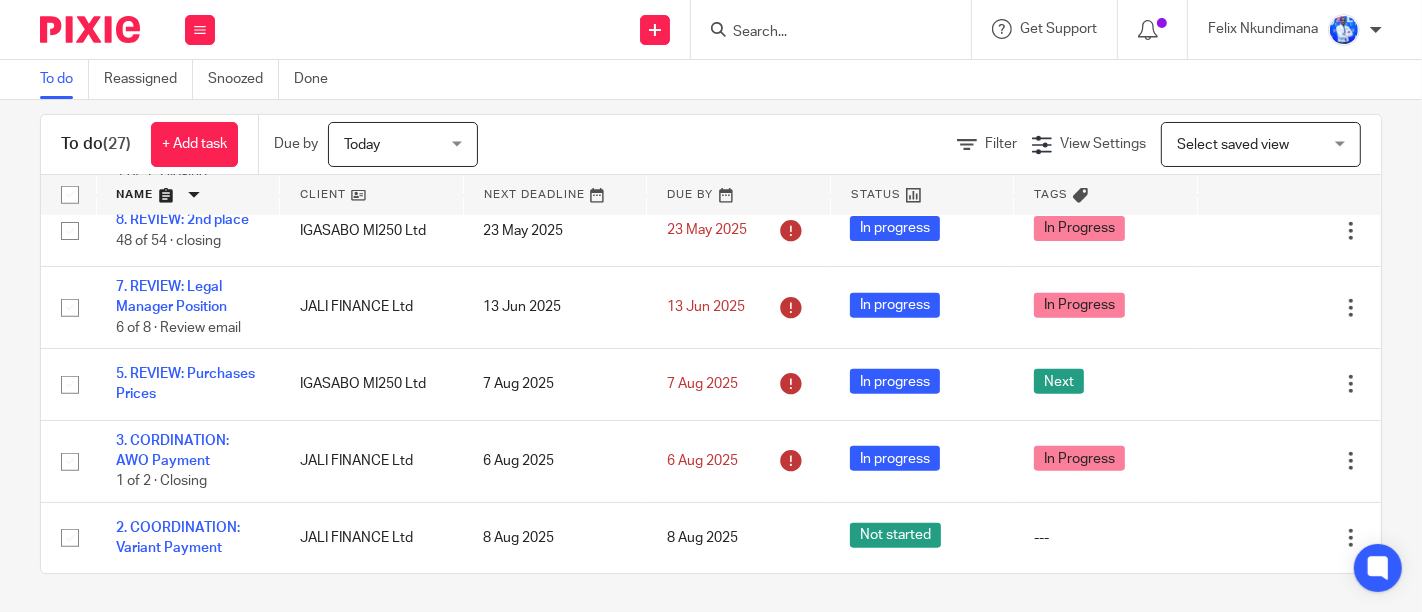 click at bounding box center (188, 195) 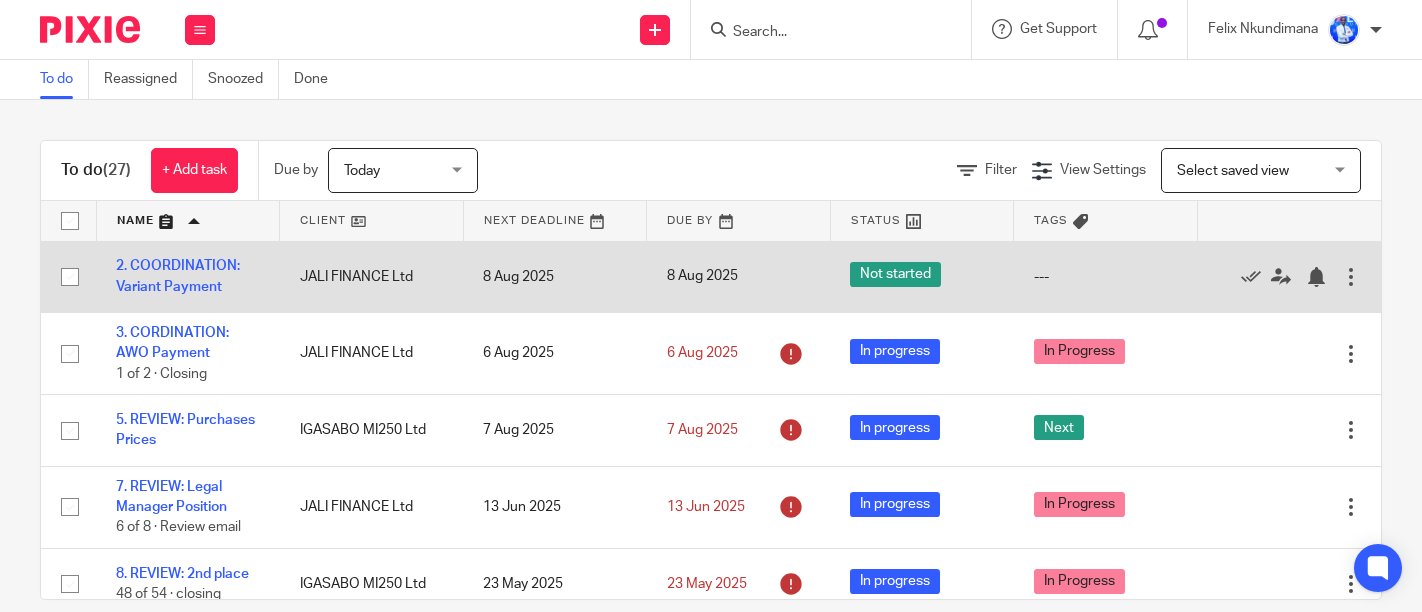 scroll, scrollTop: 0, scrollLeft: 0, axis: both 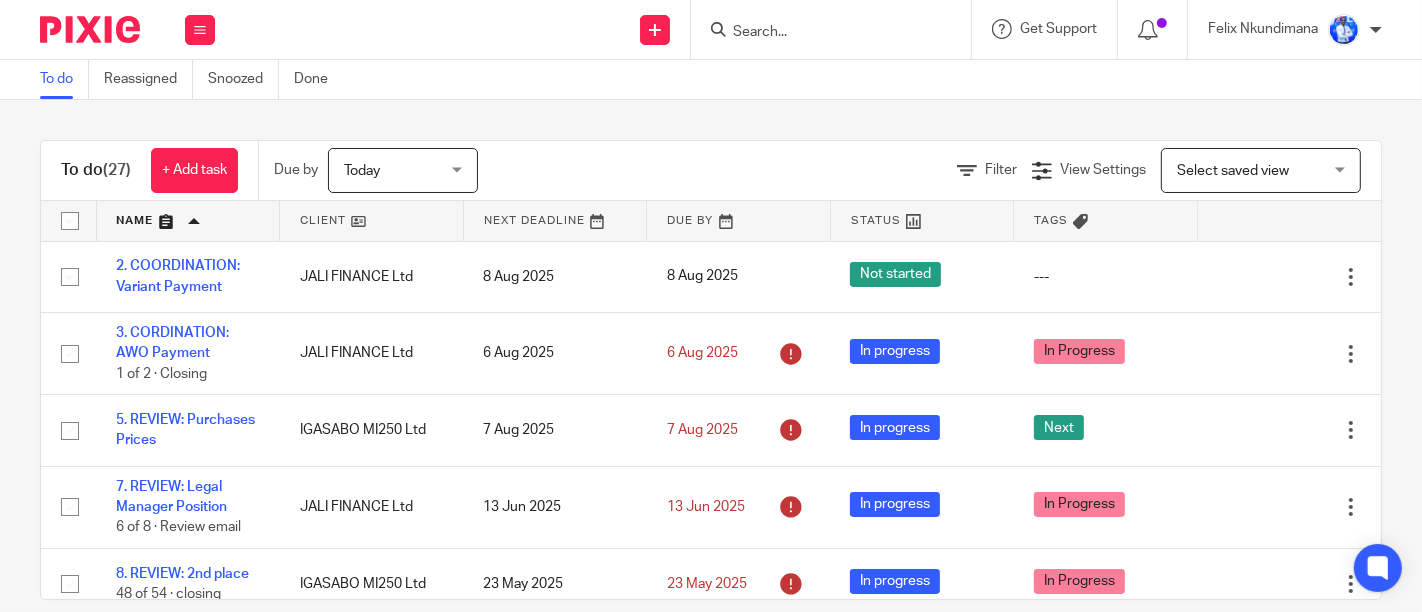 click at bounding box center [188, 221] 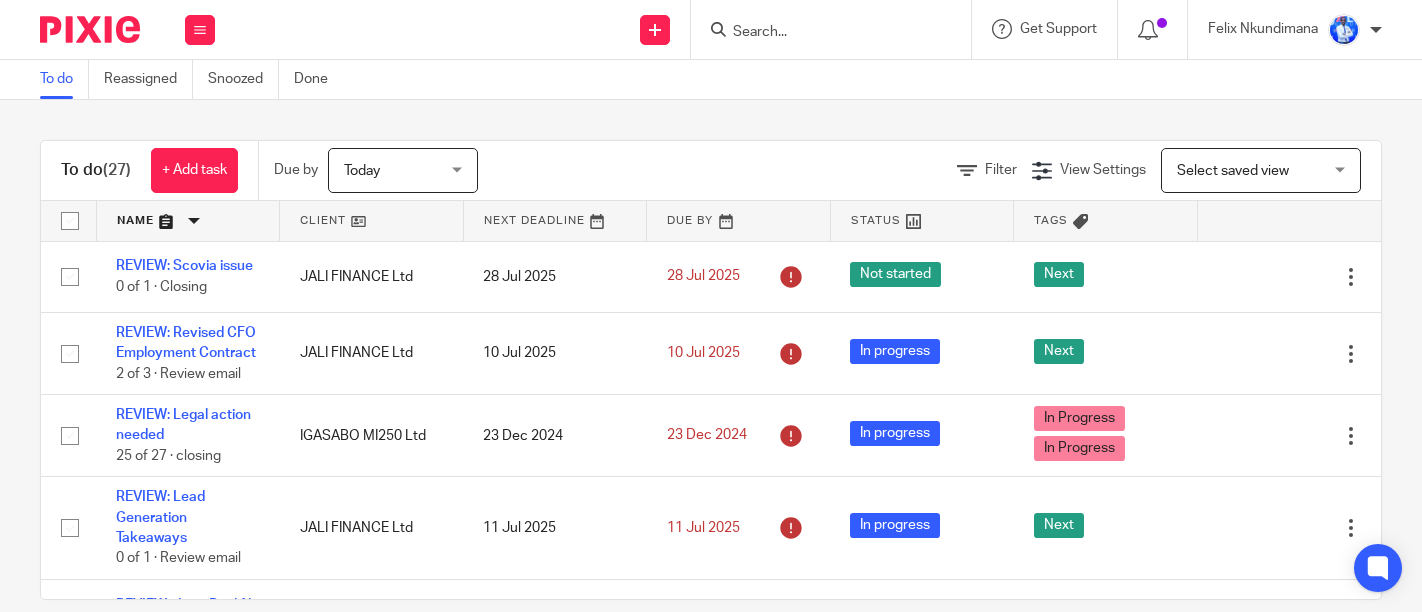 scroll, scrollTop: 0, scrollLeft: 0, axis: both 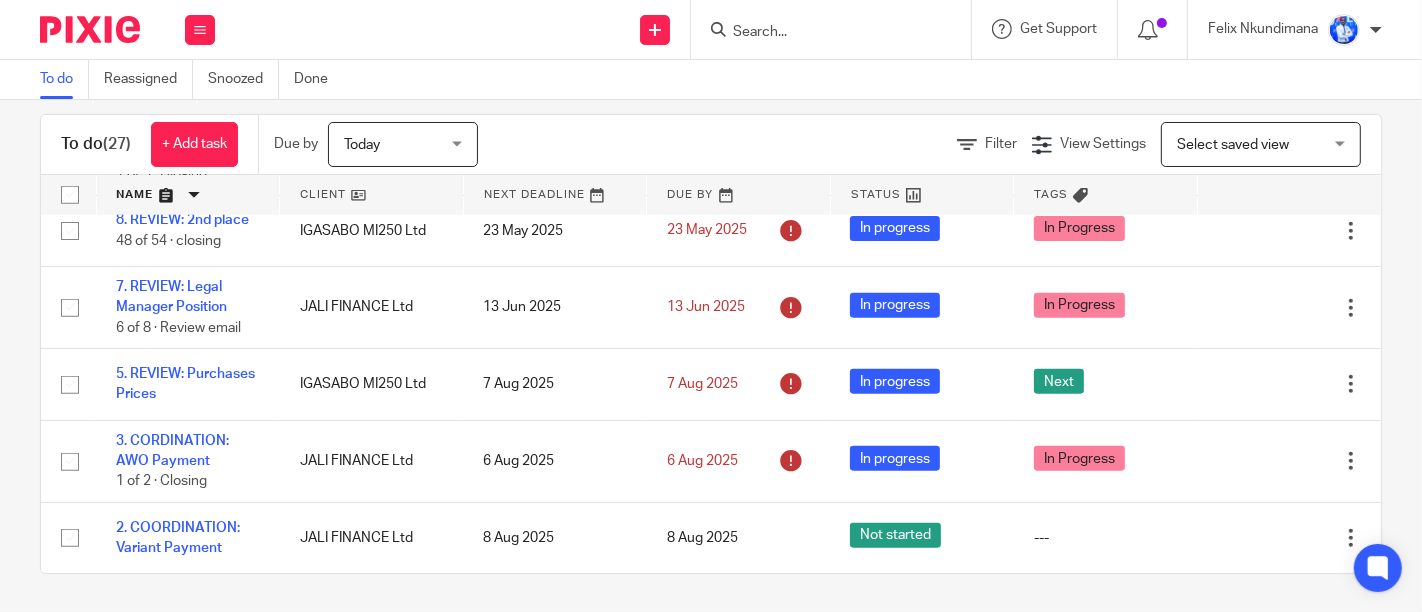 click on "Today" at bounding box center (397, 144) 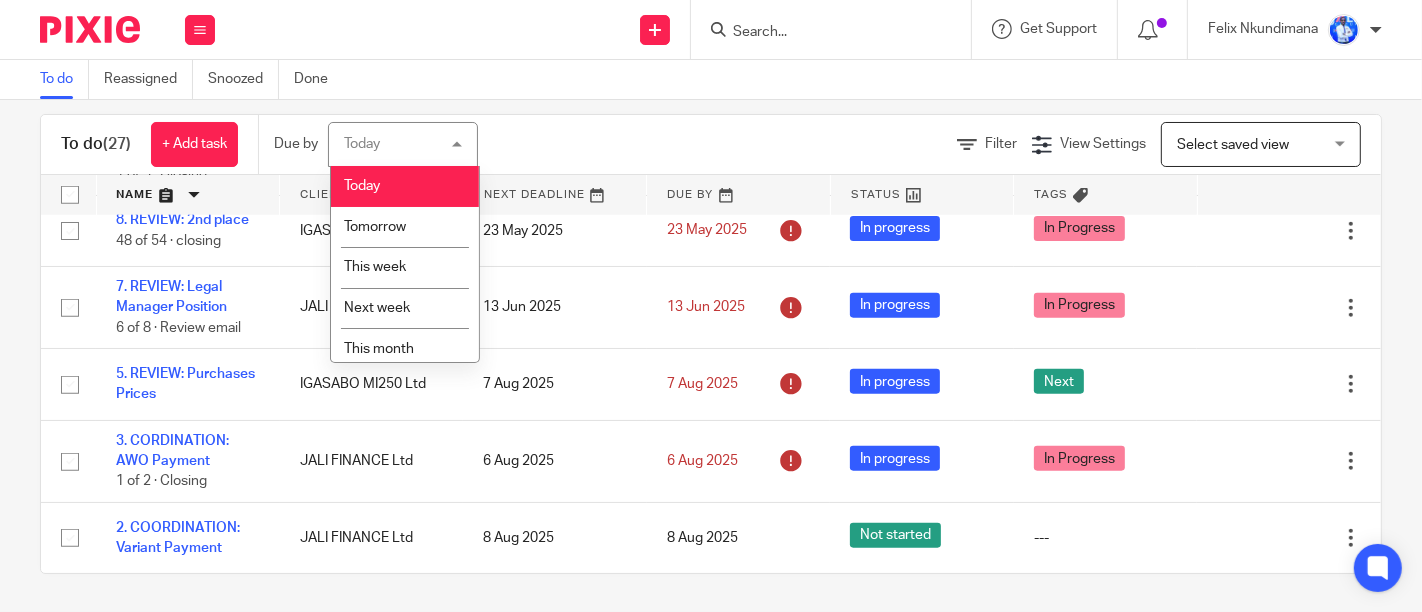 click on "Today" at bounding box center (405, 186) 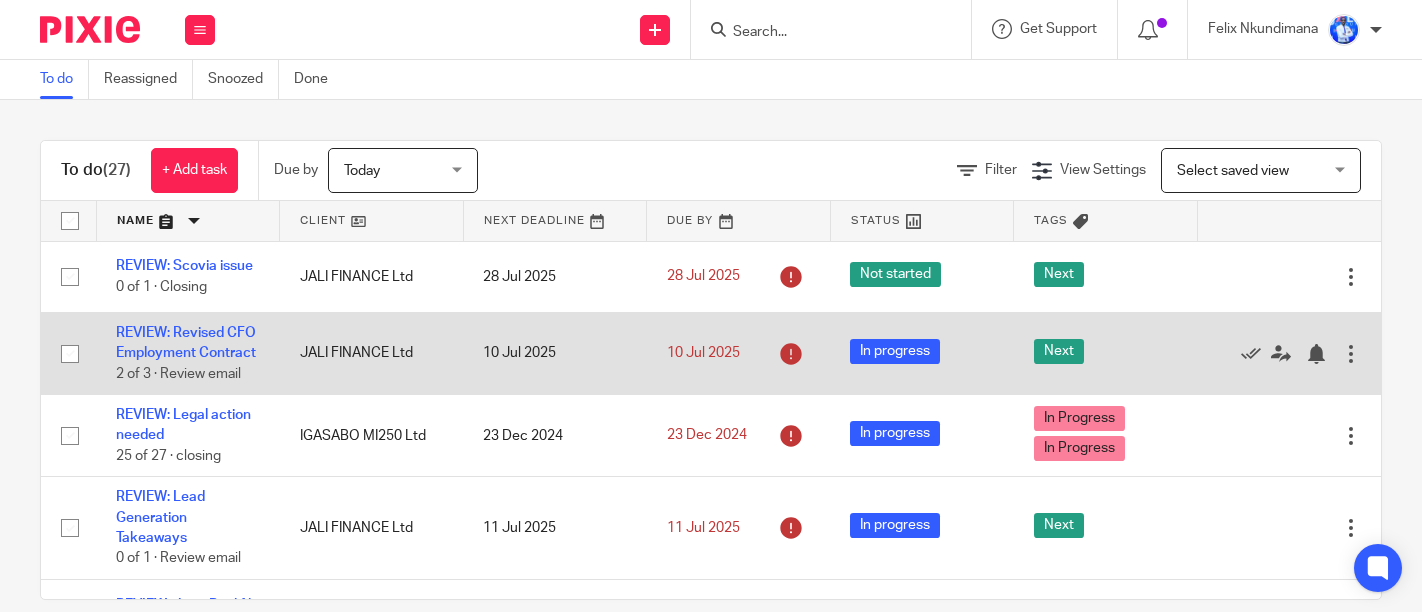 scroll, scrollTop: 0, scrollLeft: 0, axis: both 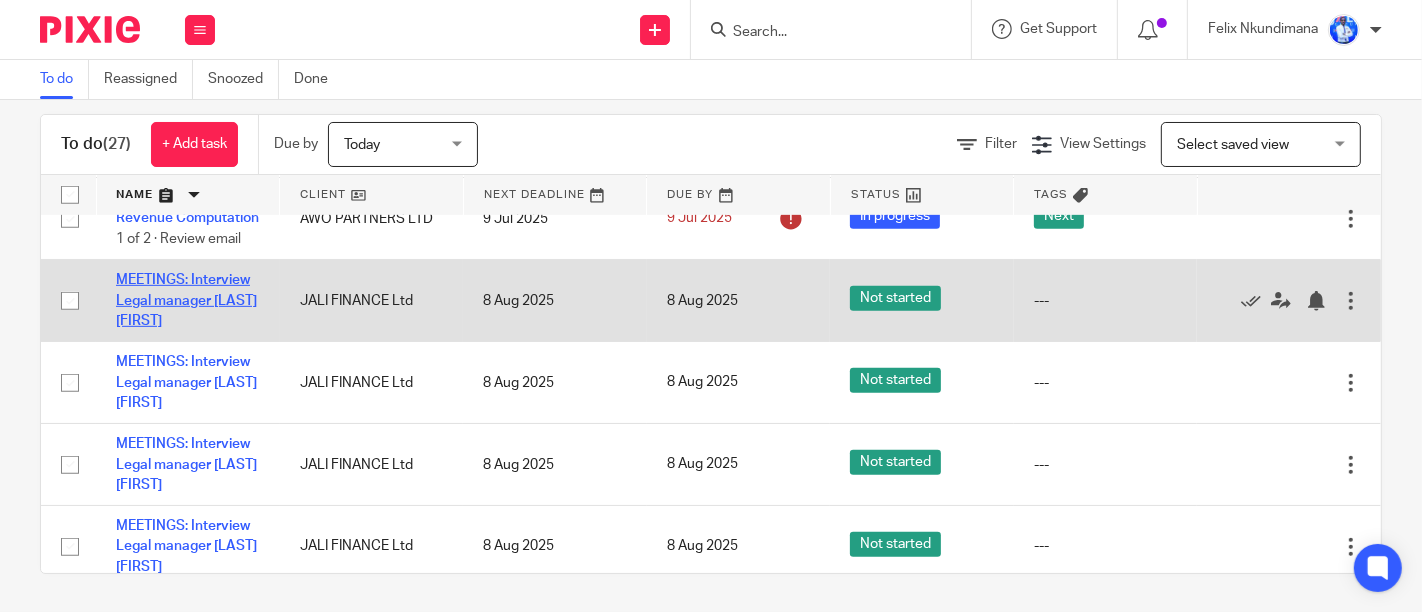 click on "MEETINGS: Interview Legal manager Nsanzinshuti Xaxier" at bounding box center [186, 300] 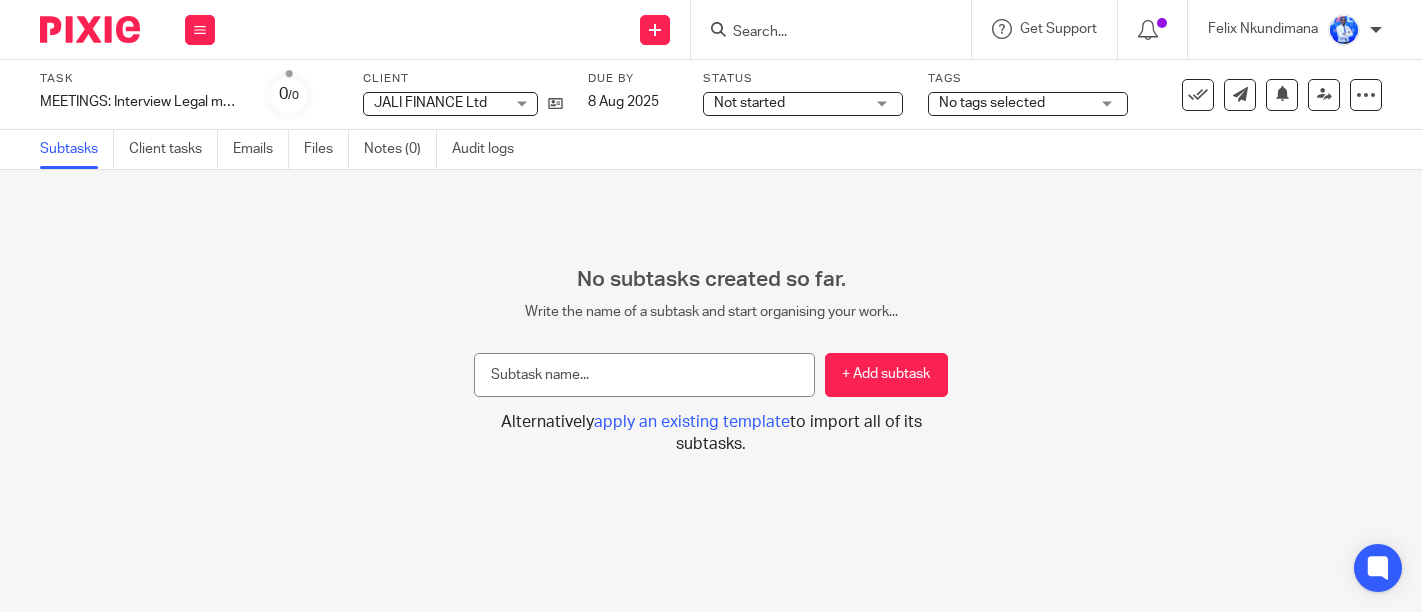 scroll, scrollTop: 0, scrollLeft: 0, axis: both 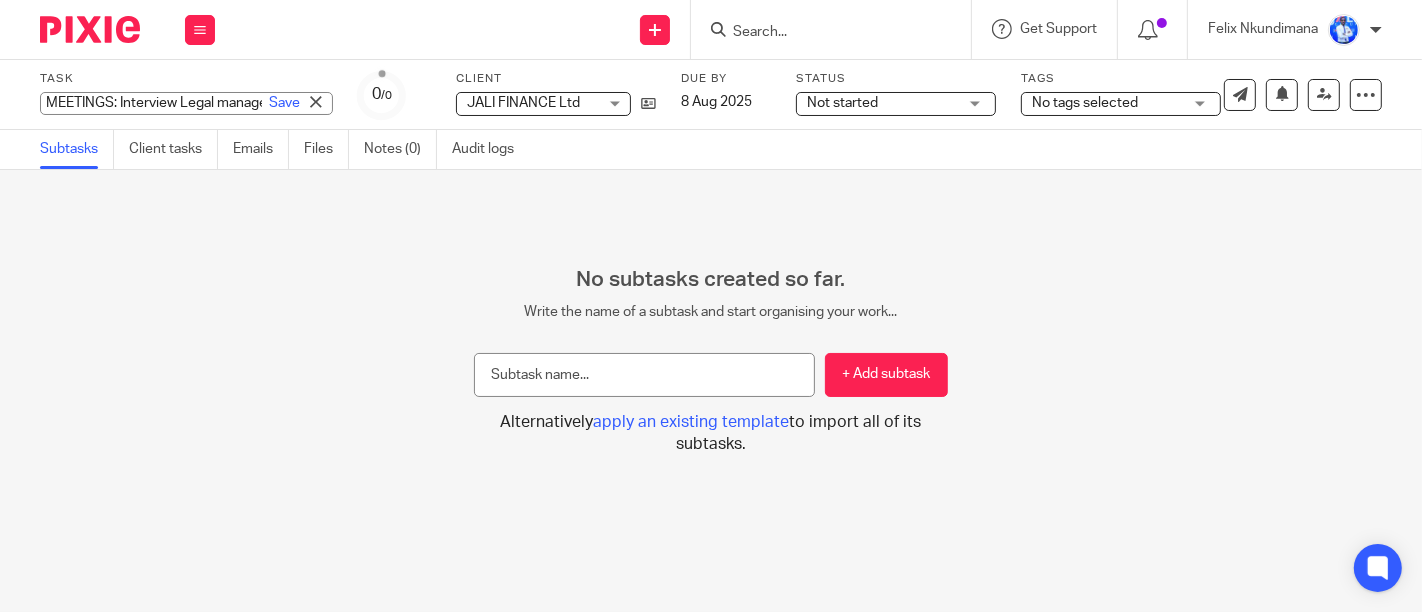 click on "MEETINGS: Interview Legal manager [LAST] [LAST]   Save
MEETINGS: Interview Legal manager [LAST] [LAST]" at bounding box center [186, 103] 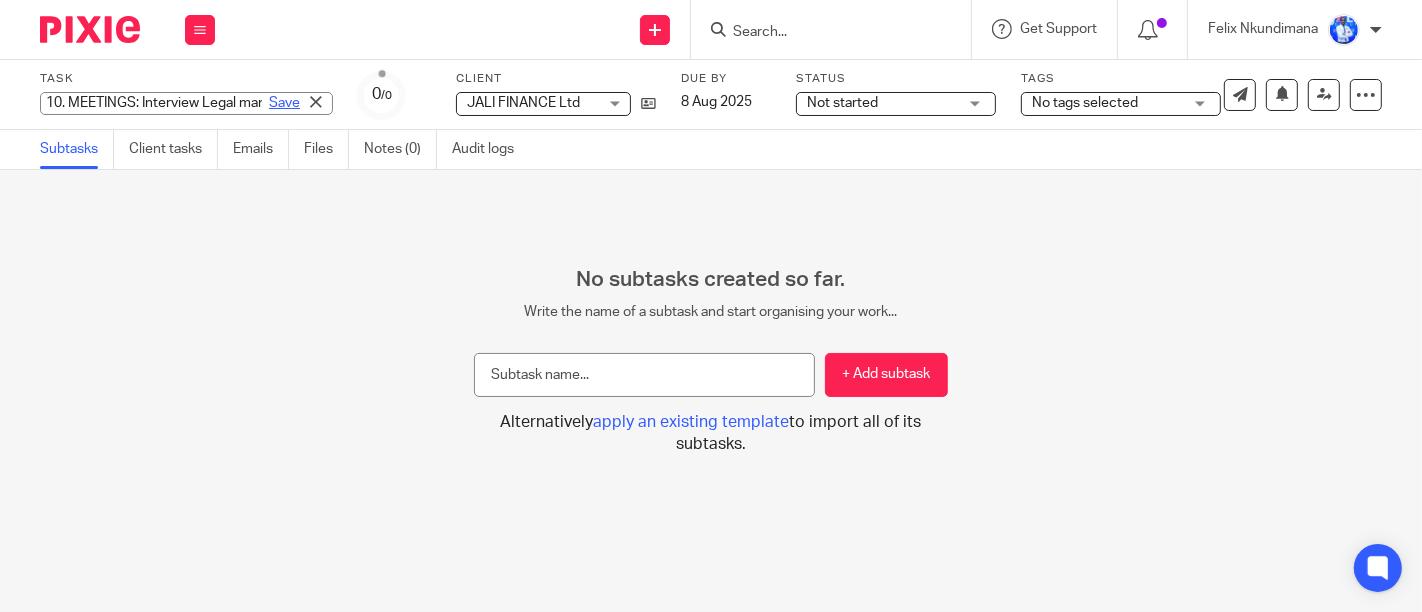 type on "10. MEETINGS: Interview Legal manager [LAST] [LAST]" 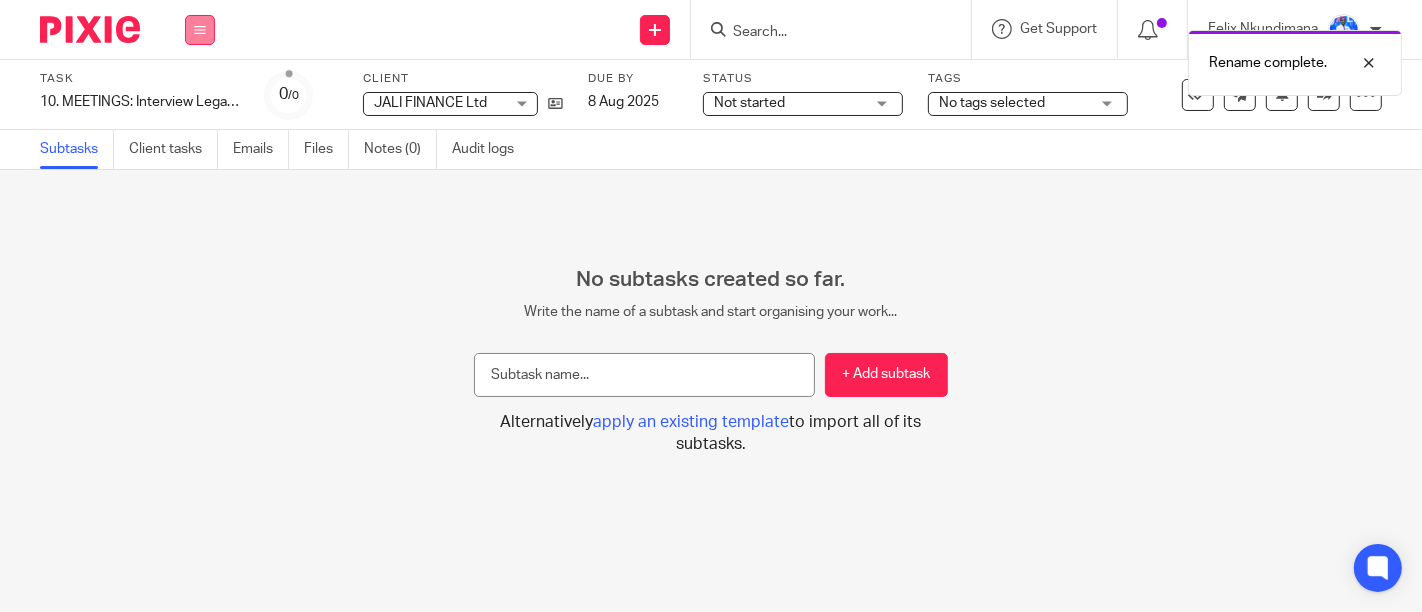 click at bounding box center [200, 30] 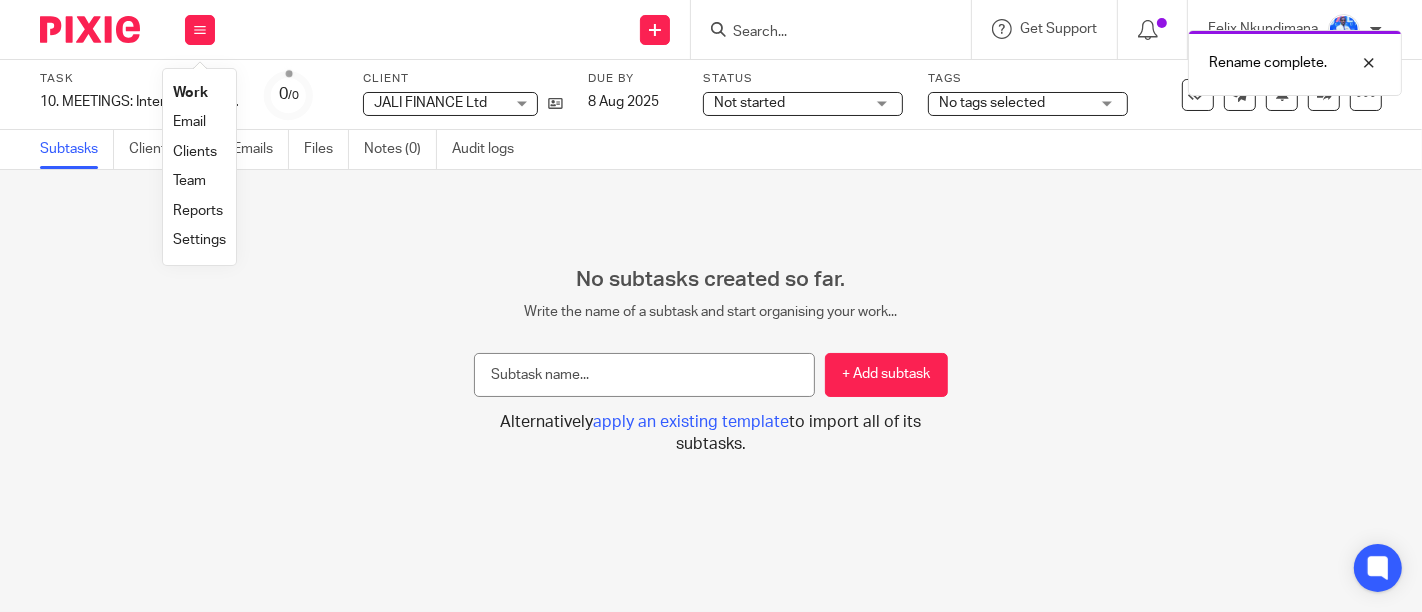 click on "Work" at bounding box center (190, 93) 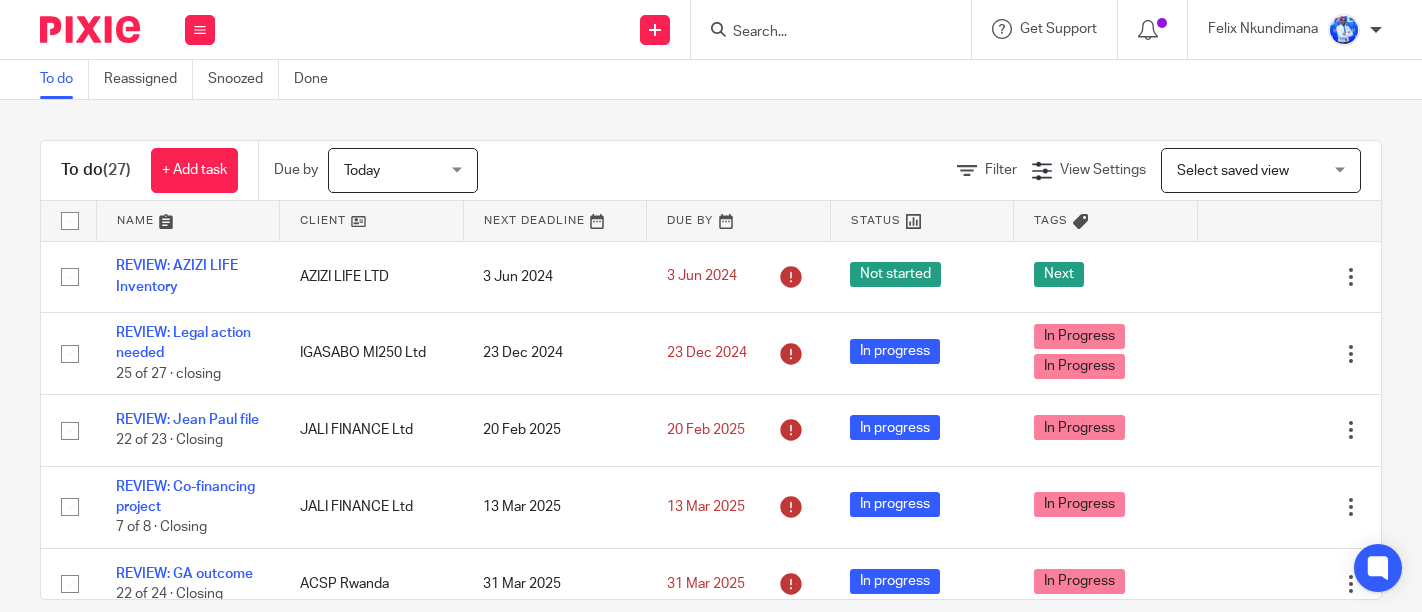 scroll, scrollTop: 0, scrollLeft: 0, axis: both 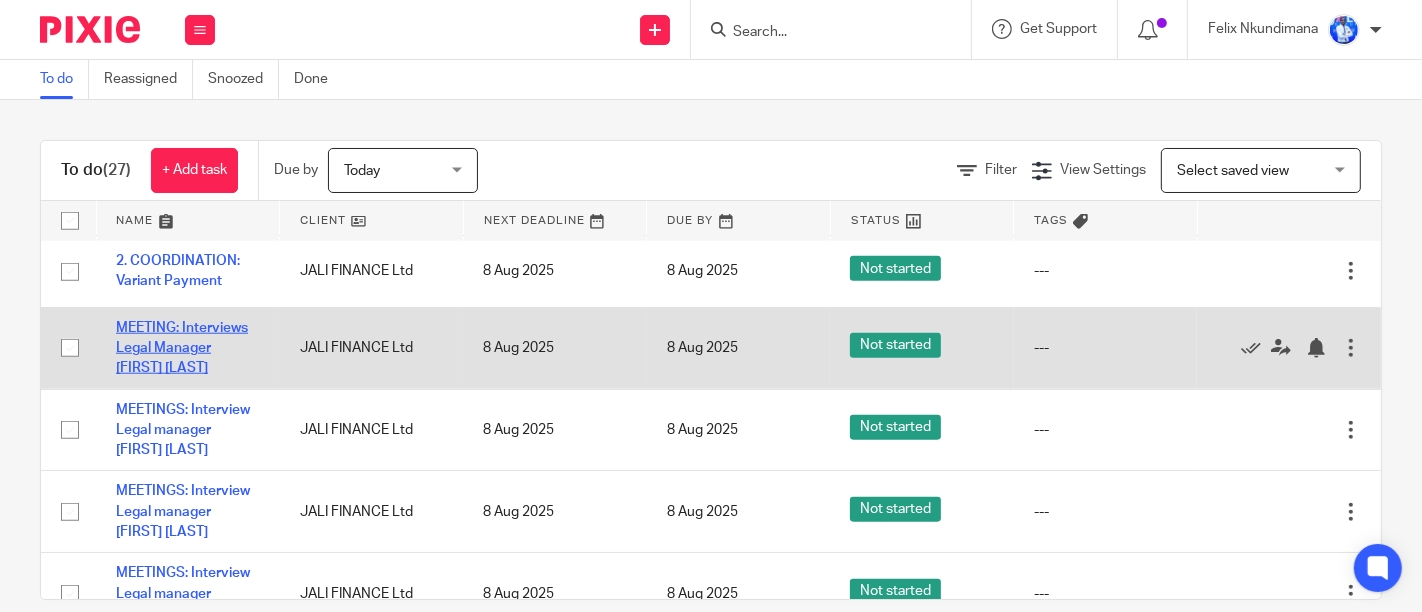 click on "MEETING: Interviews Legal Manager [FIRST] [LAST]" at bounding box center [182, 348] 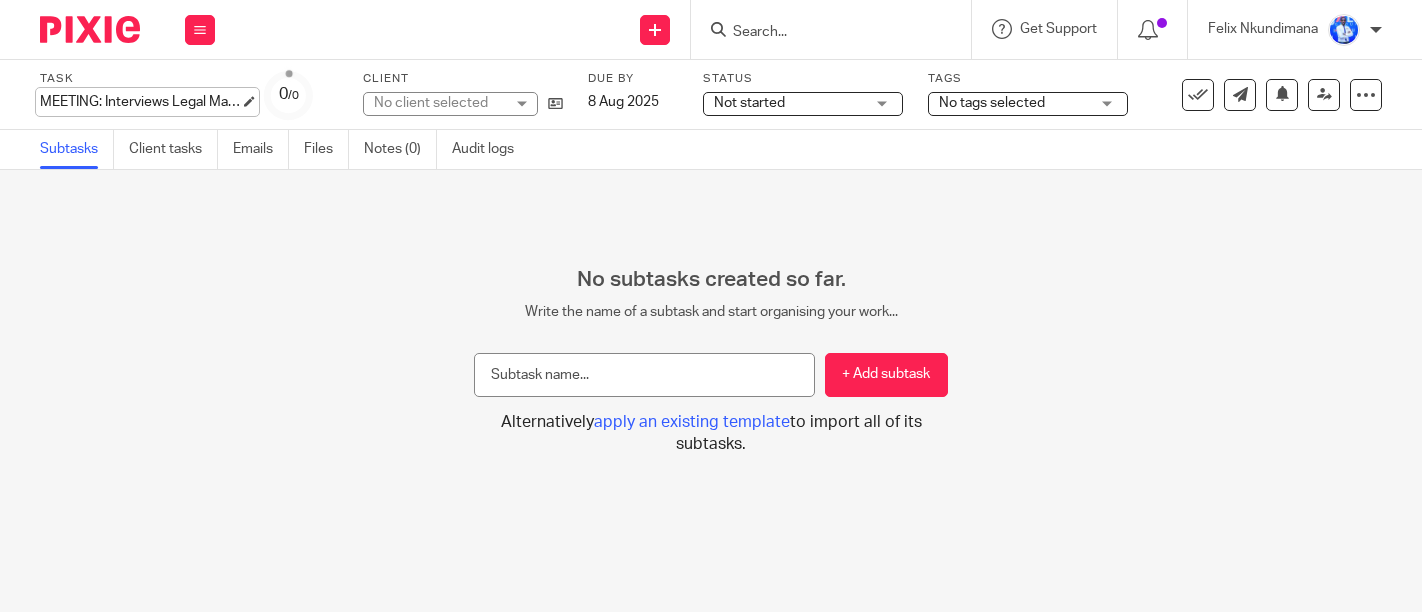 scroll, scrollTop: 0, scrollLeft: 0, axis: both 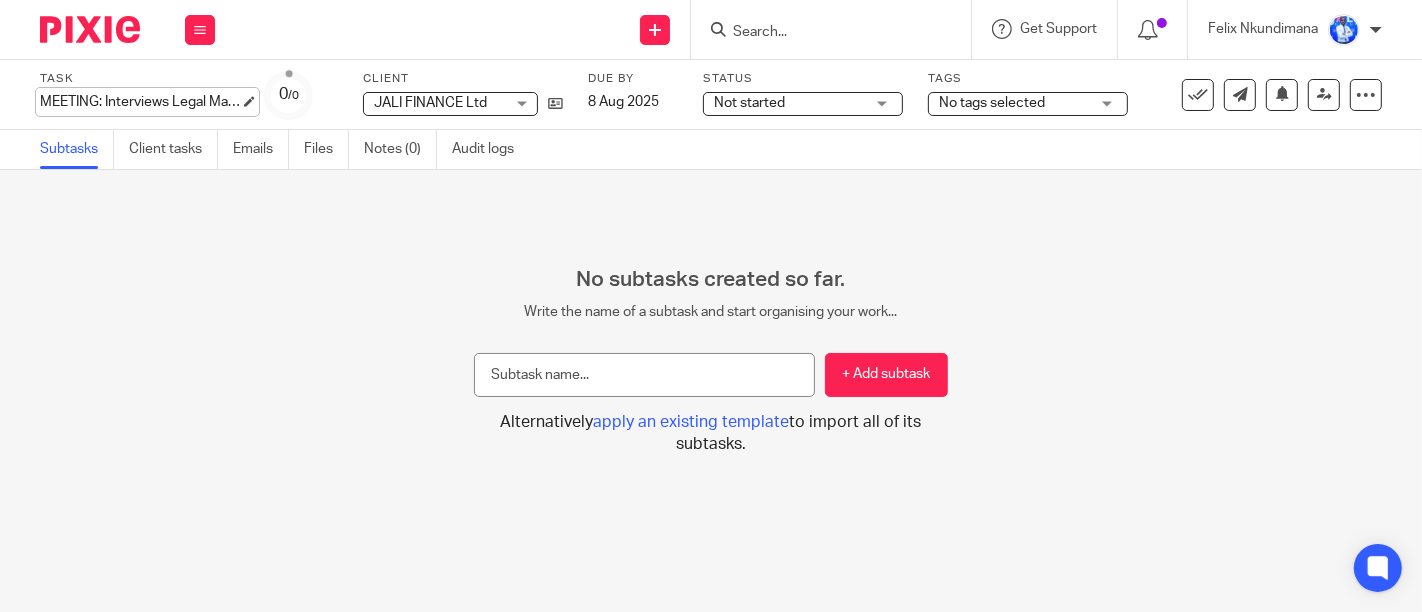 click on "MEETING: Interviews Legal Manager Nsanzimana Innocent   Save
MEETING: Interviews Legal Manager Nsanzimana Innocent" at bounding box center [140, 102] 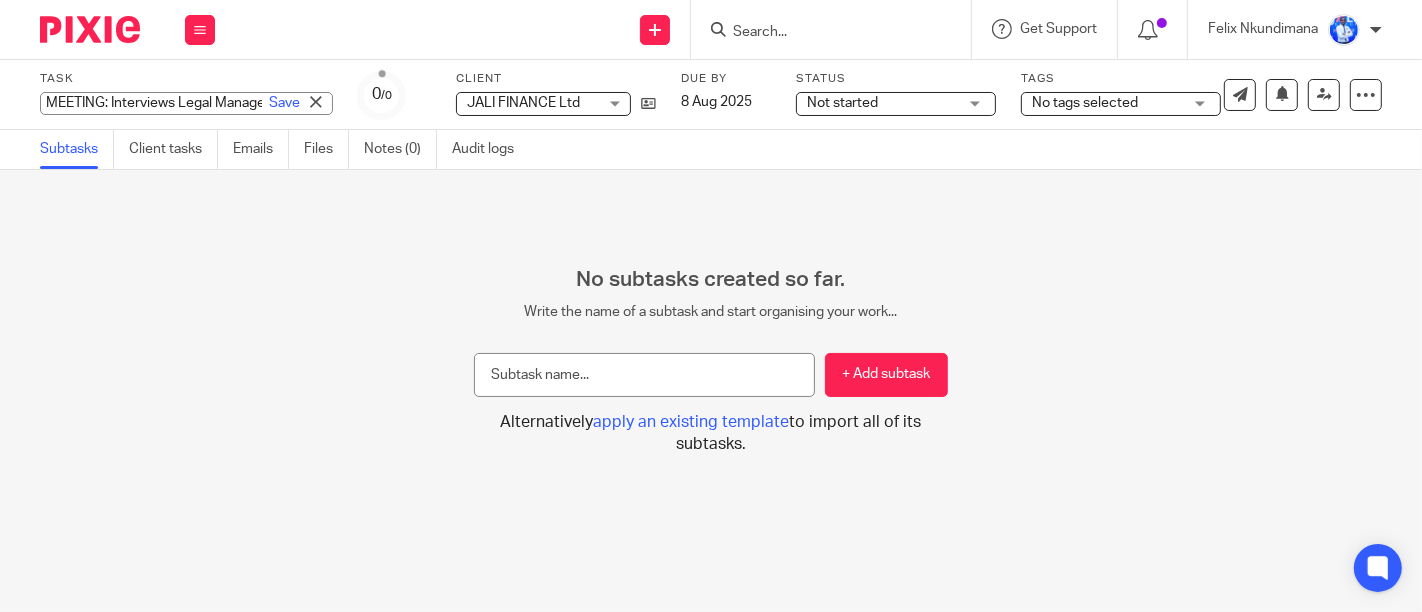 click on "MEETING: Interviews Legal Manager Nsanzimana Innocent" at bounding box center (186, 103) 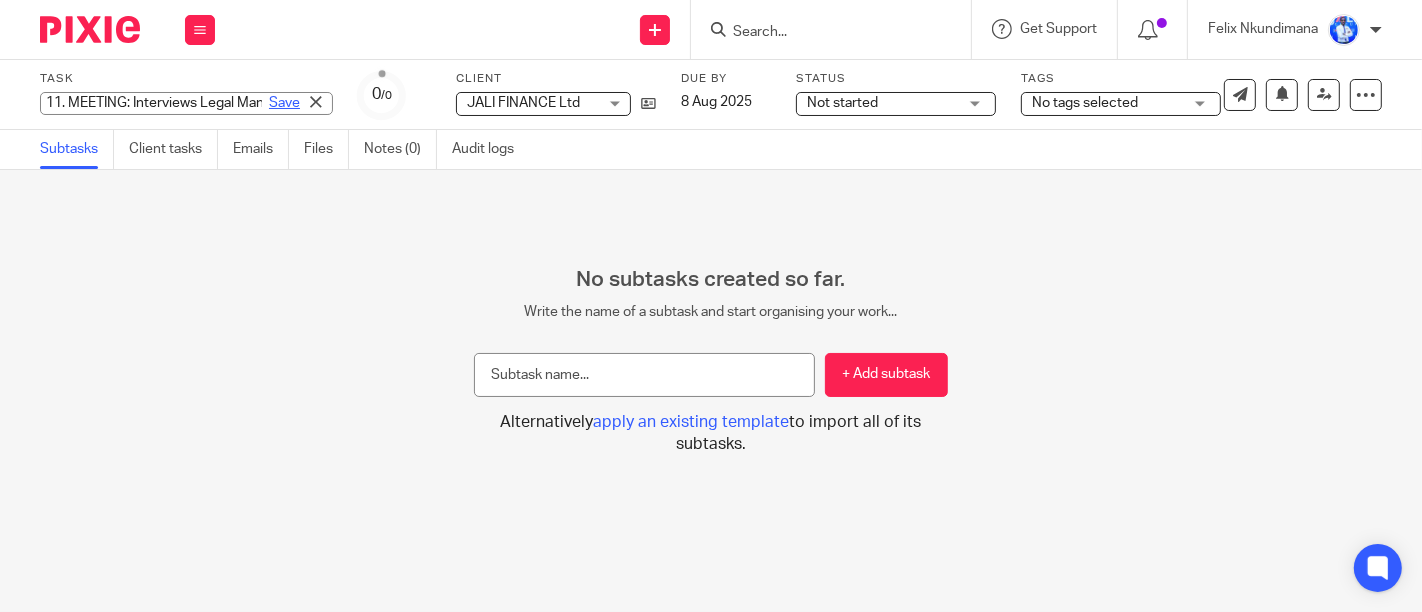 type on "11. MEETING: Interviews Legal Manager [LAST] [FIRST]" 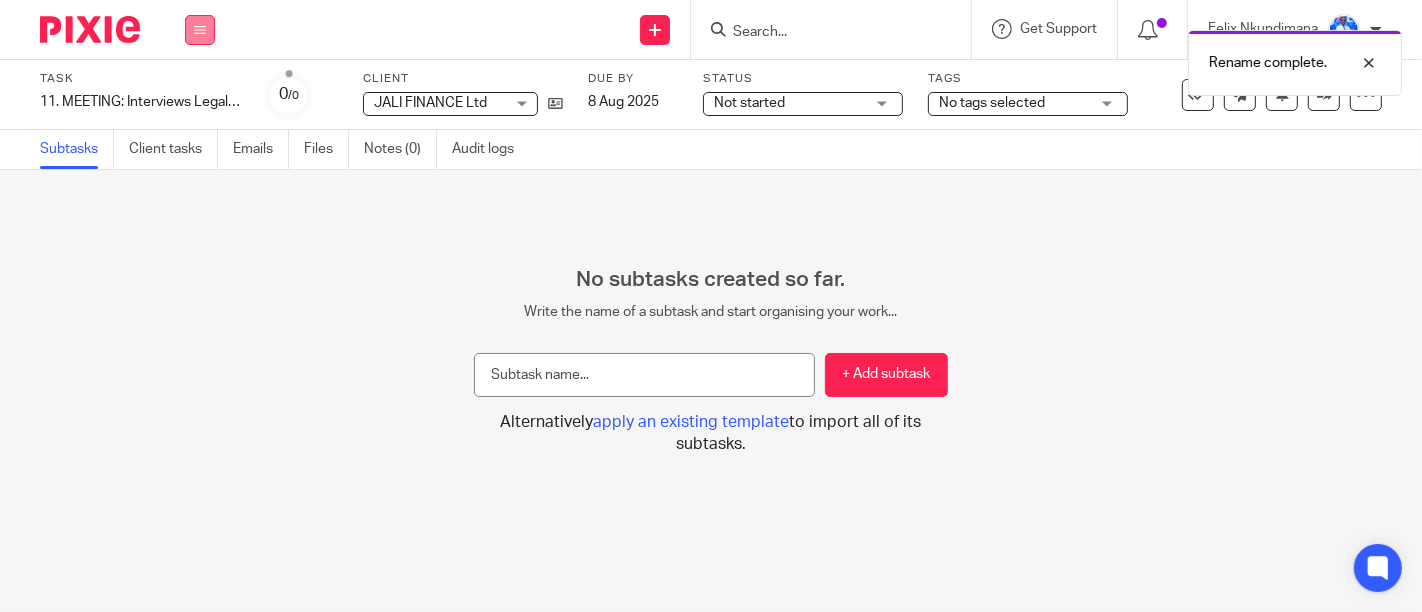 click at bounding box center (200, 30) 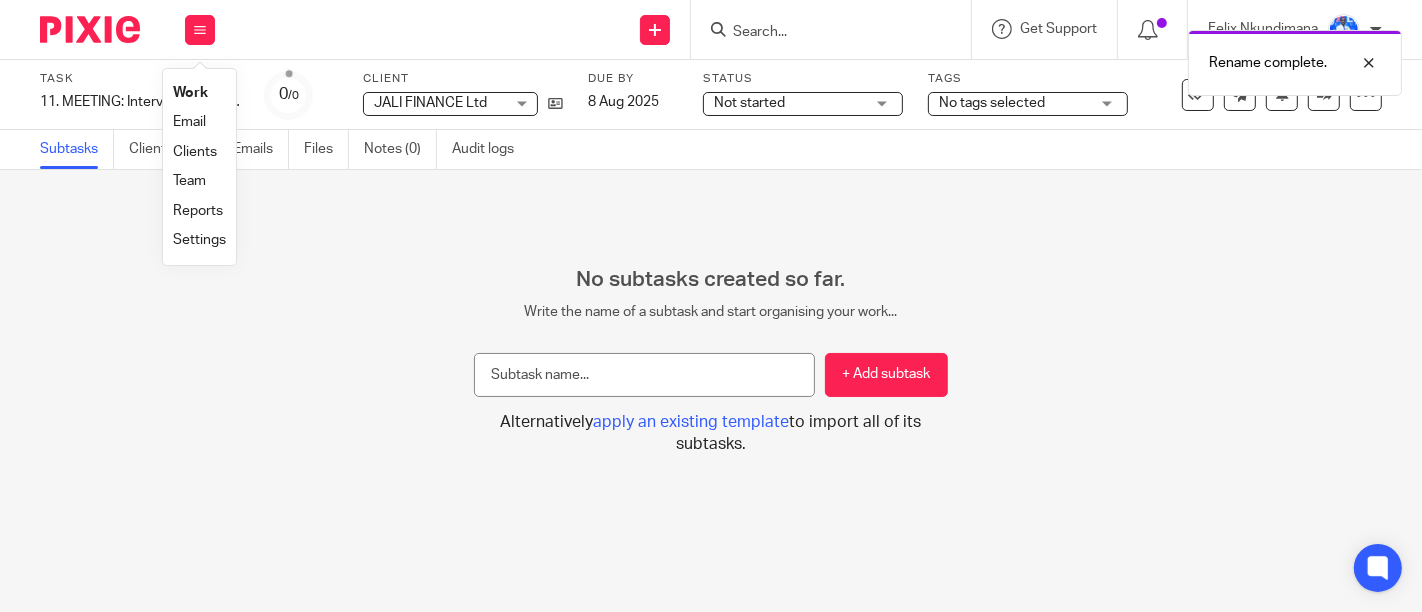 click on "Work" at bounding box center [190, 93] 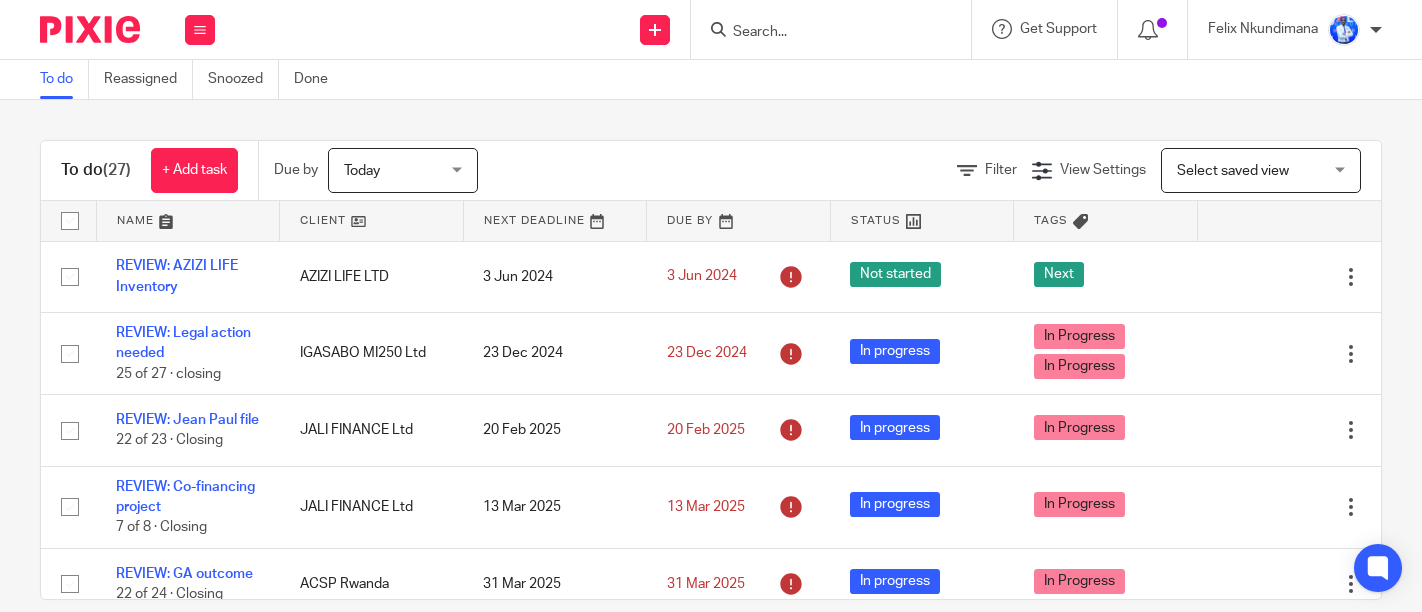 scroll, scrollTop: 0, scrollLeft: 0, axis: both 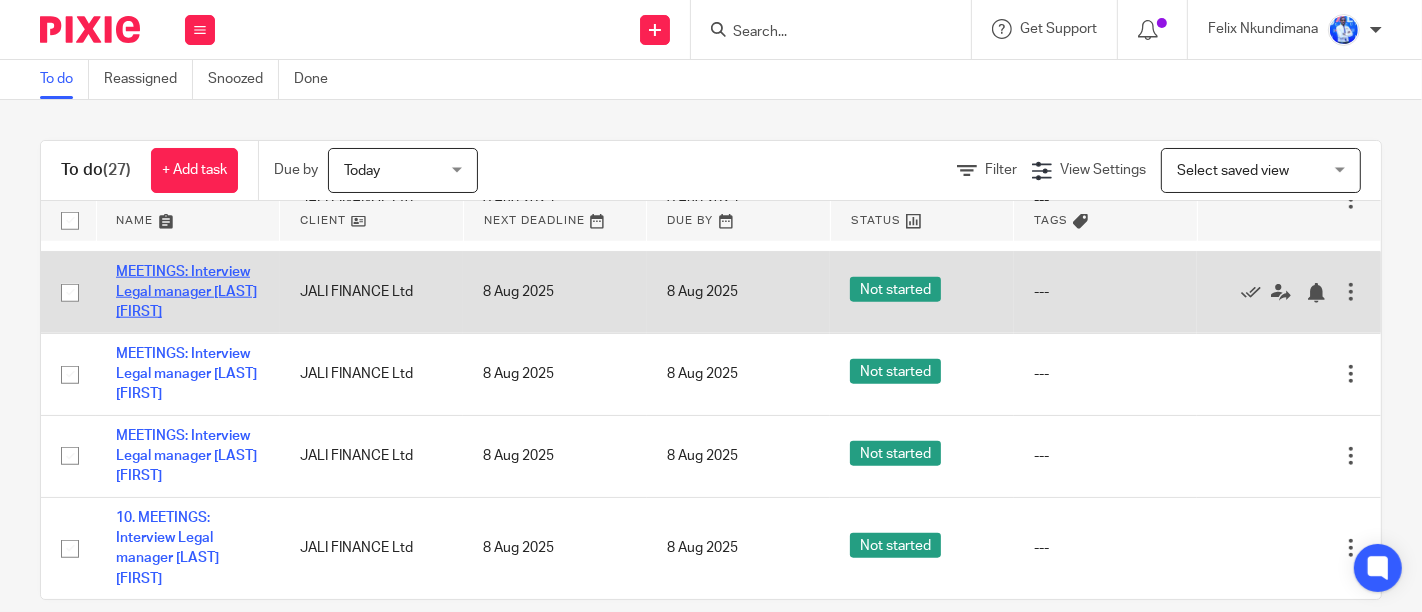 click on "MEETINGS: Interview Legal manager Niyonkuru Sandrine" at bounding box center (186, 292) 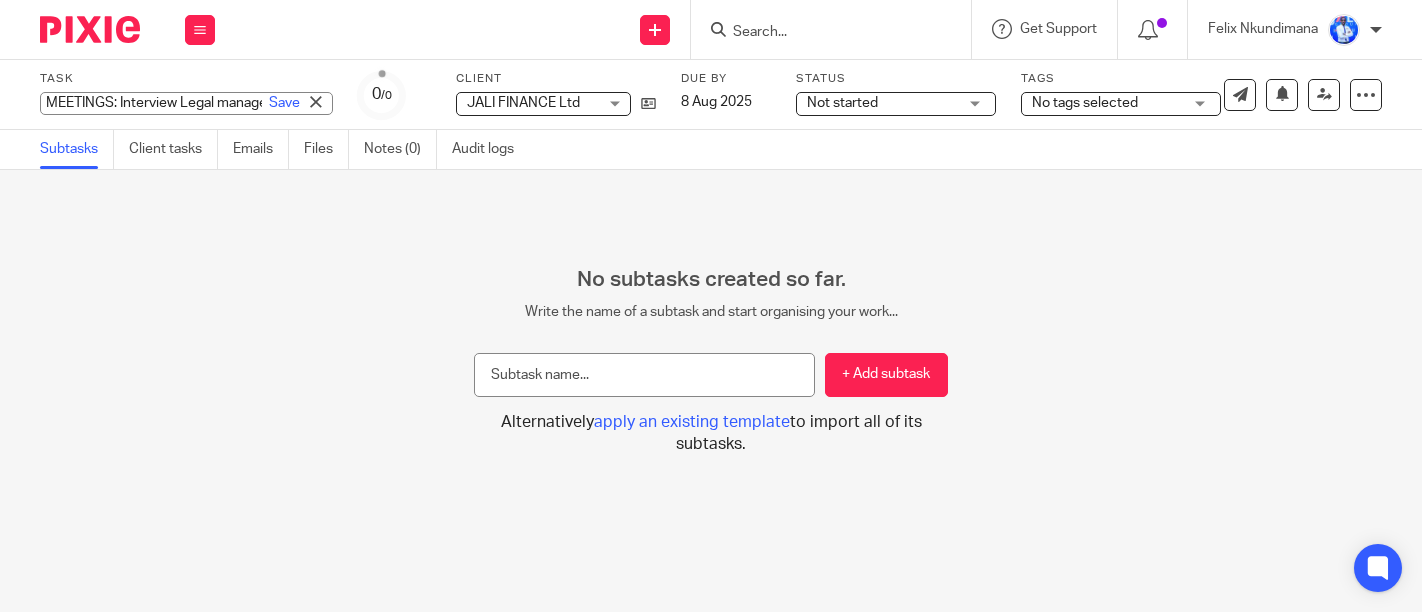 scroll, scrollTop: 0, scrollLeft: 0, axis: both 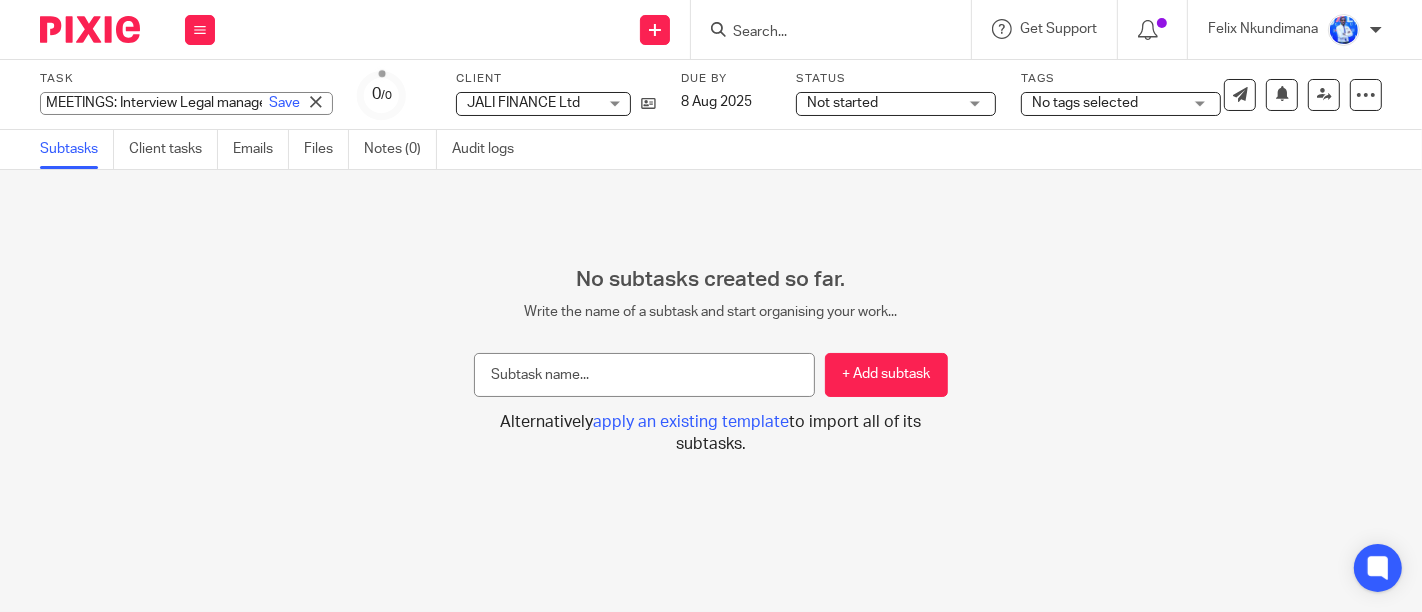 click on "MEETINGS: Interview Legal manager [LAST] [FIRST]" at bounding box center (186, 103) 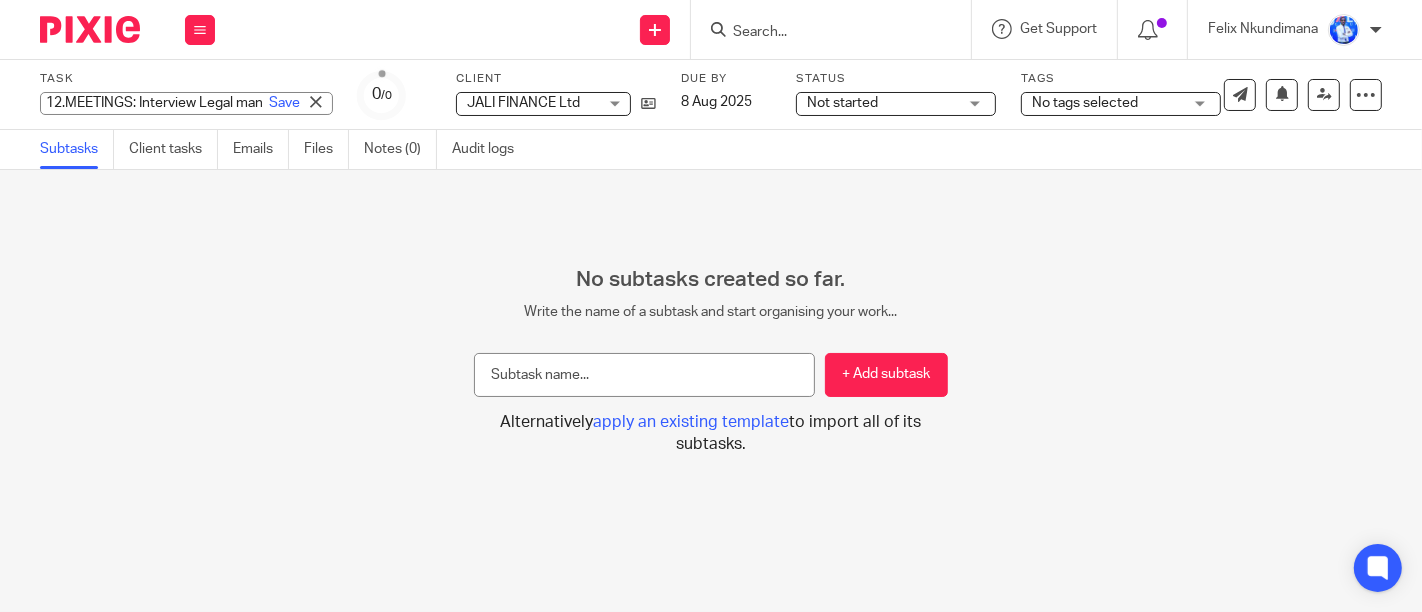 type on "12. MEETINGS: Interview Legal manager Niyonkuru Sandrine" 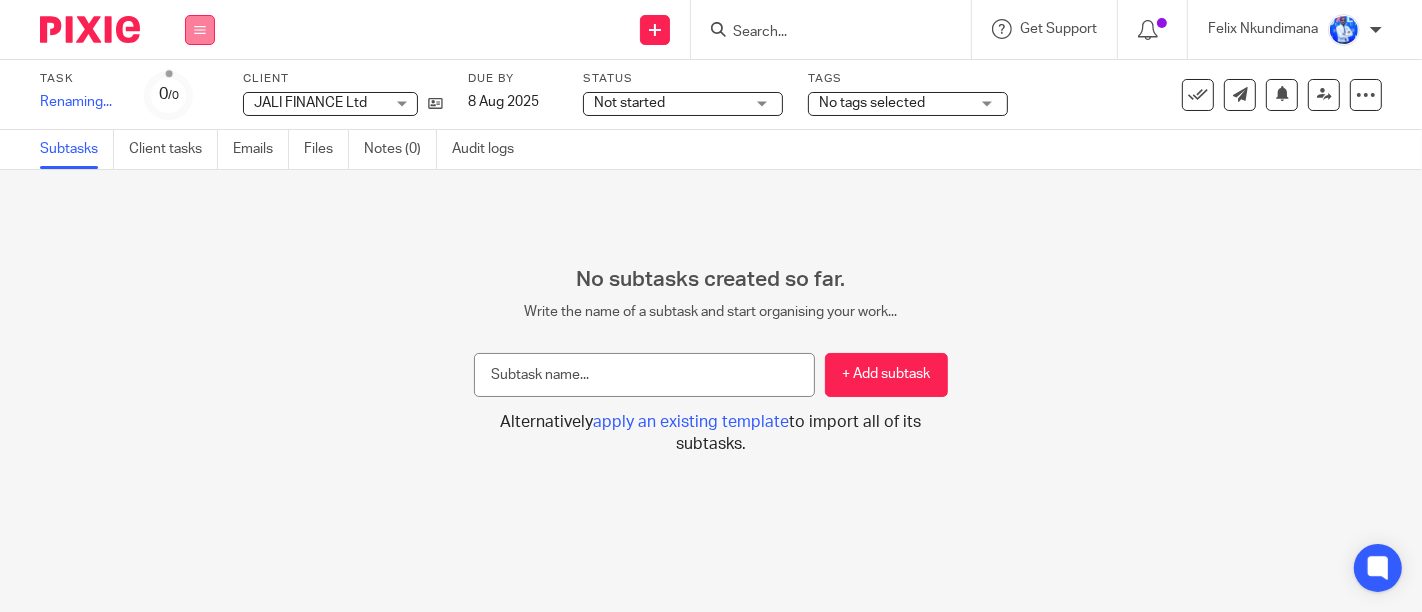 click at bounding box center (200, 30) 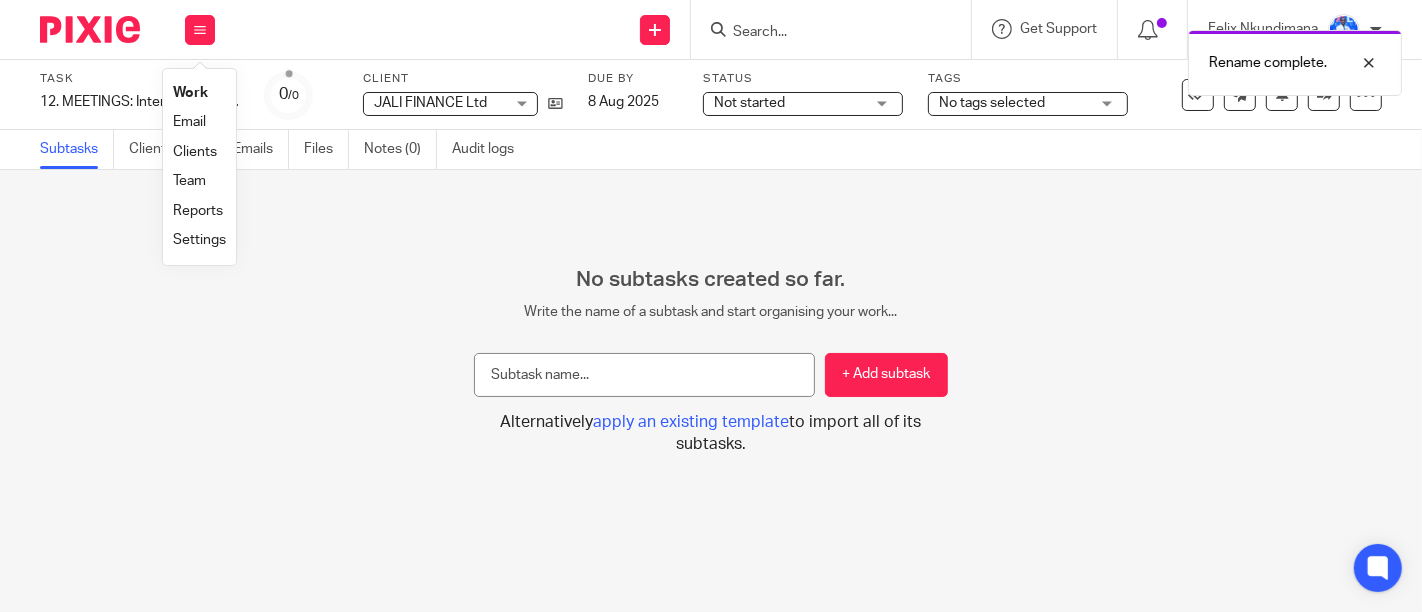 click on "Work" at bounding box center (190, 93) 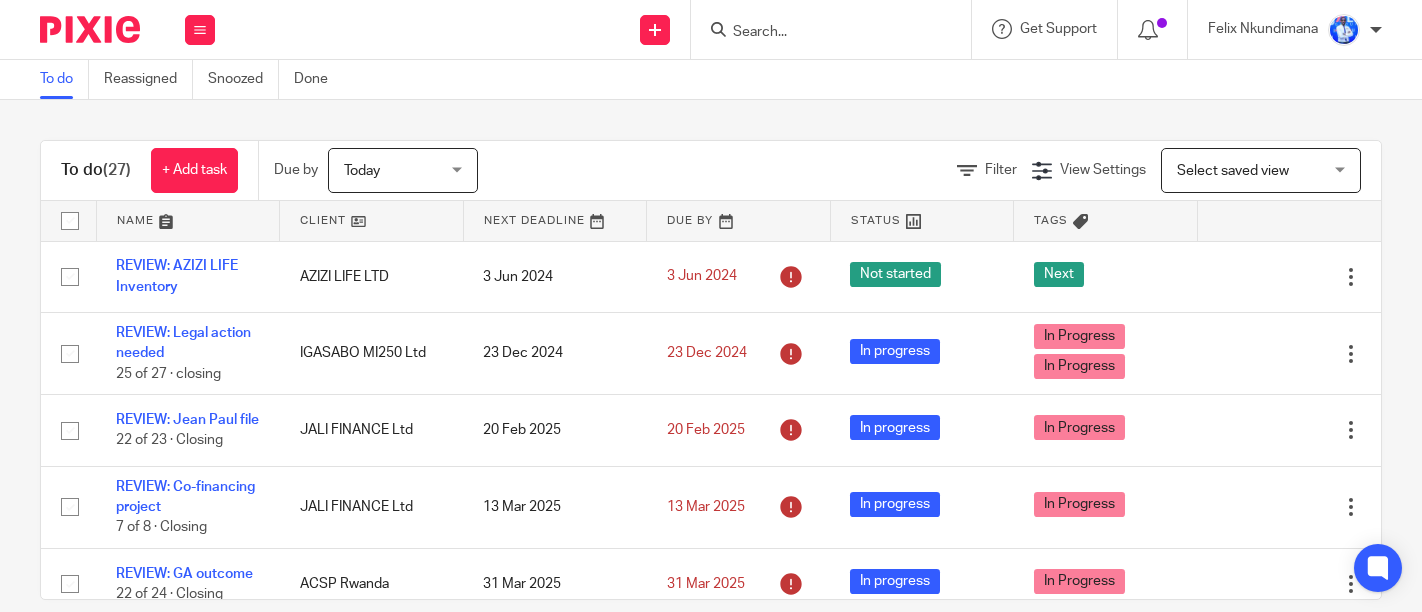 scroll, scrollTop: 0, scrollLeft: 0, axis: both 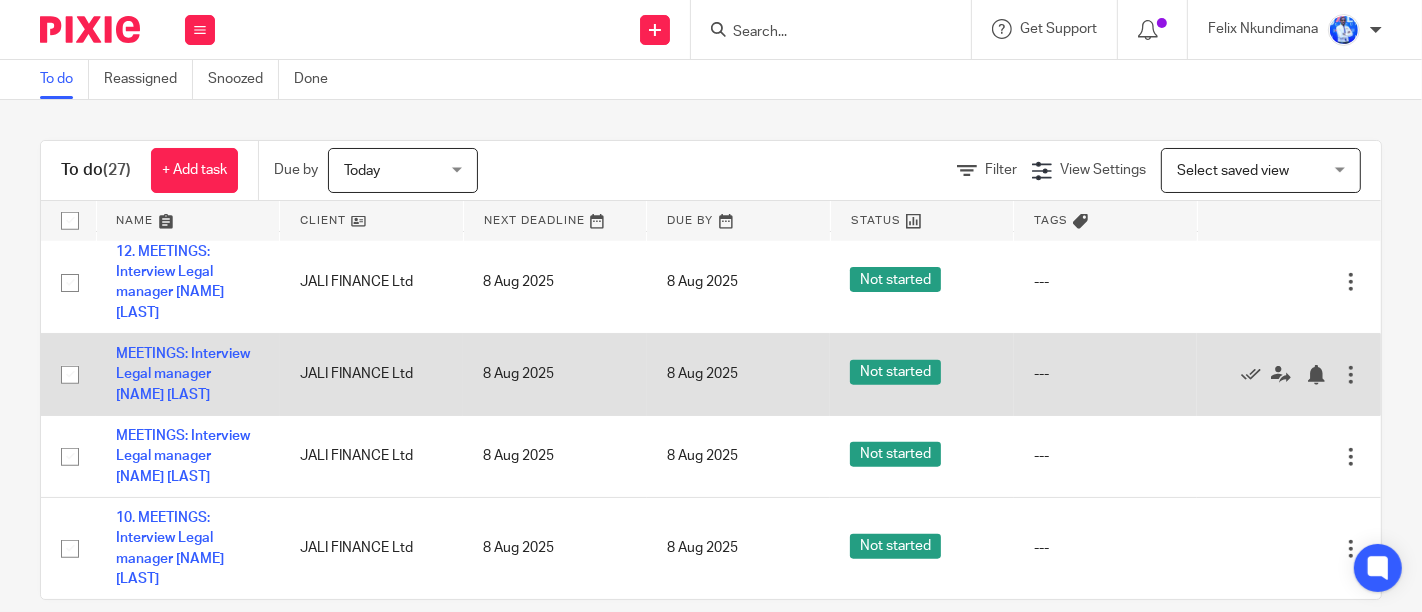 click at bounding box center [1351, 375] 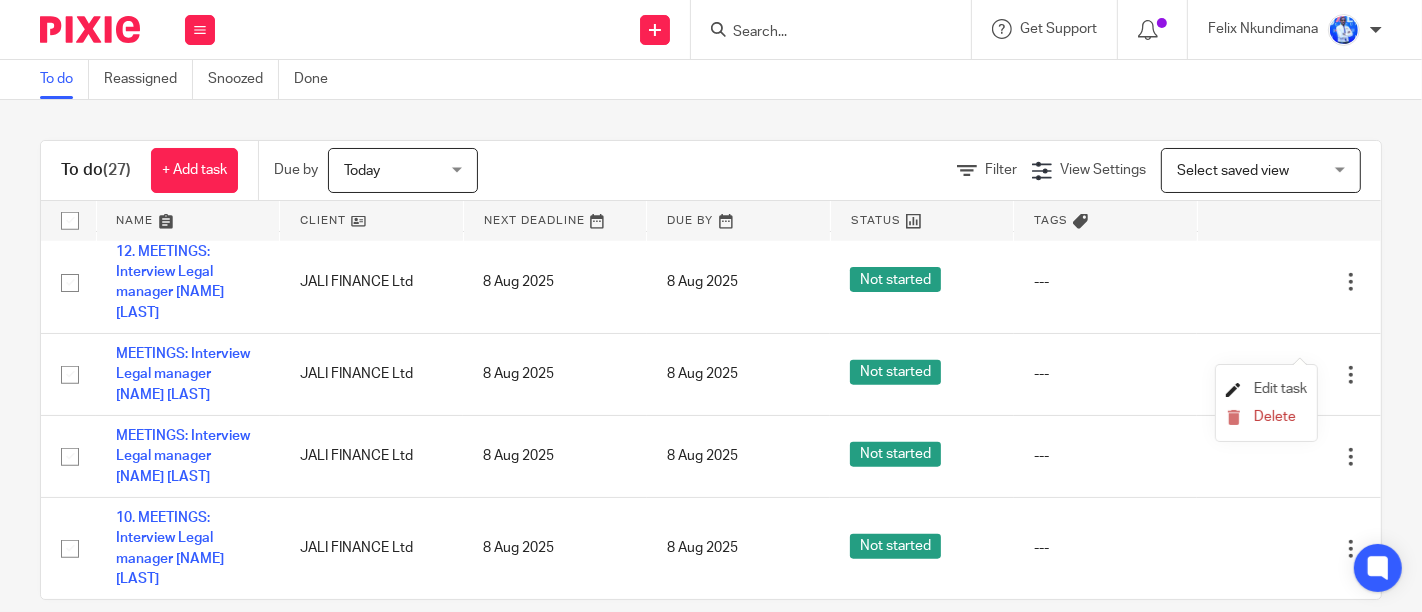 click on "Edit task" at bounding box center (1280, 389) 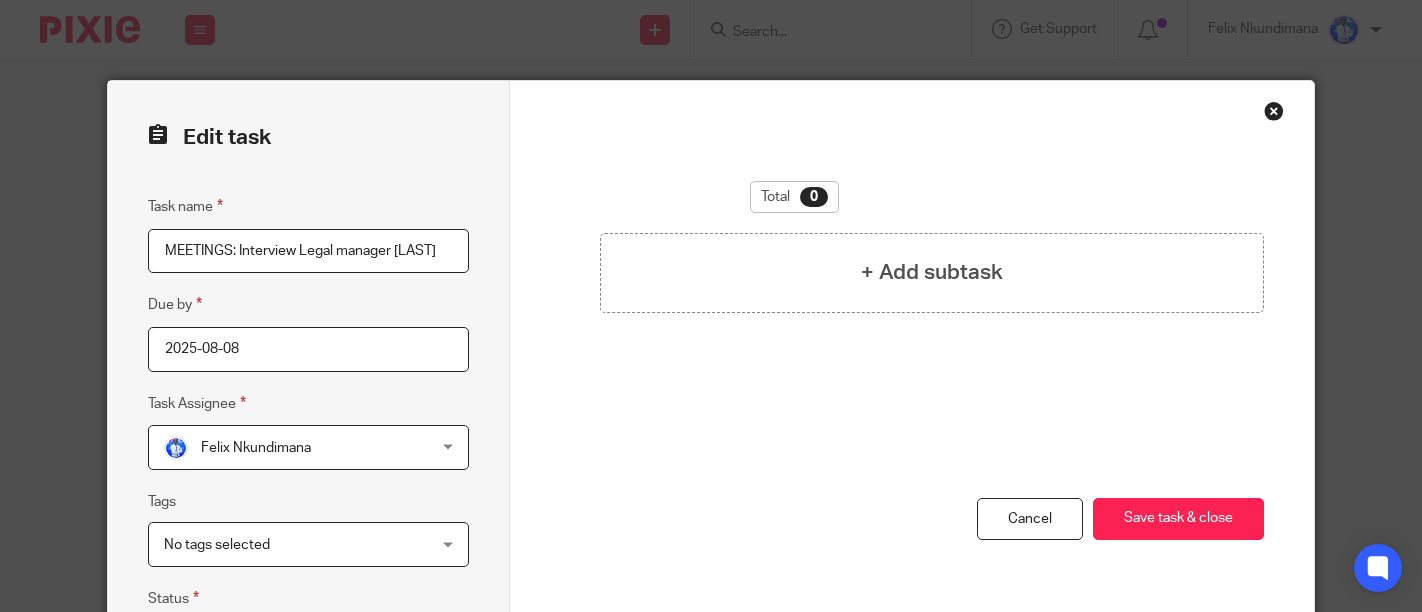 scroll, scrollTop: 0, scrollLeft: 0, axis: both 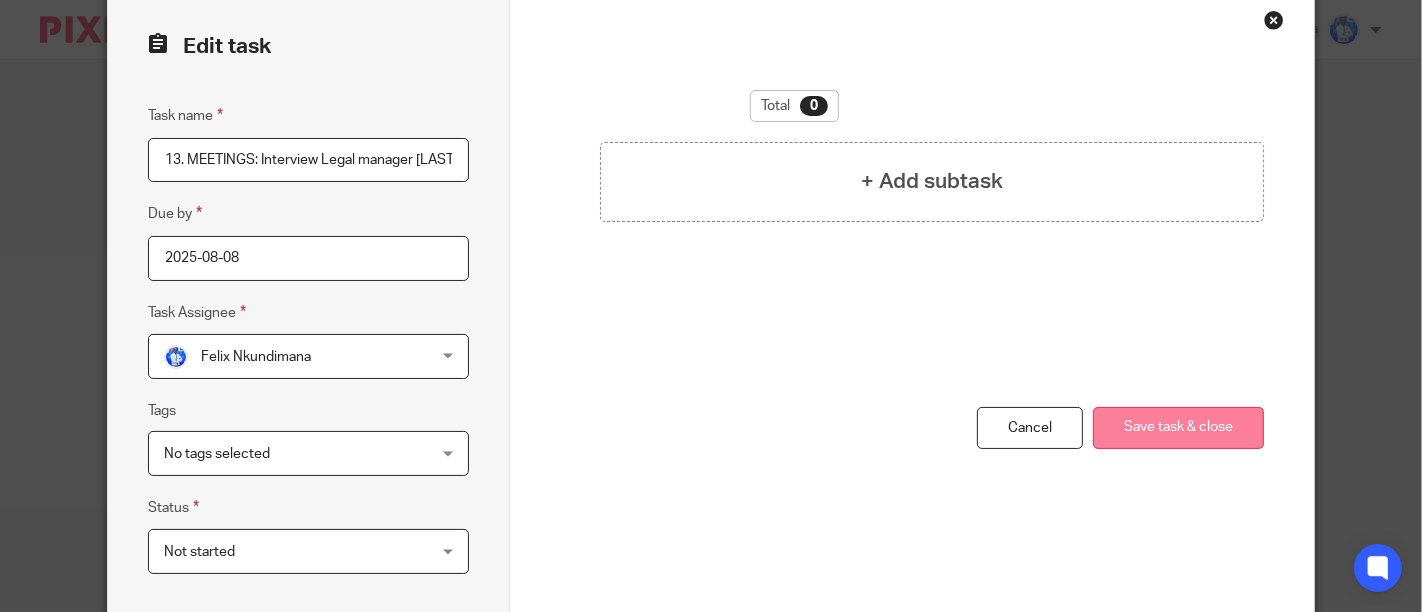 type on "13. MEETINGS: Interview Legal manager [LAST] [LAST]" 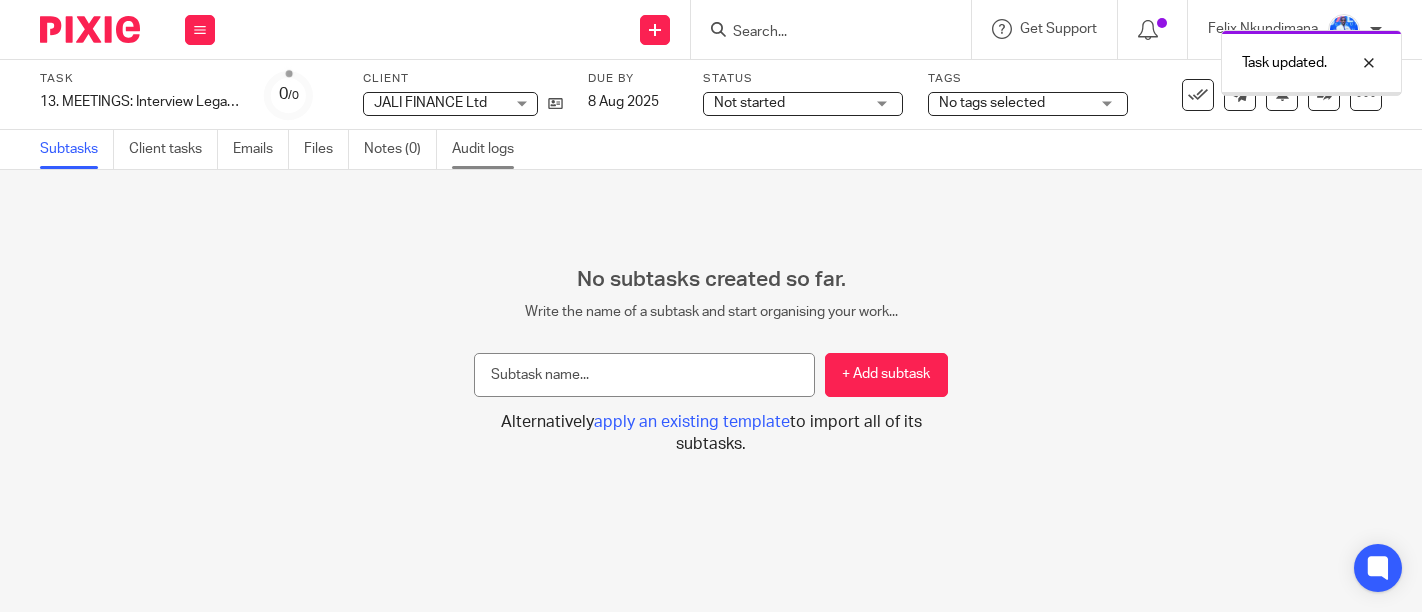scroll, scrollTop: 0, scrollLeft: 0, axis: both 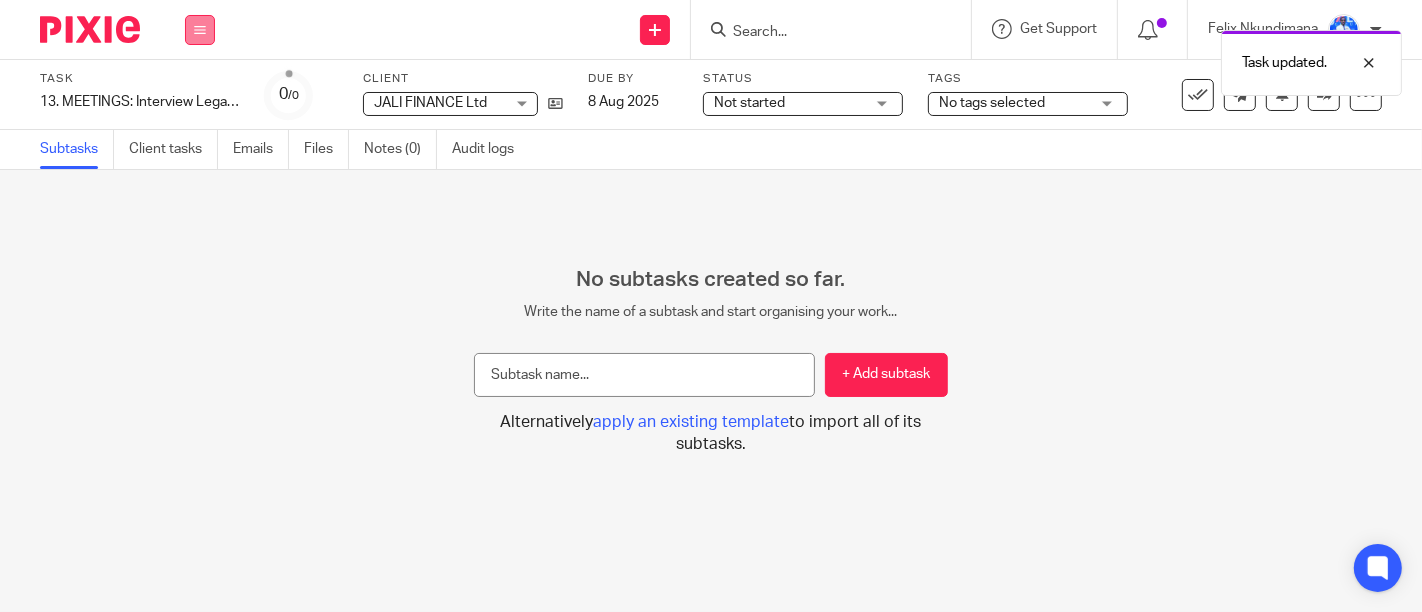 click at bounding box center (200, 30) 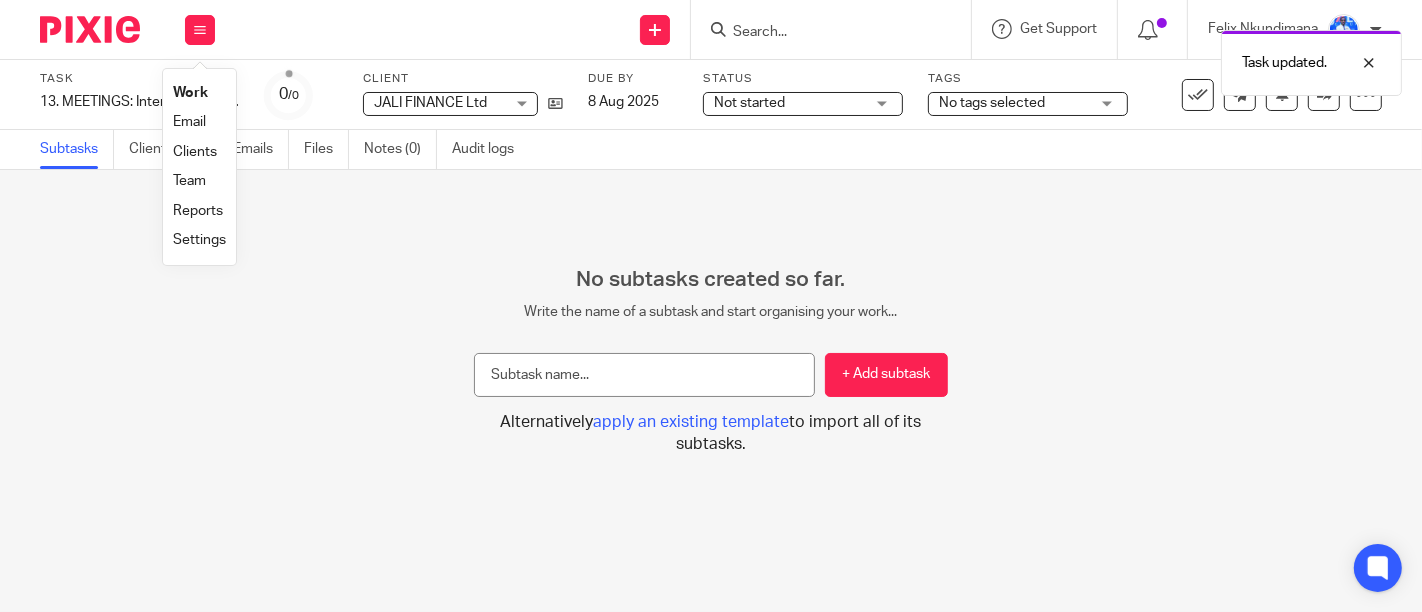 click on "Work" at bounding box center (190, 93) 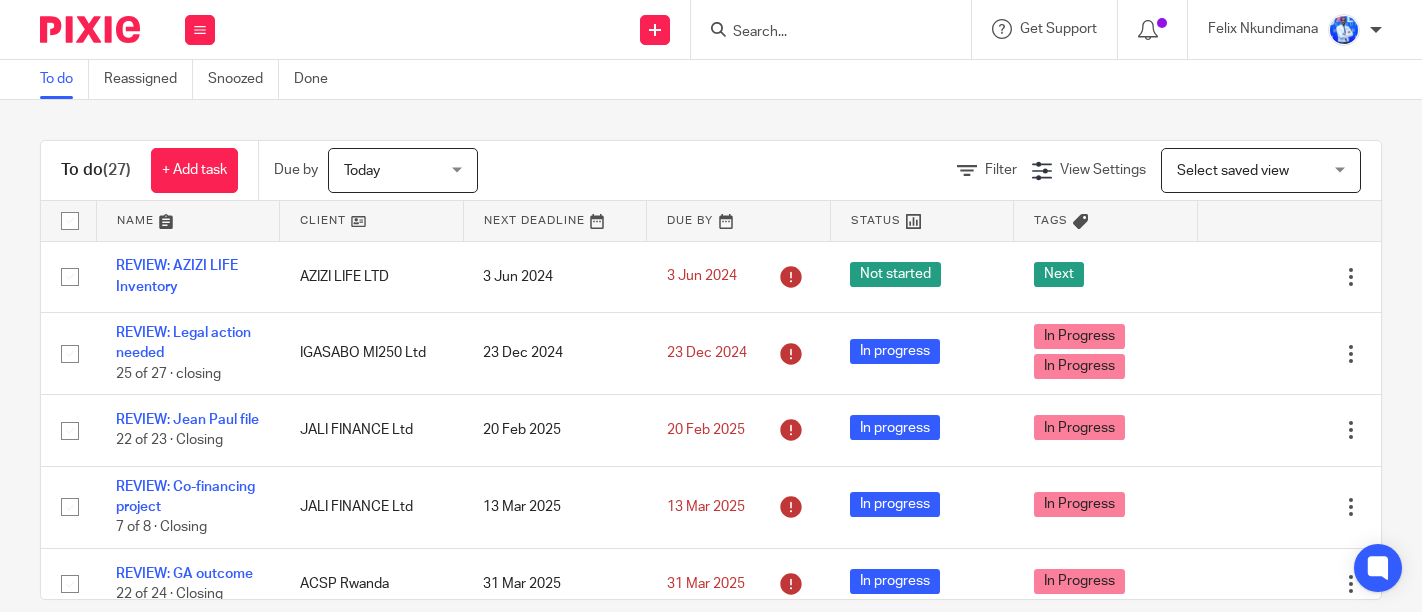 scroll, scrollTop: 0, scrollLeft: 0, axis: both 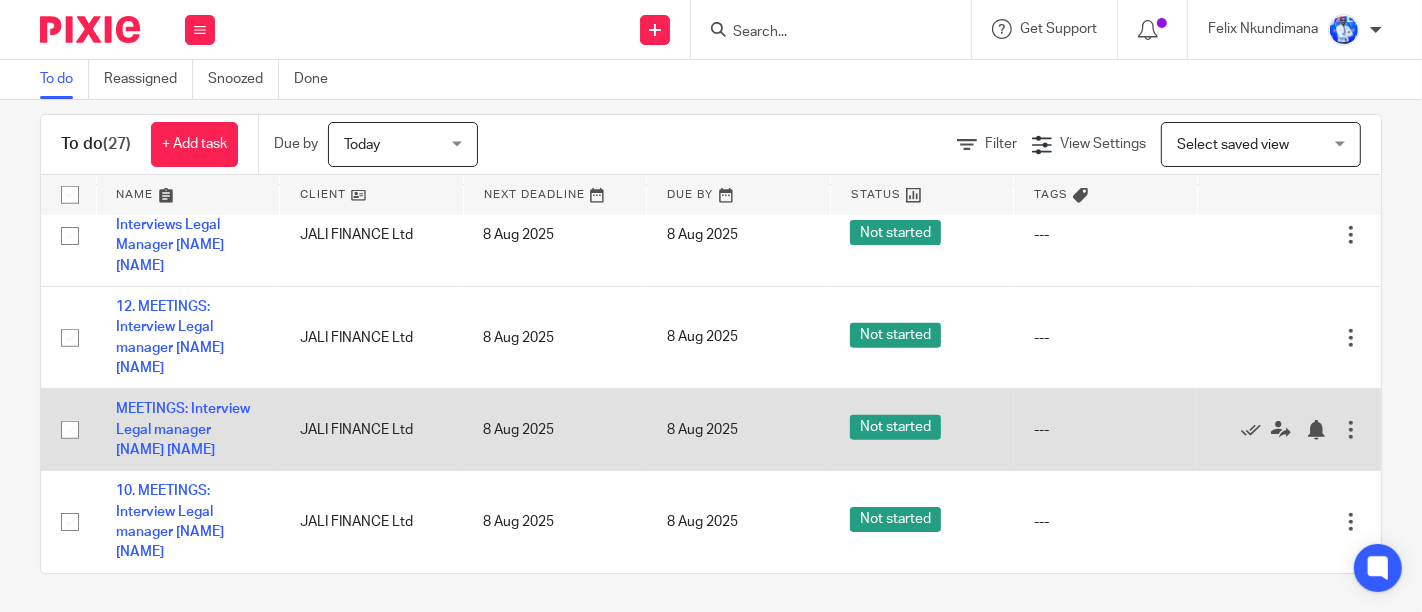 click on "MEETINGS: Interview Legal manager Hagenimana Jean Claude" at bounding box center [188, 430] 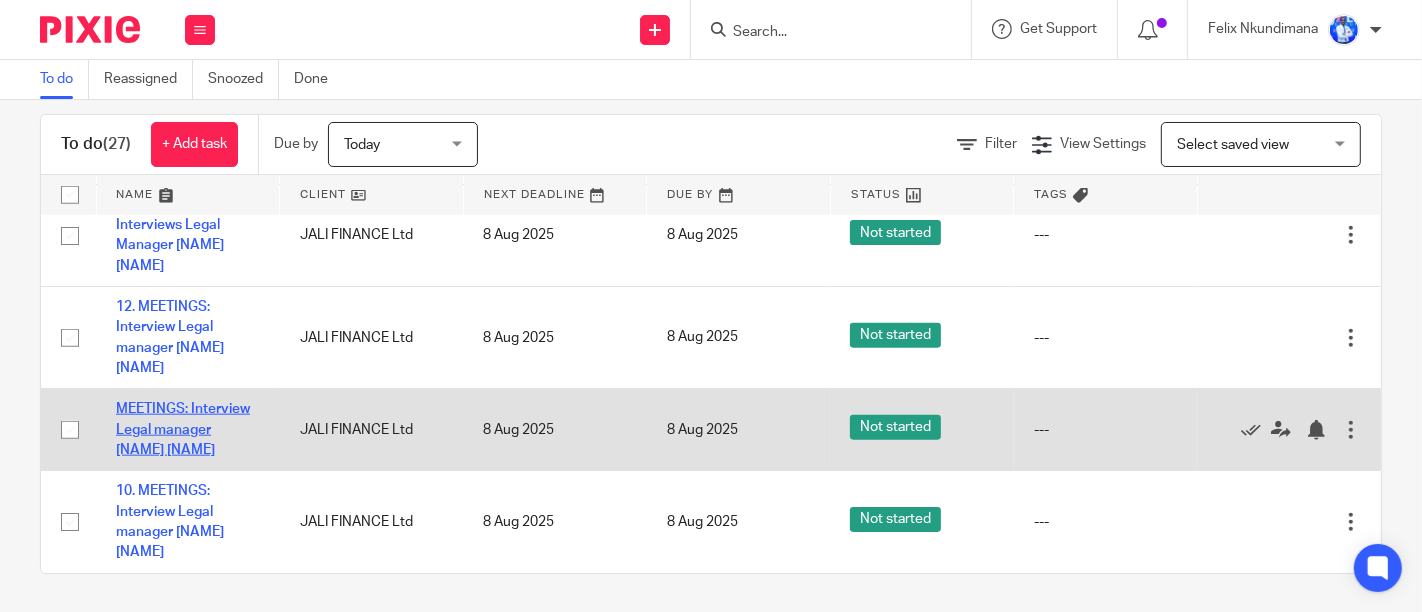 click on "MEETINGS: Interview Legal manager Hagenimana Jean Claude" at bounding box center [183, 429] 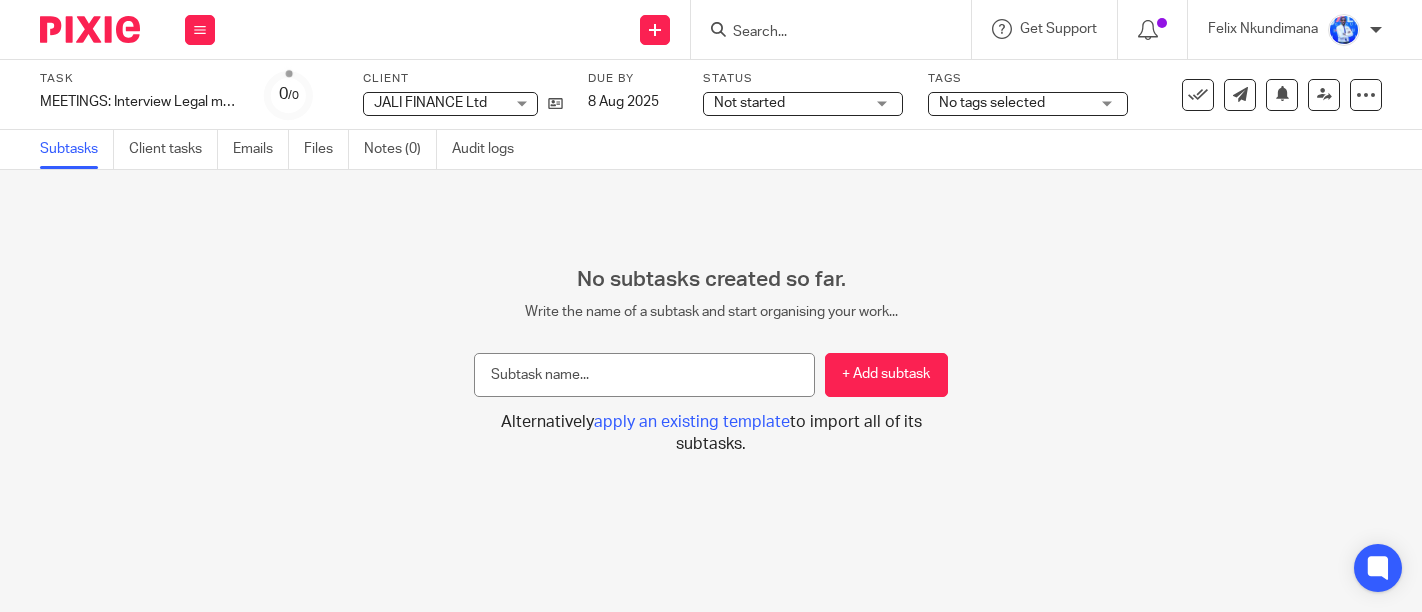 scroll, scrollTop: 0, scrollLeft: 0, axis: both 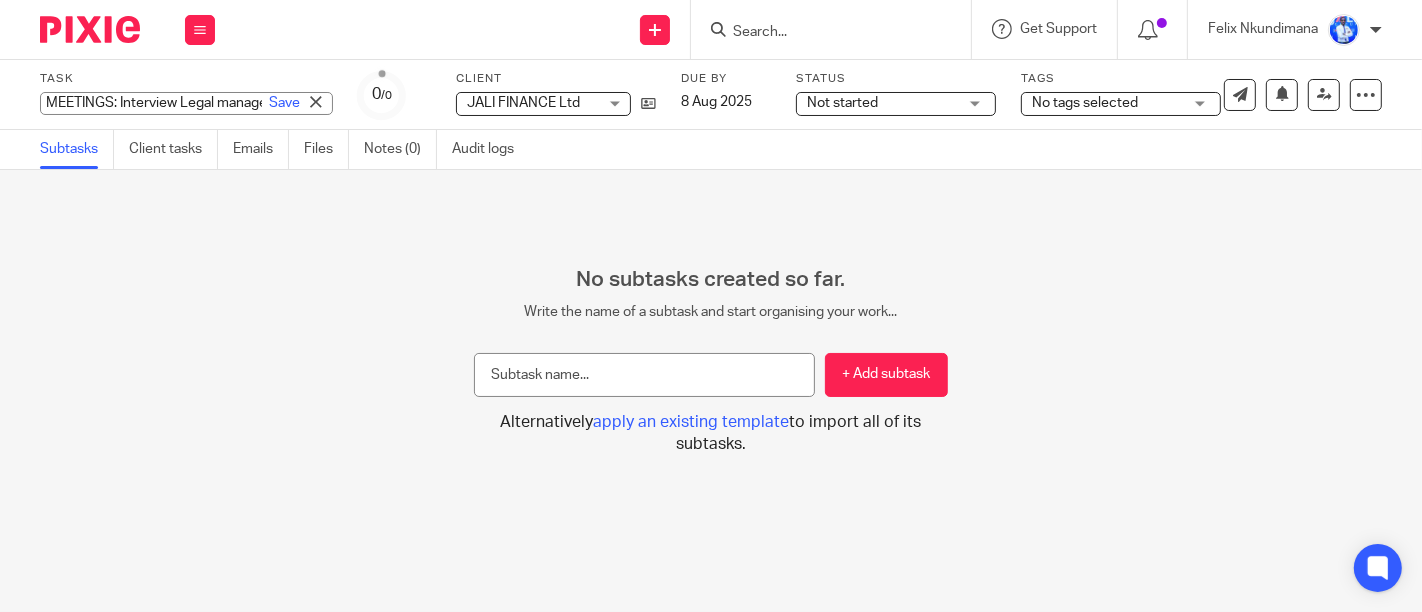click on "MEETINGS: Interview Legal manager [NAME] [LAST]   Save
MEETINGS: Interview Legal manager [NAME] [LAST]" at bounding box center [186, 103] 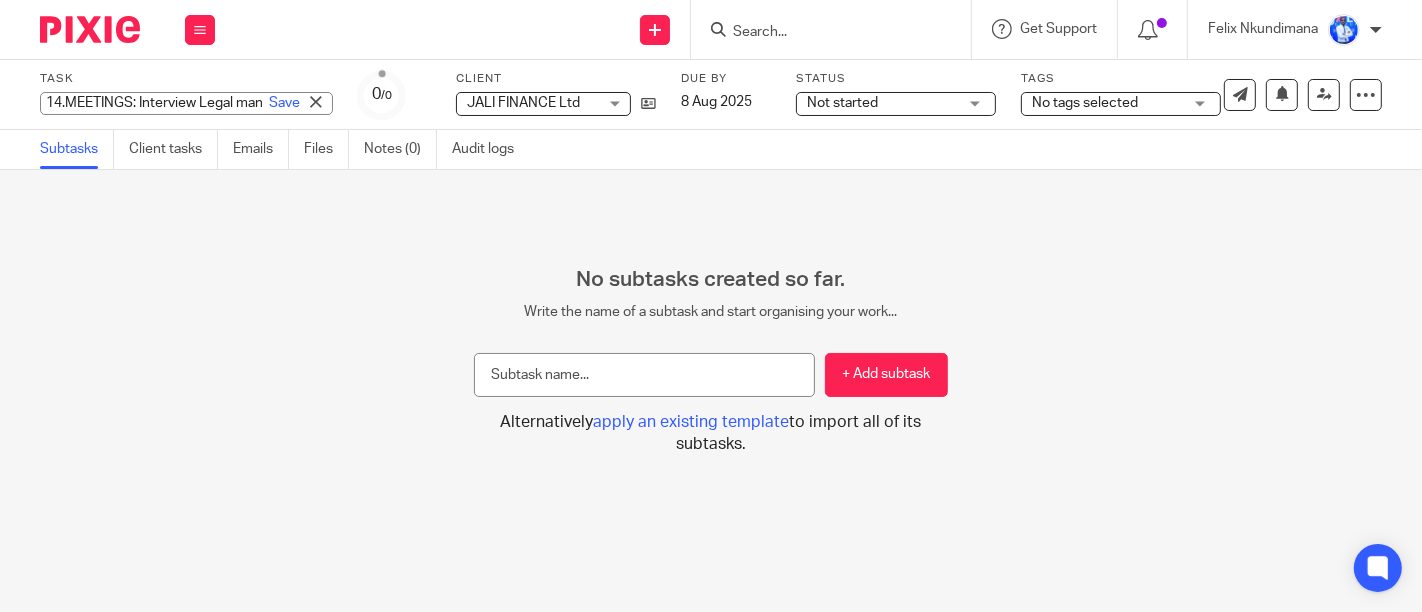 type on "14. MEETINGS: Interview Legal manager [NAME] [LAST]" 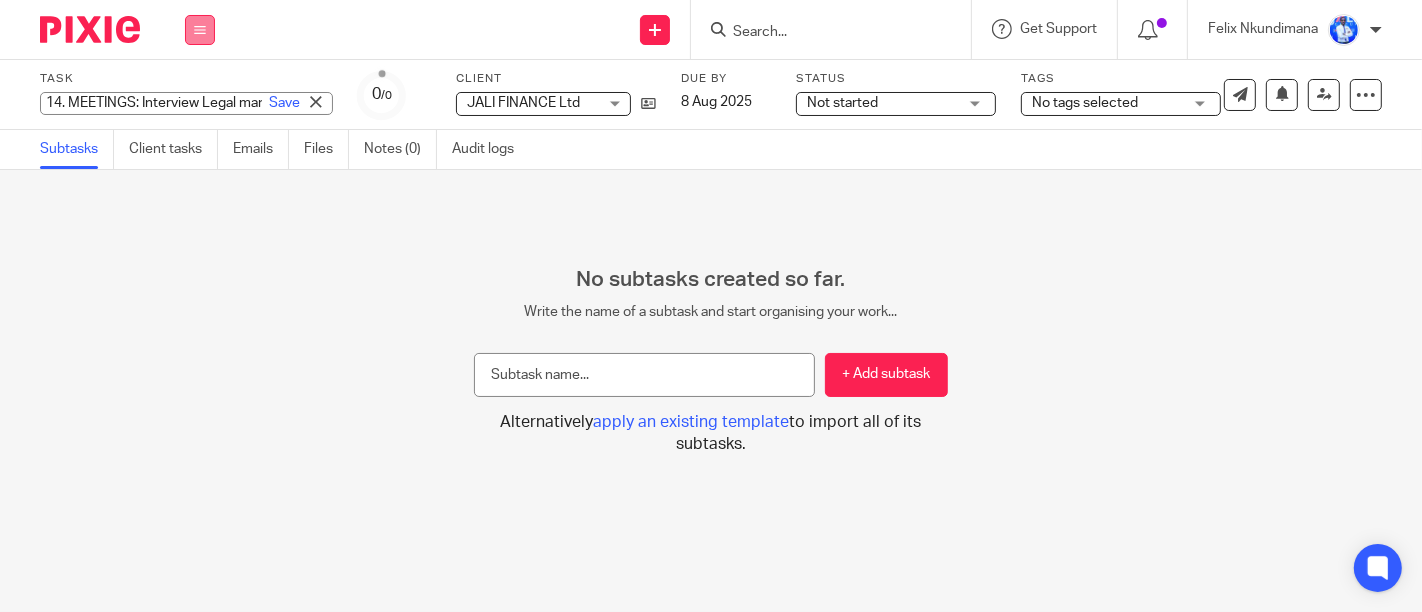 click at bounding box center (200, 30) 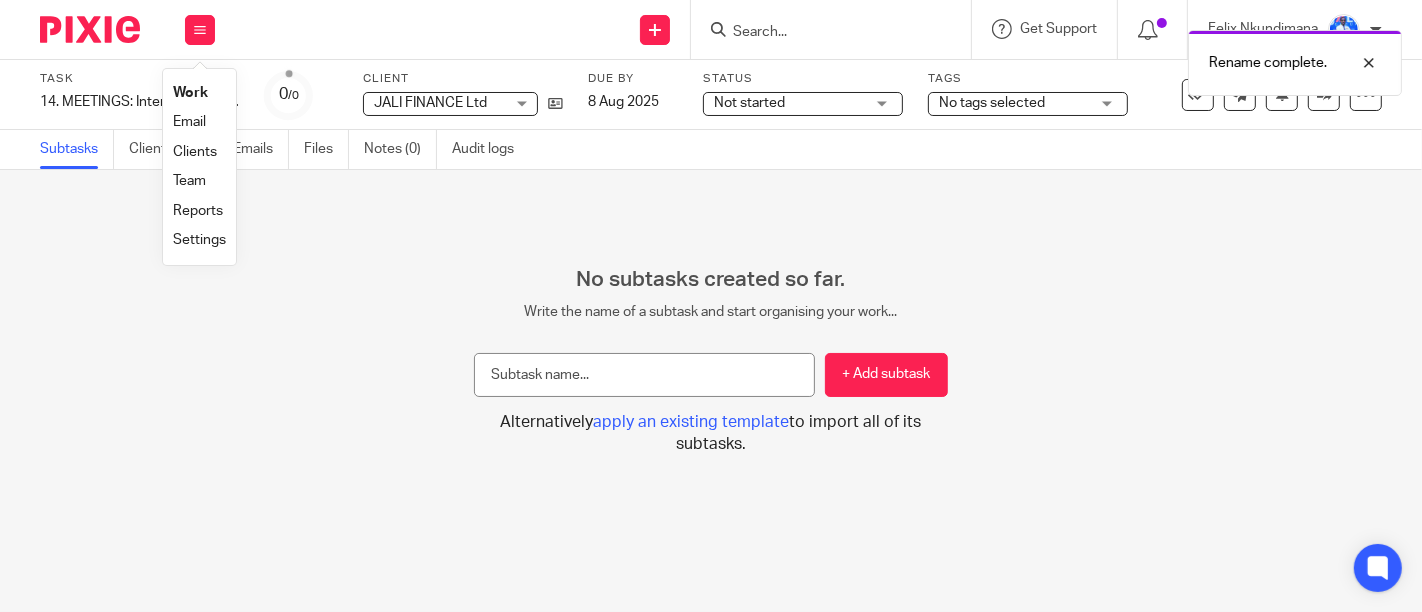 click on "Work" at bounding box center (190, 93) 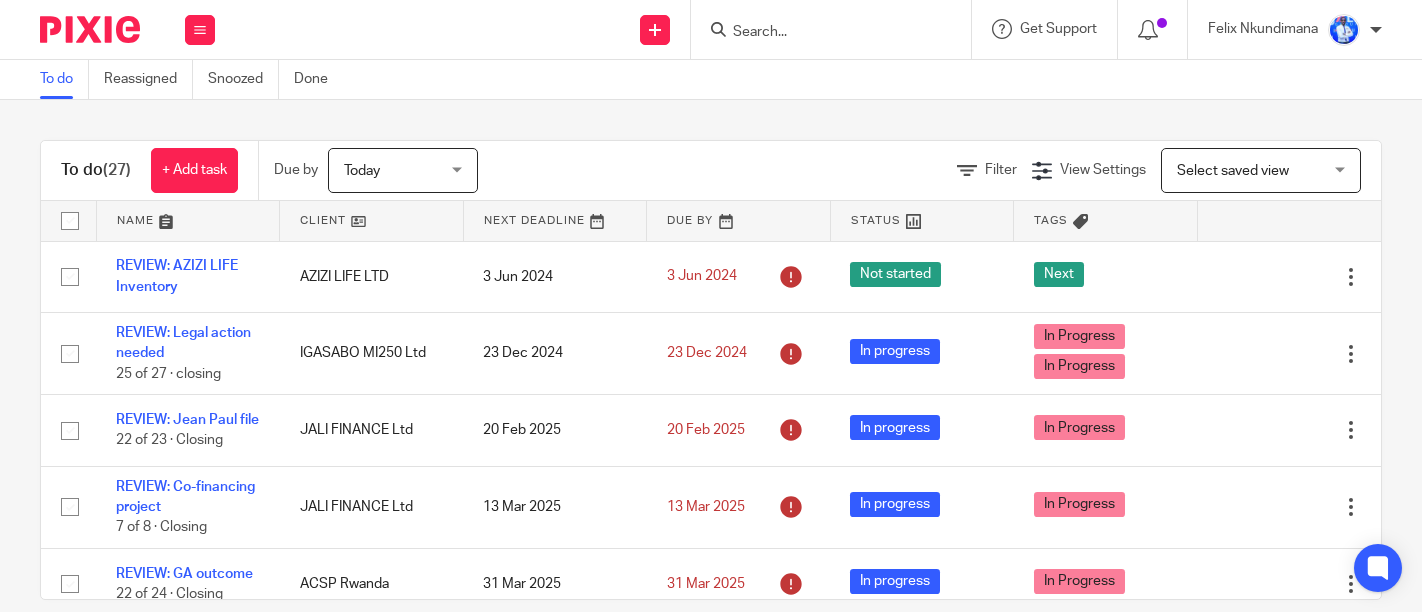 scroll, scrollTop: 0, scrollLeft: 0, axis: both 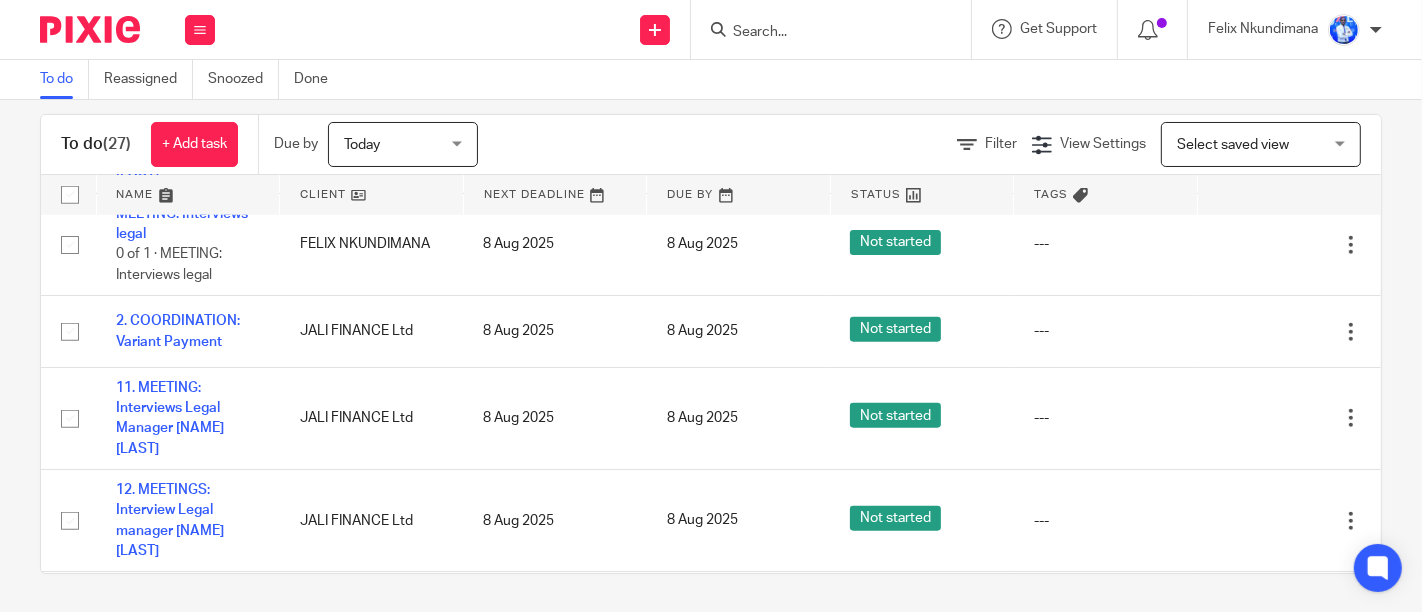 click at bounding box center (188, 195) 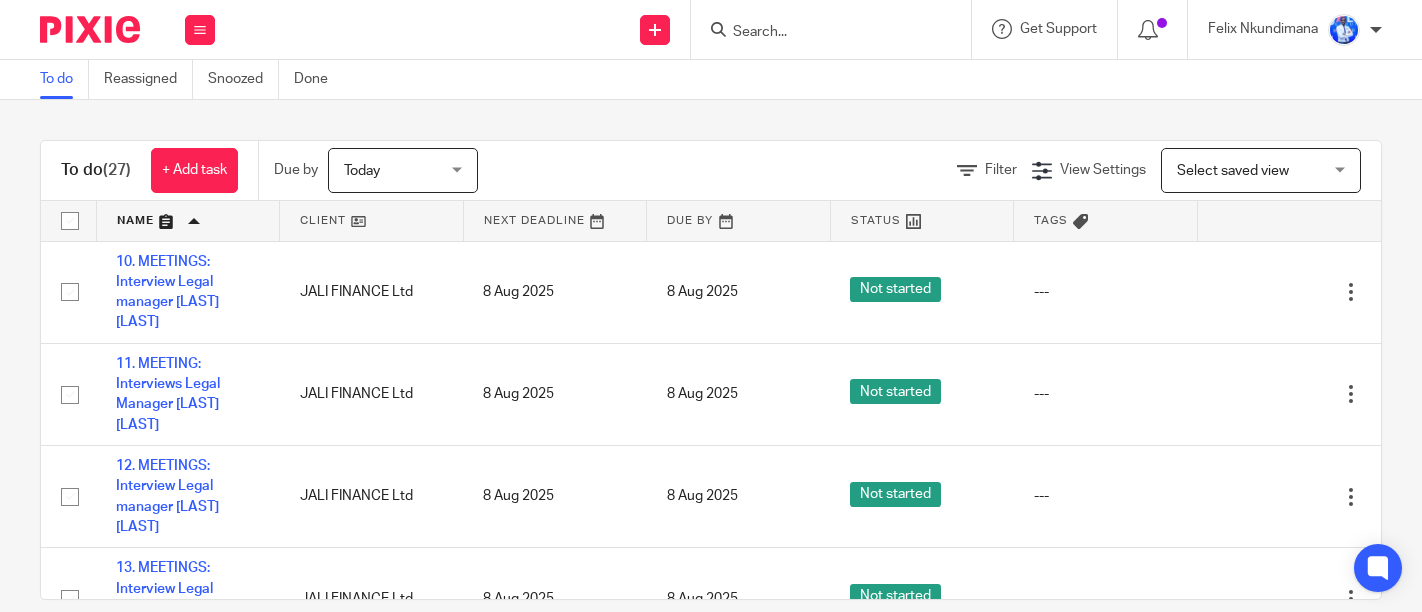 scroll, scrollTop: 0, scrollLeft: 0, axis: both 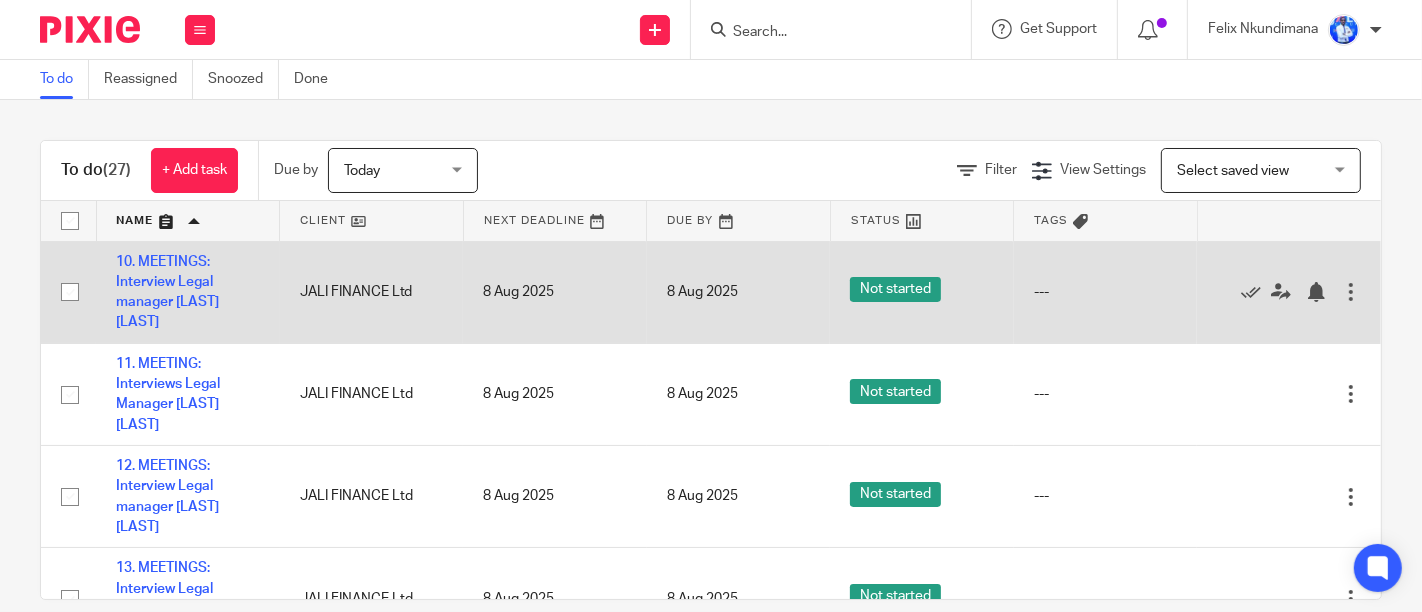 click on "10. MEETINGS: Interview Legal manager Nsanzinshuti Xaxier" at bounding box center (188, 292) 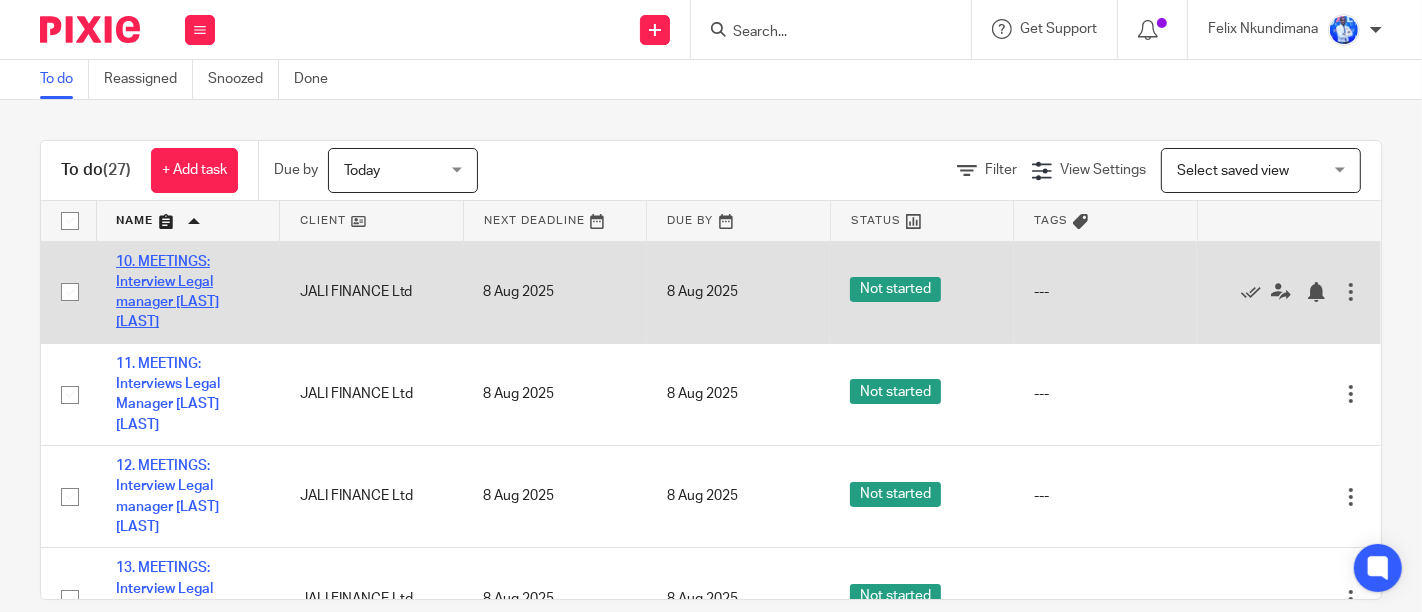 click on "10. MEETINGS: Interview Legal manager Nsanzinshuti Xaxier" at bounding box center (188, 292) 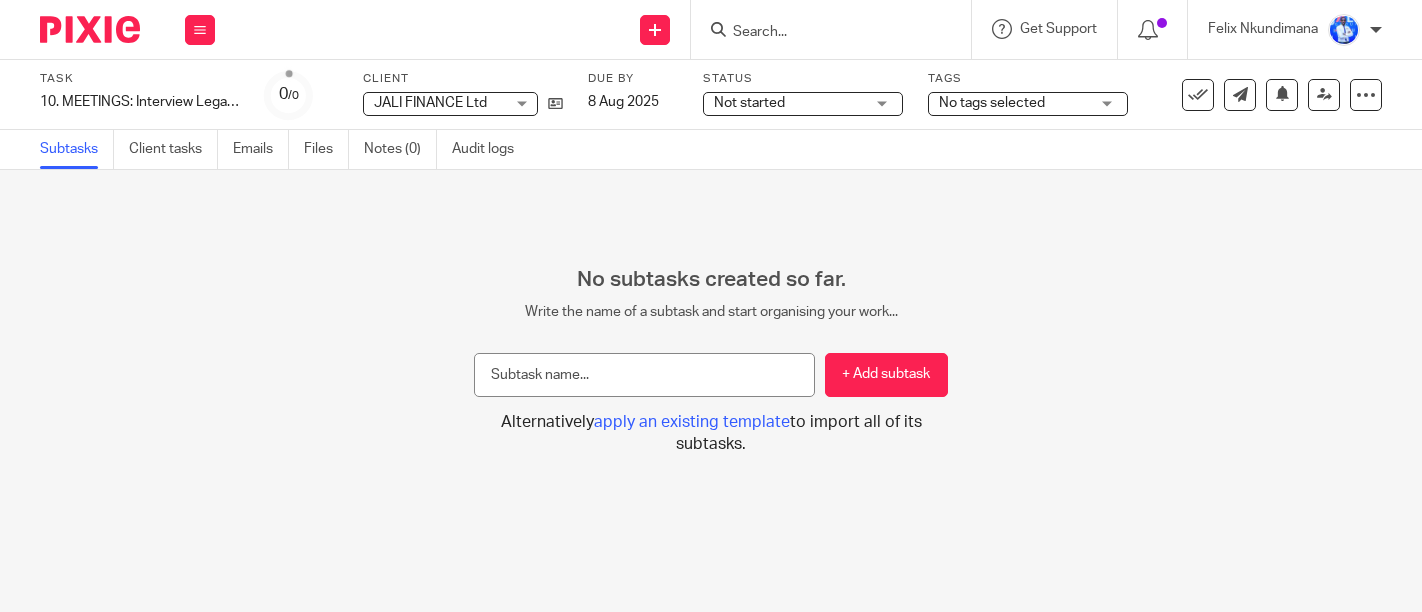 scroll, scrollTop: 0, scrollLeft: 0, axis: both 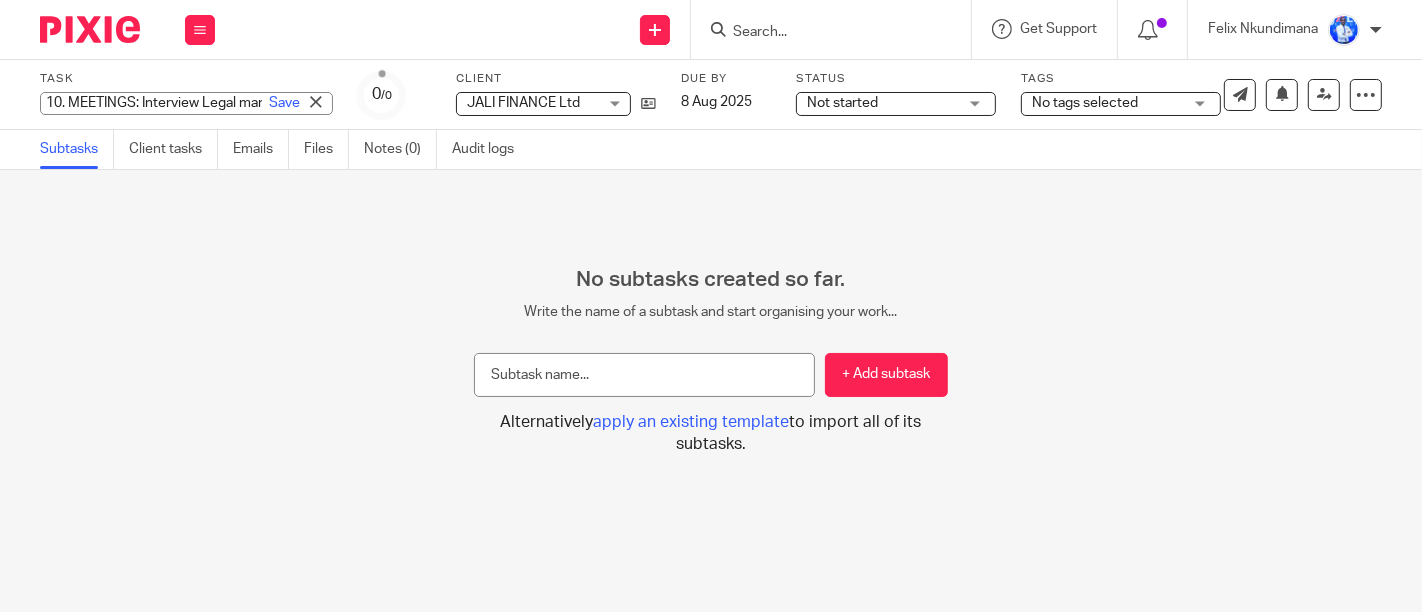 click on "10. MEETINGS: Interview Legal manager Nsanzinshuti Xaxier   Save
10. MEETINGS: Interview Legal manager Nsanzinshuti Xaxier" at bounding box center [186, 103] 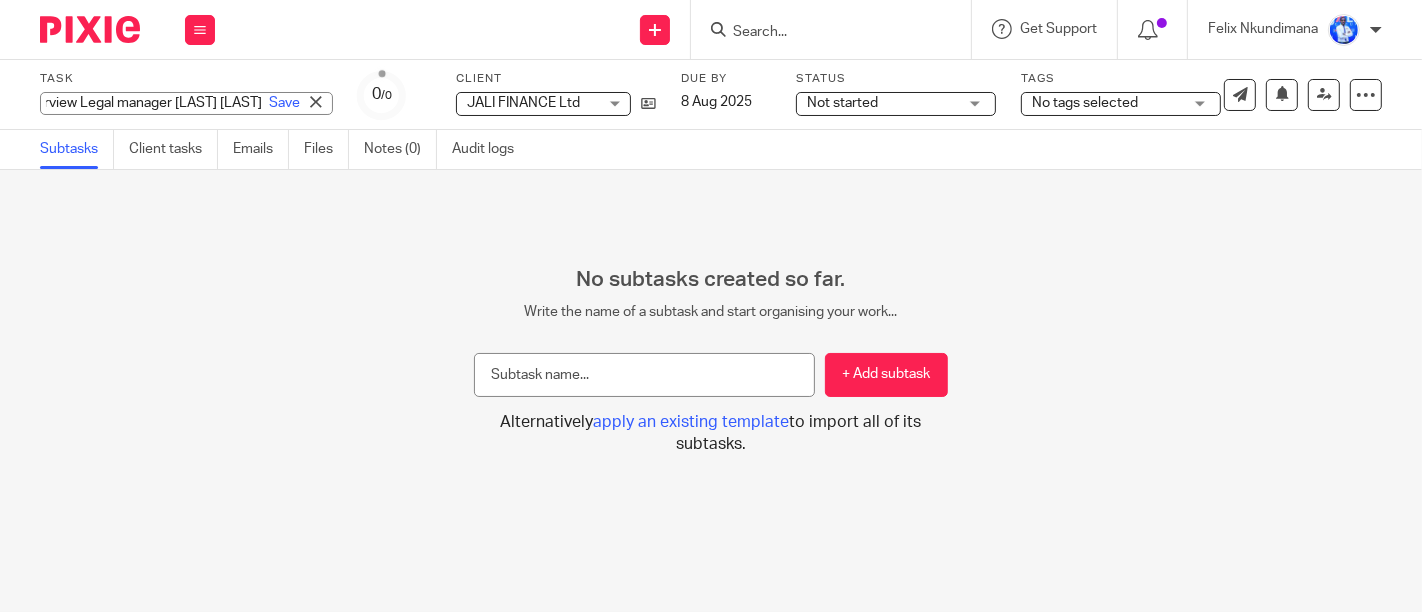 scroll, scrollTop: 0, scrollLeft: 206, axis: horizontal 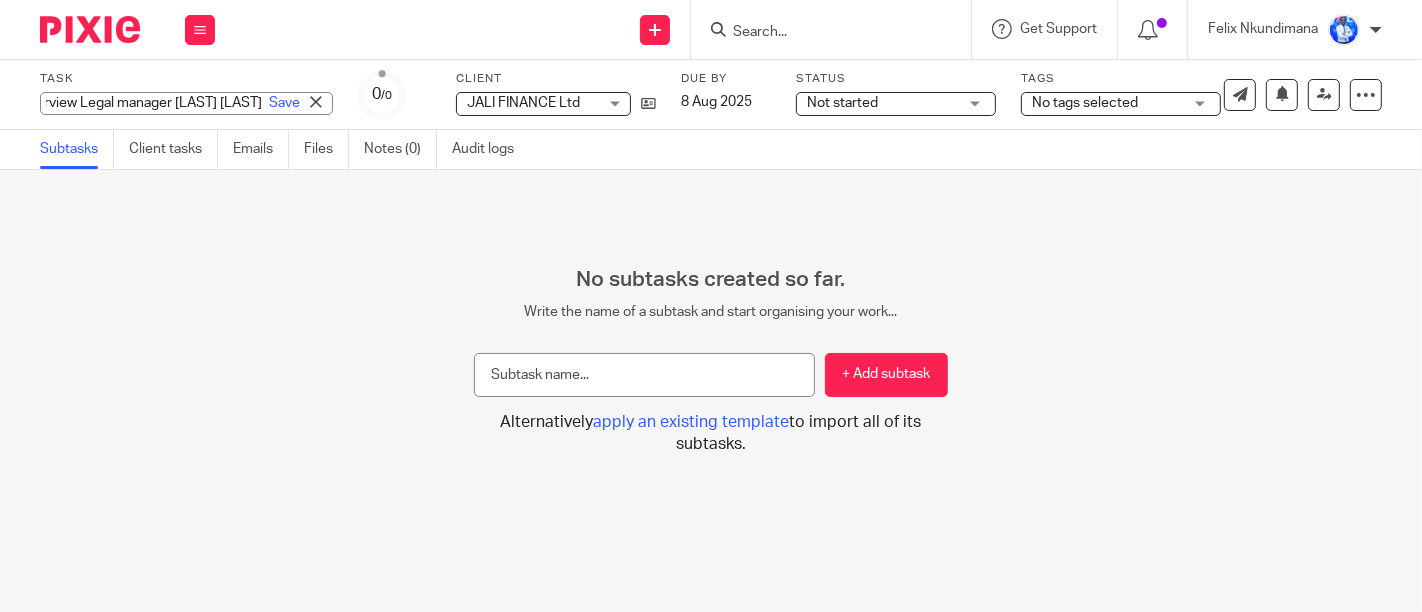 click on "10. MEETINGS: Interview Legal manager Nsanzinshuti Xaxier" at bounding box center (186, 103) 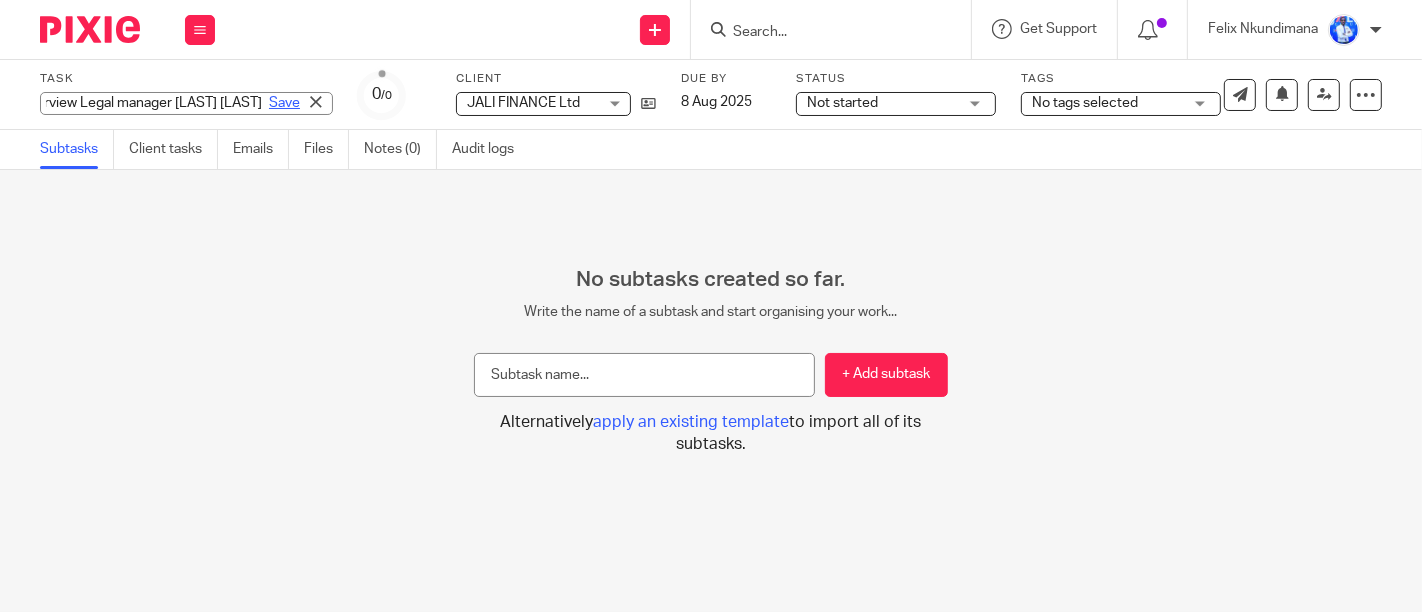 type on "[FIRST] [LAST] - Cloud 360 Accounting - Onboarding - Imported [DATE]" 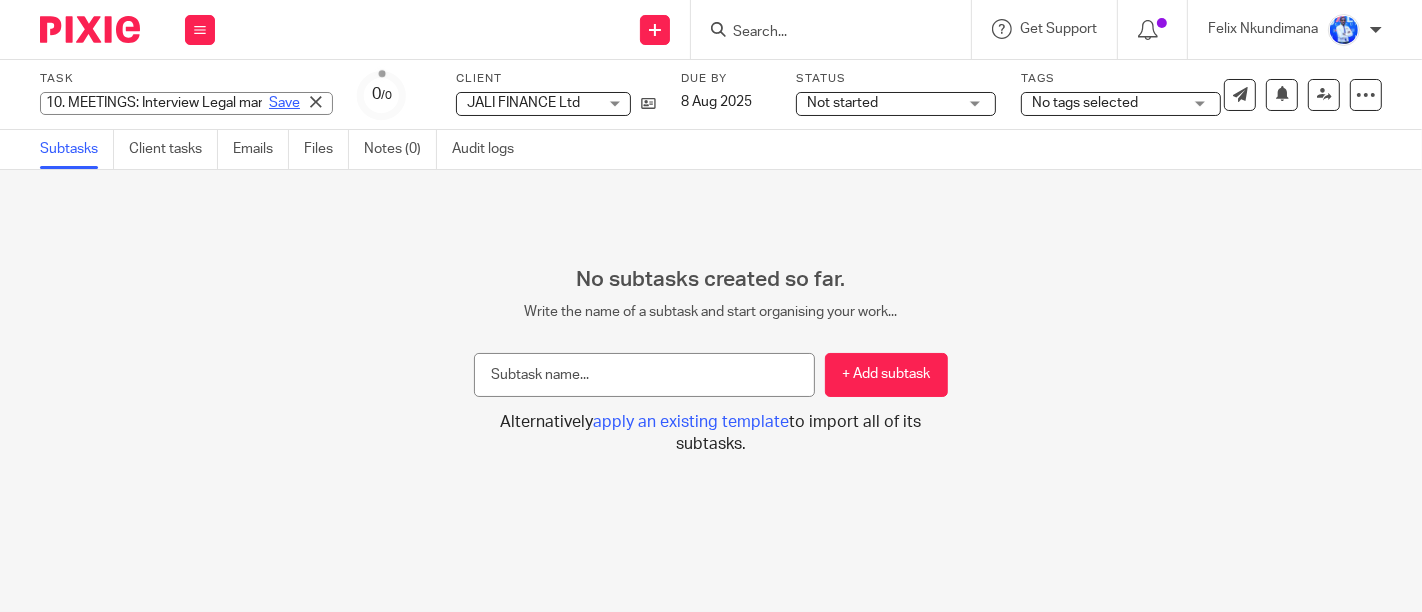 click on "Save" at bounding box center [284, 103] 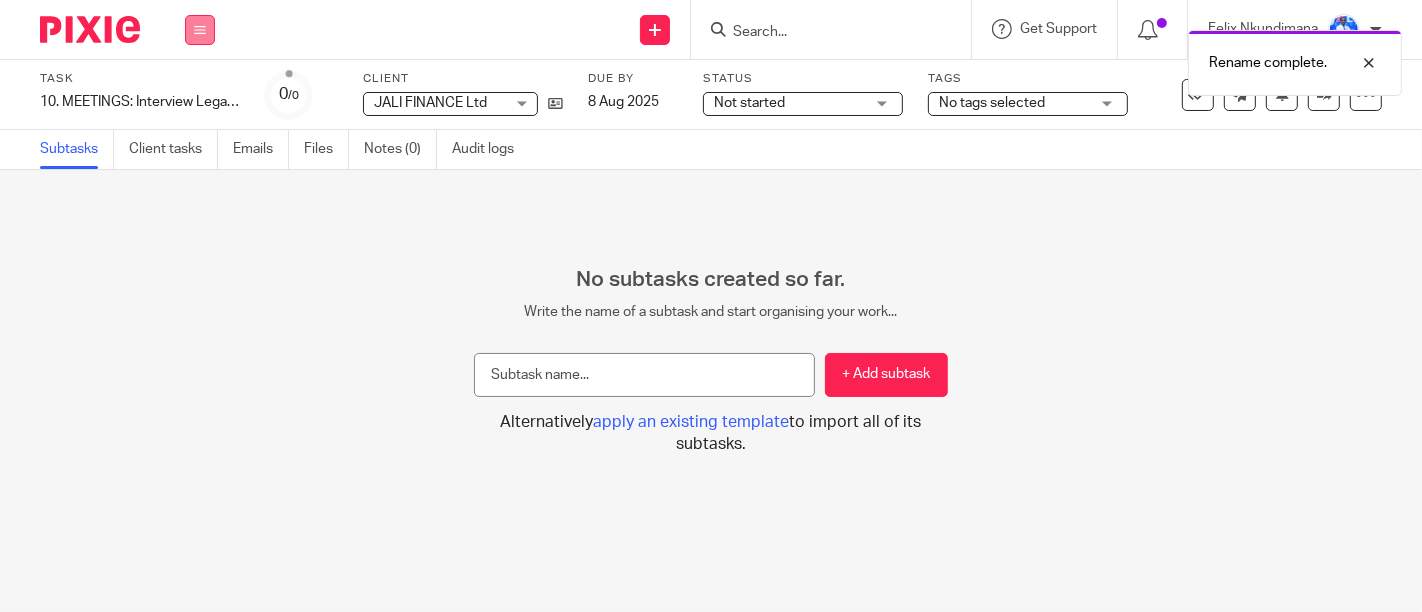 click at bounding box center (200, 30) 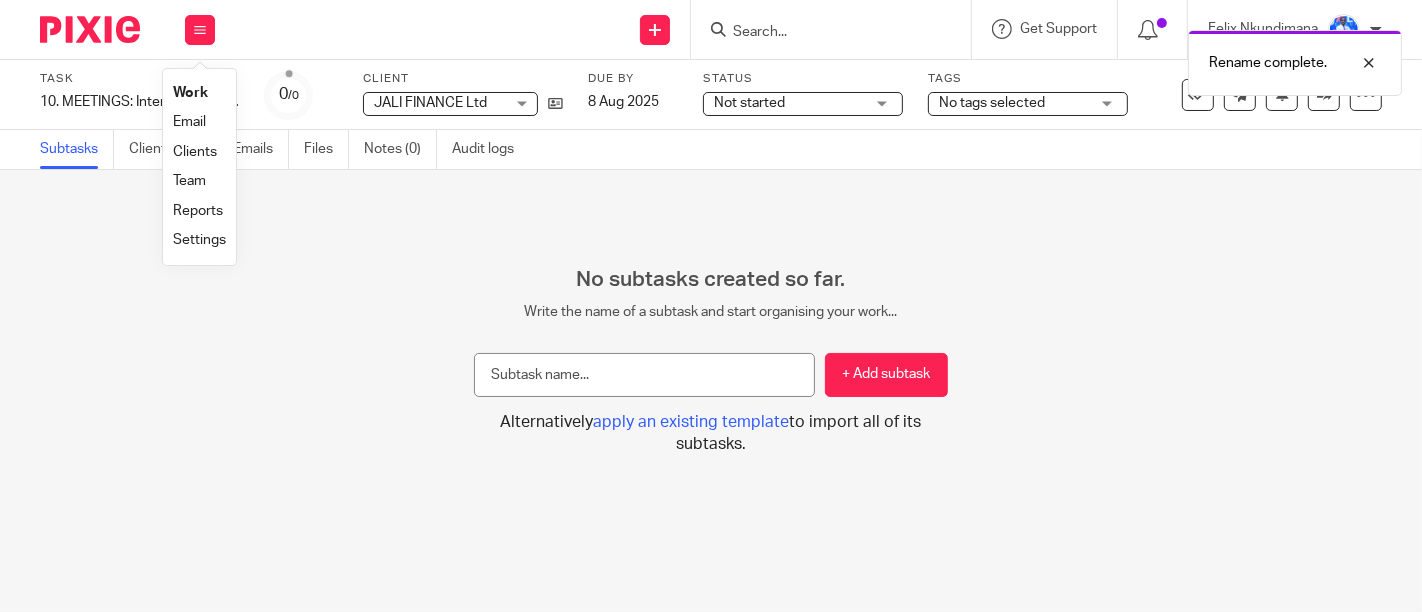 click on "Work" at bounding box center [190, 93] 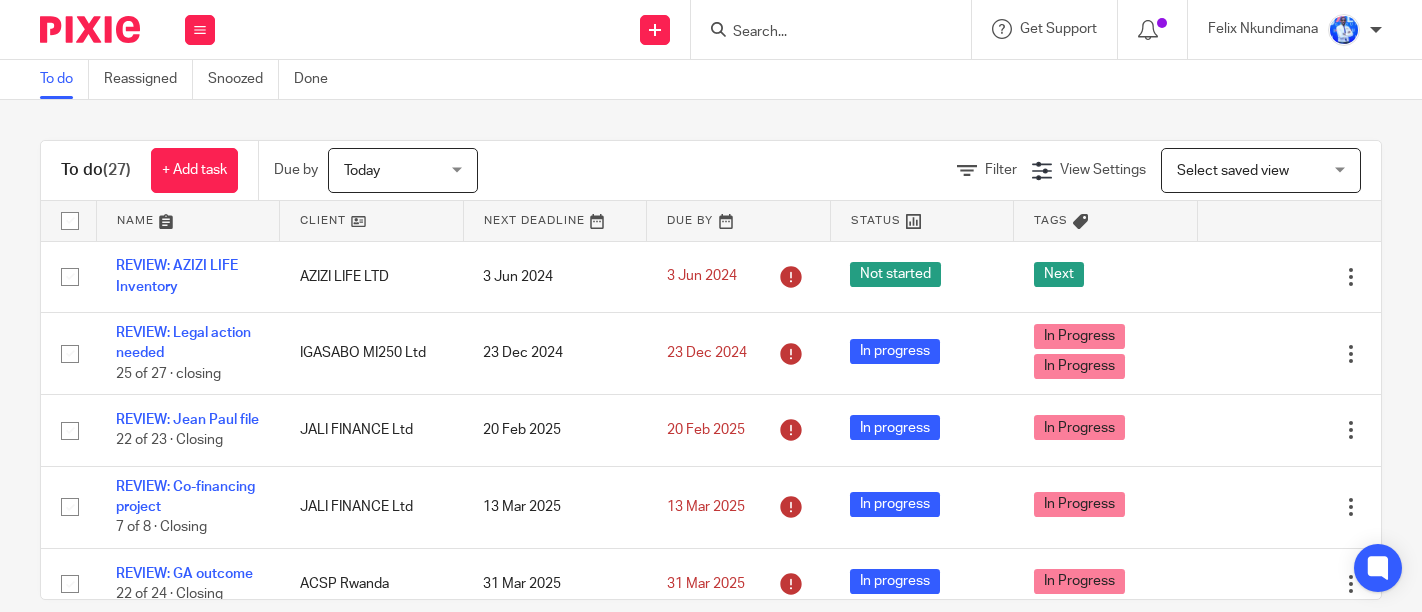 scroll, scrollTop: 0, scrollLeft: 0, axis: both 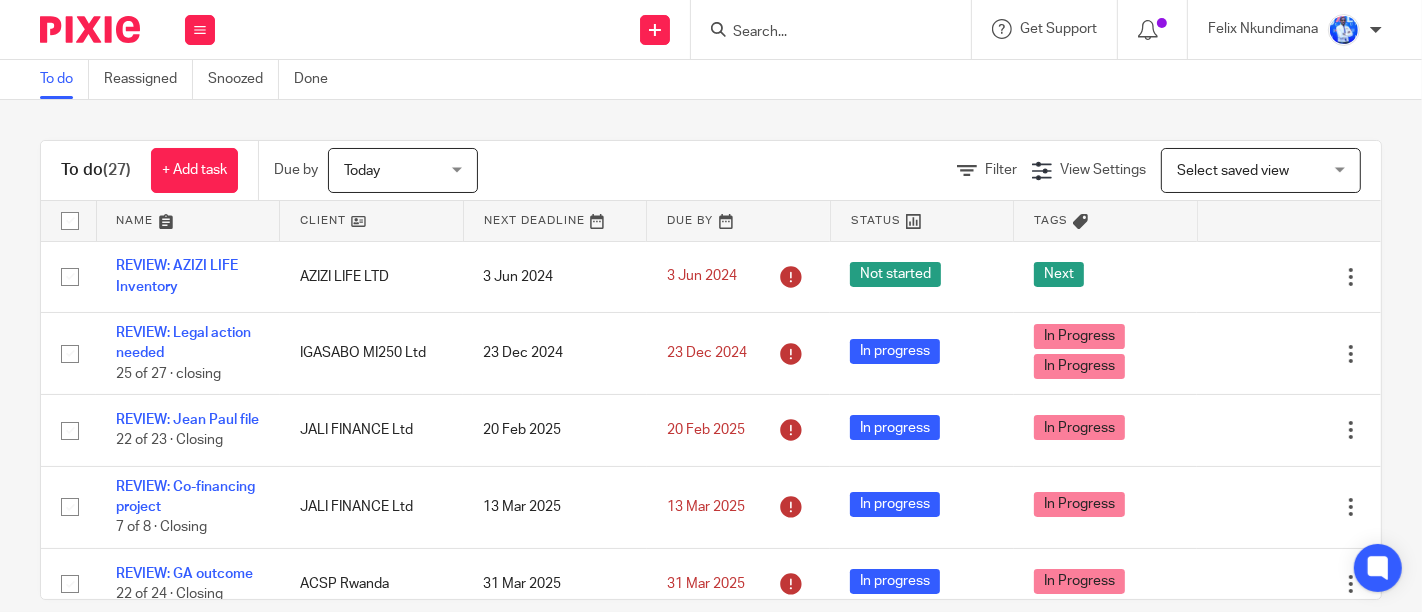click on "To do
(27)
+ Add task
Due by
Today
Today
Today
Tomorrow
This week
Next week
This month
Next month
All
today     Filter     View Settings   View Settings       Manage saved views
Select saved view
Select saved view
Select saved view
Name     Client     Next Deadline     Due By     Status   Tags
No client selected
No client selected
10X AFRICA Ltd
AANISH TRADING LTD
ABATERANINKUNGA BA SHOLI
ABC RWANDA LTD
ACSP Rwanda
ADVENTURE ROOMS RWANDA LTD
AIR MARC LTD" at bounding box center (711, 356) 